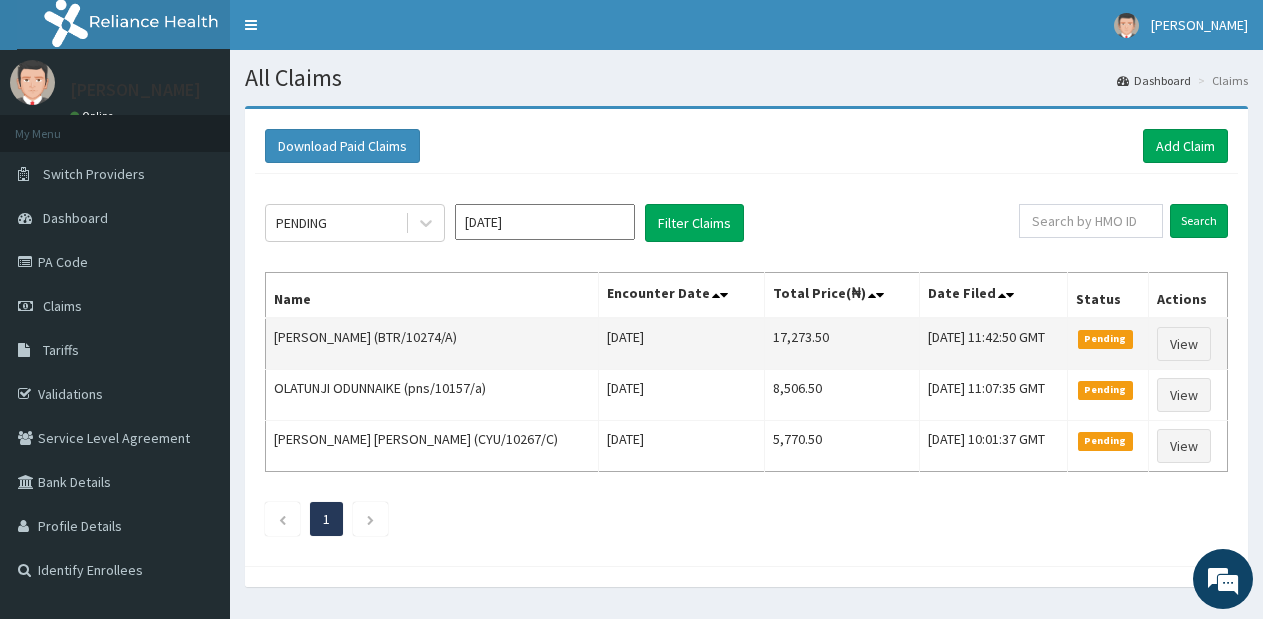 scroll, scrollTop: 0, scrollLeft: 0, axis: both 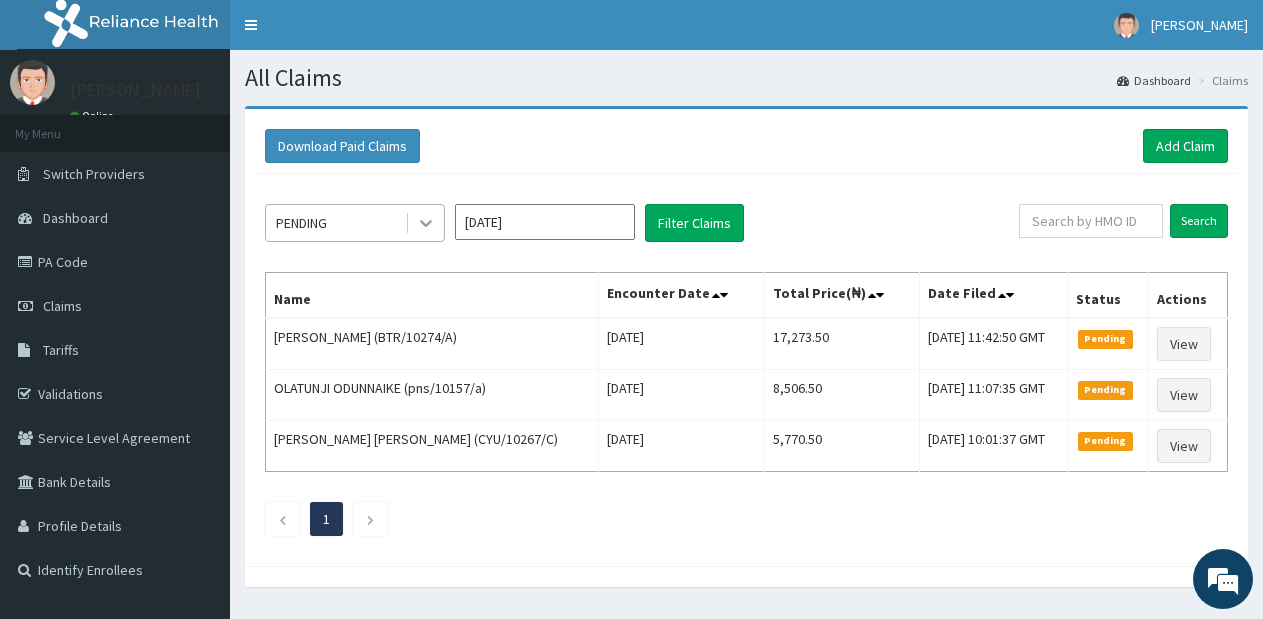 click 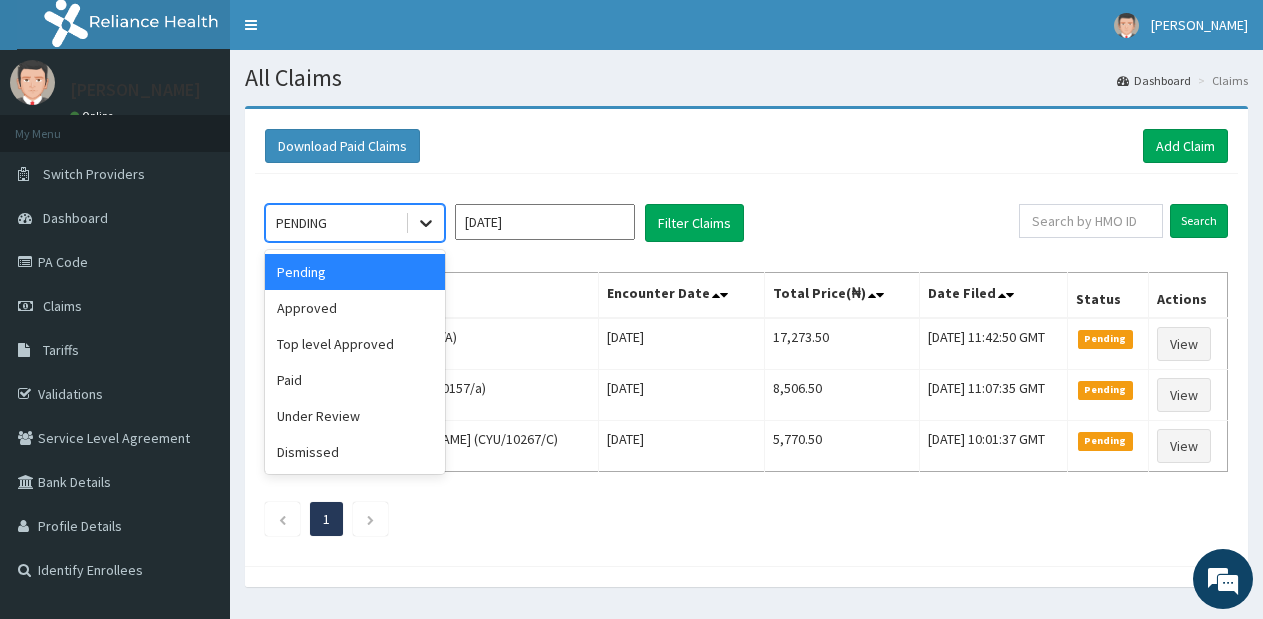 click 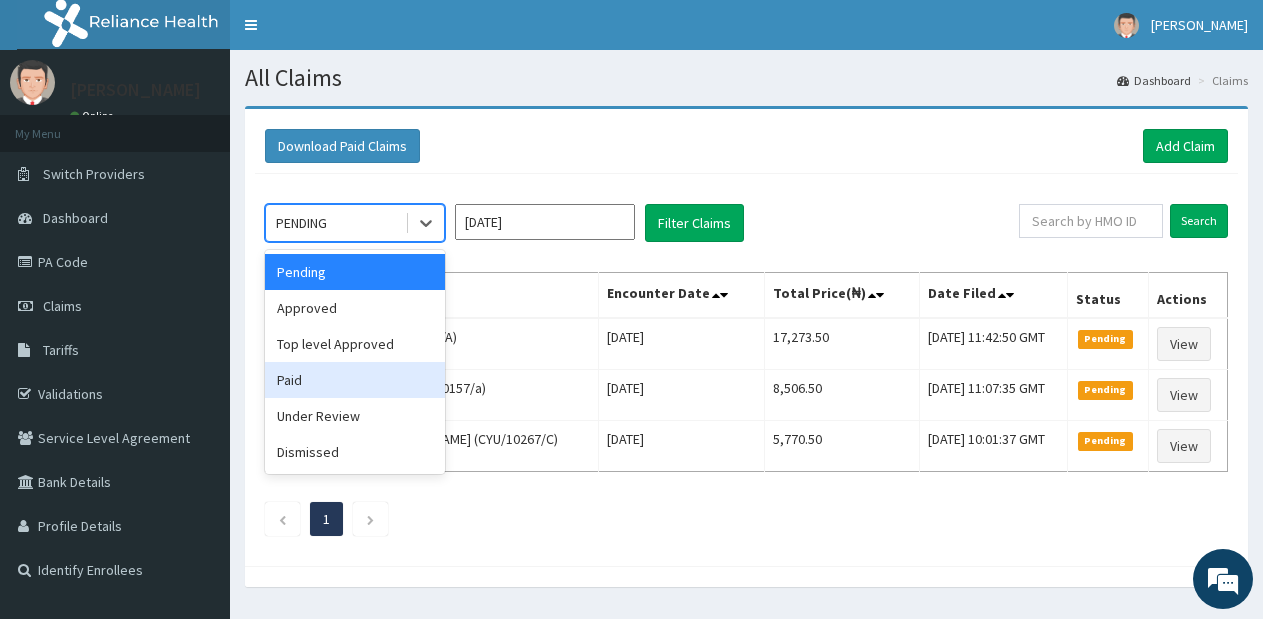 click on "Paid" at bounding box center [355, 380] 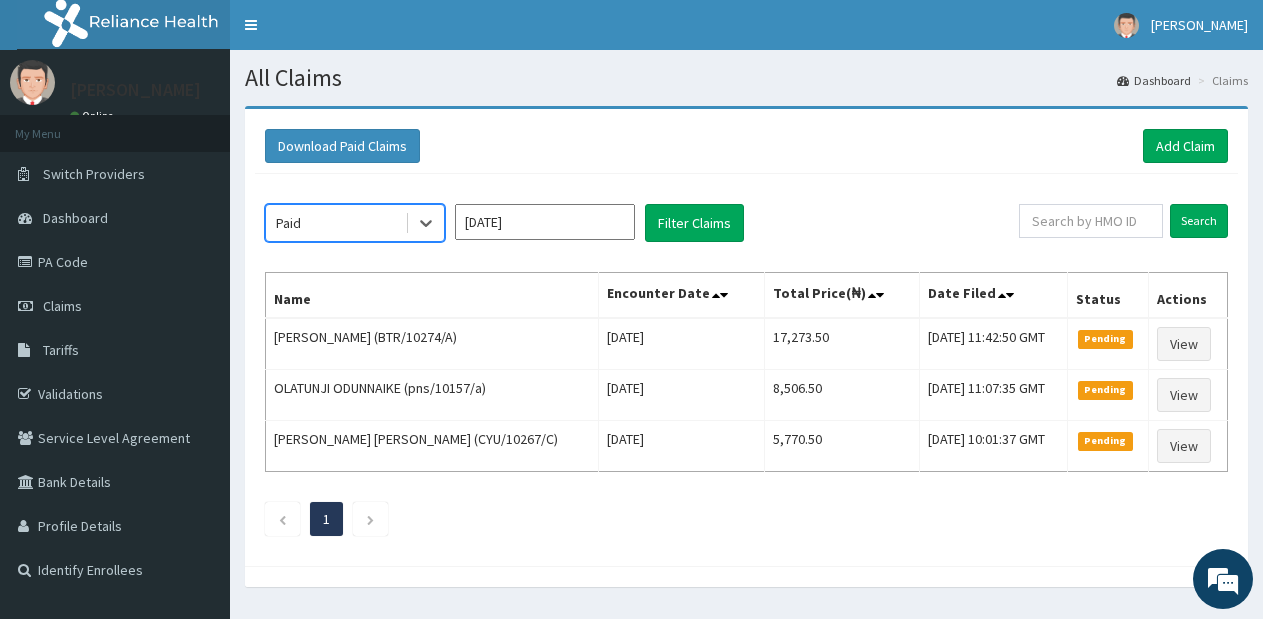 click on "[DATE]" at bounding box center (545, 222) 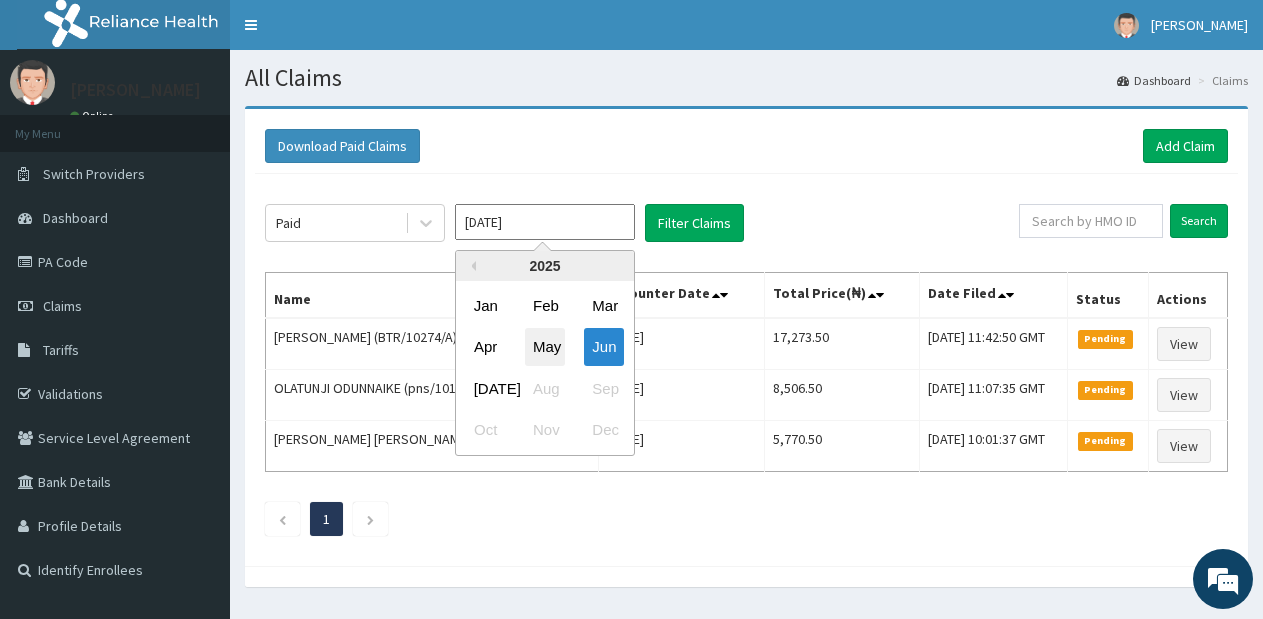 click on "May" at bounding box center [545, 347] 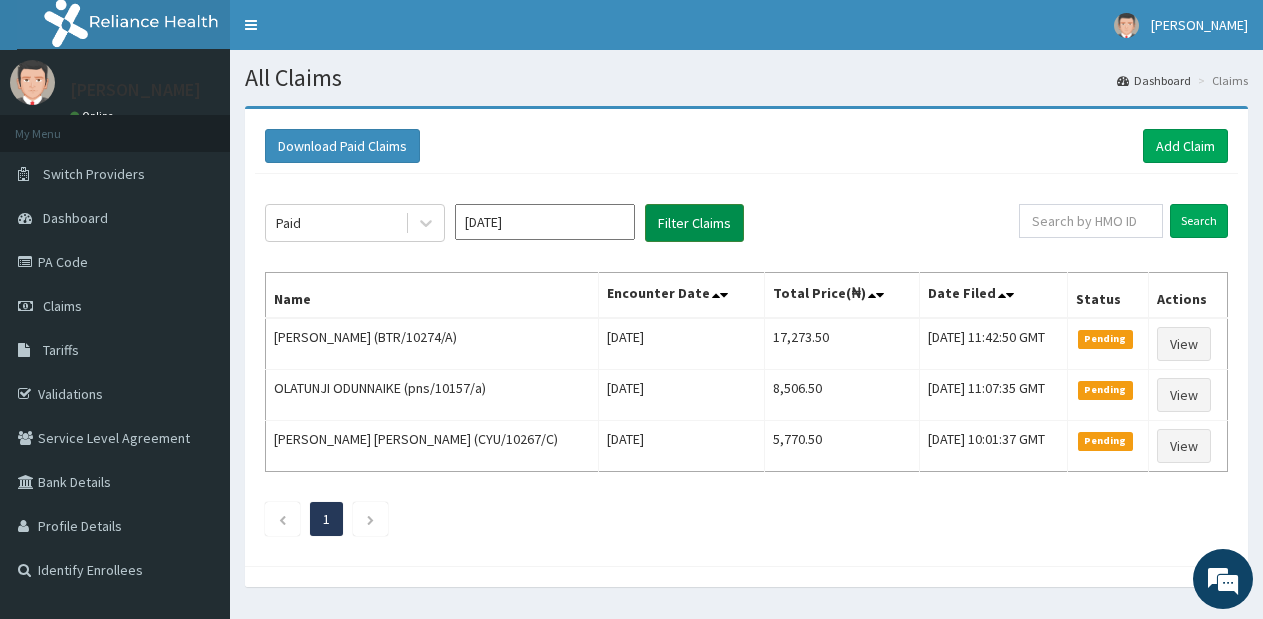click on "Filter Claims" at bounding box center (694, 223) 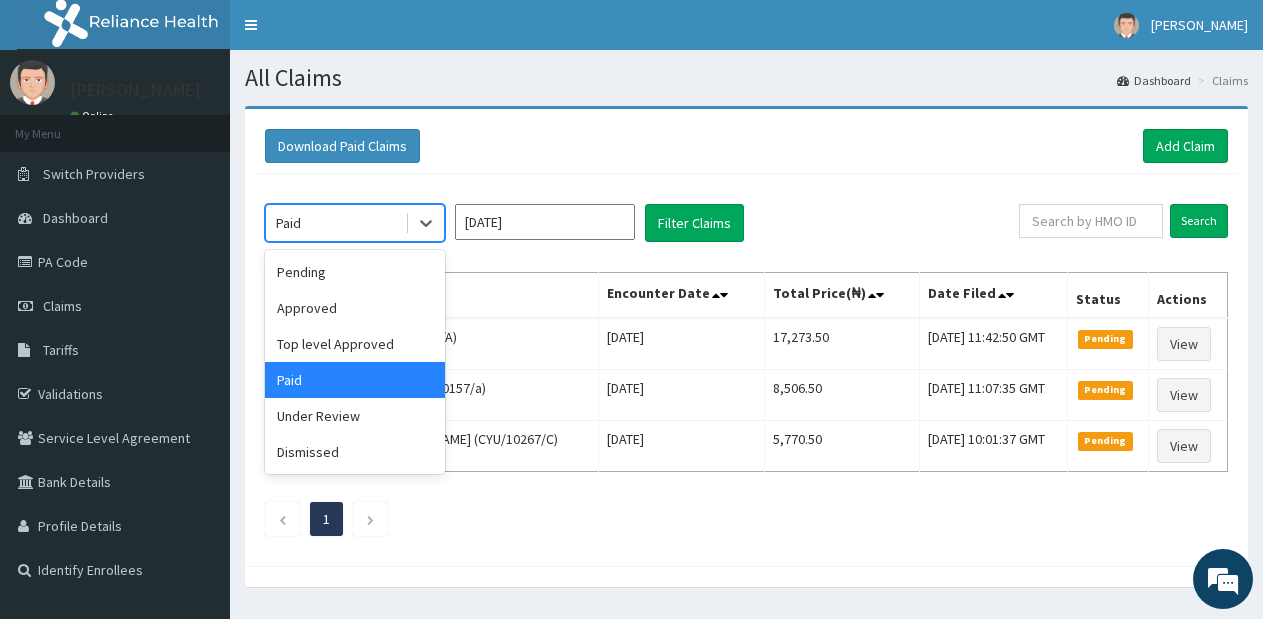 click on "Paid" at bounding box center (335, 223) 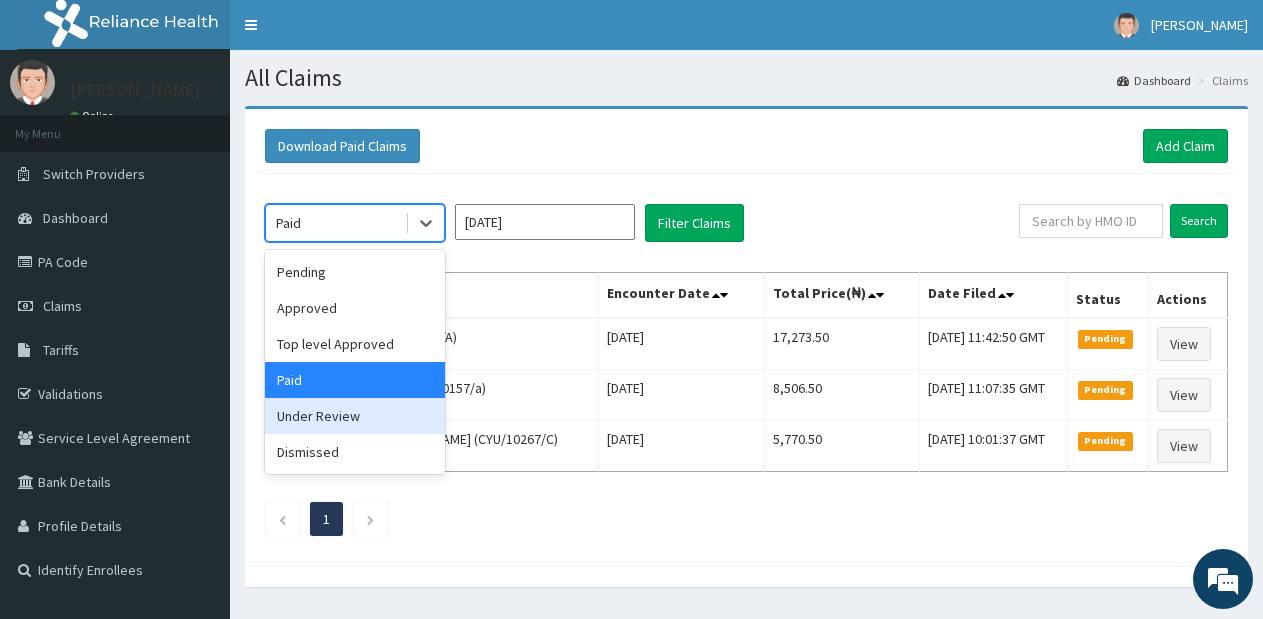 click on "Under Review" at bounding box center [355, 416] 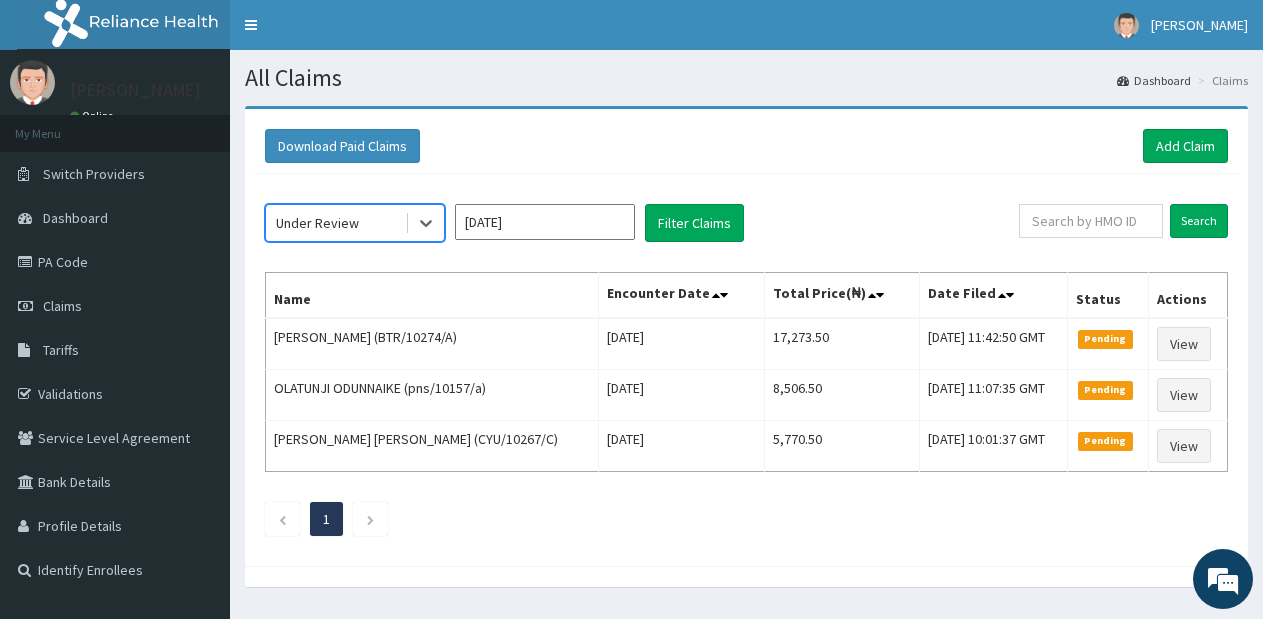 click on "May 2025" at bounding box center (545, 222) 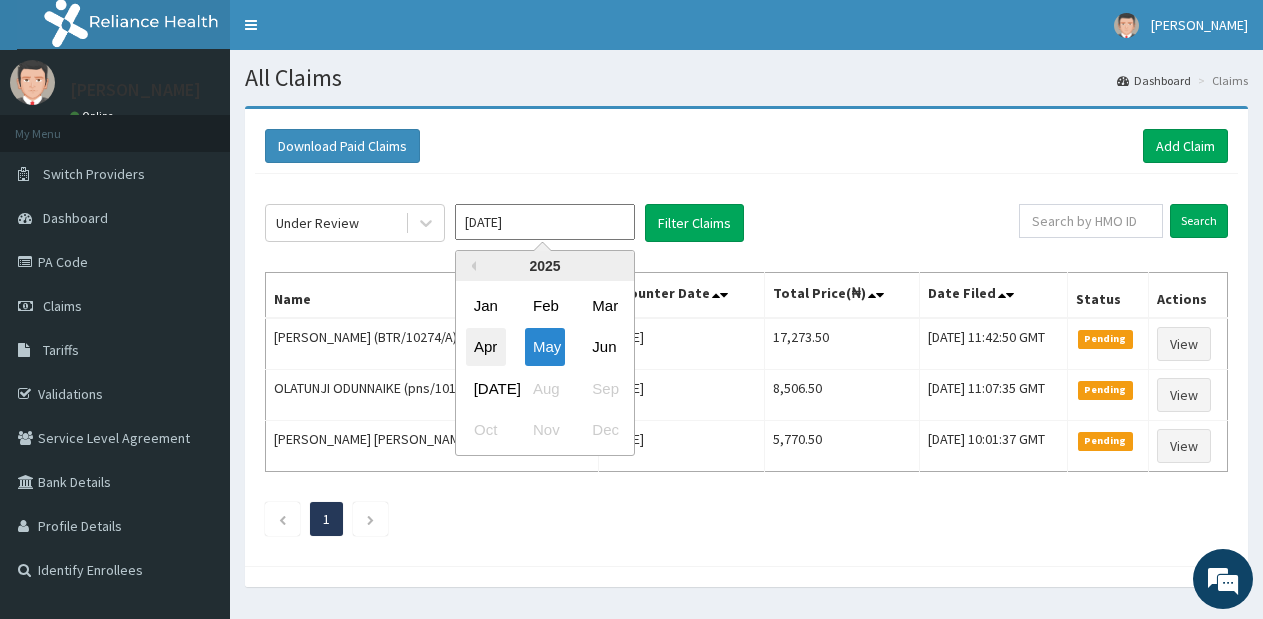 click on "Apr" at bounding box center [486, 347] 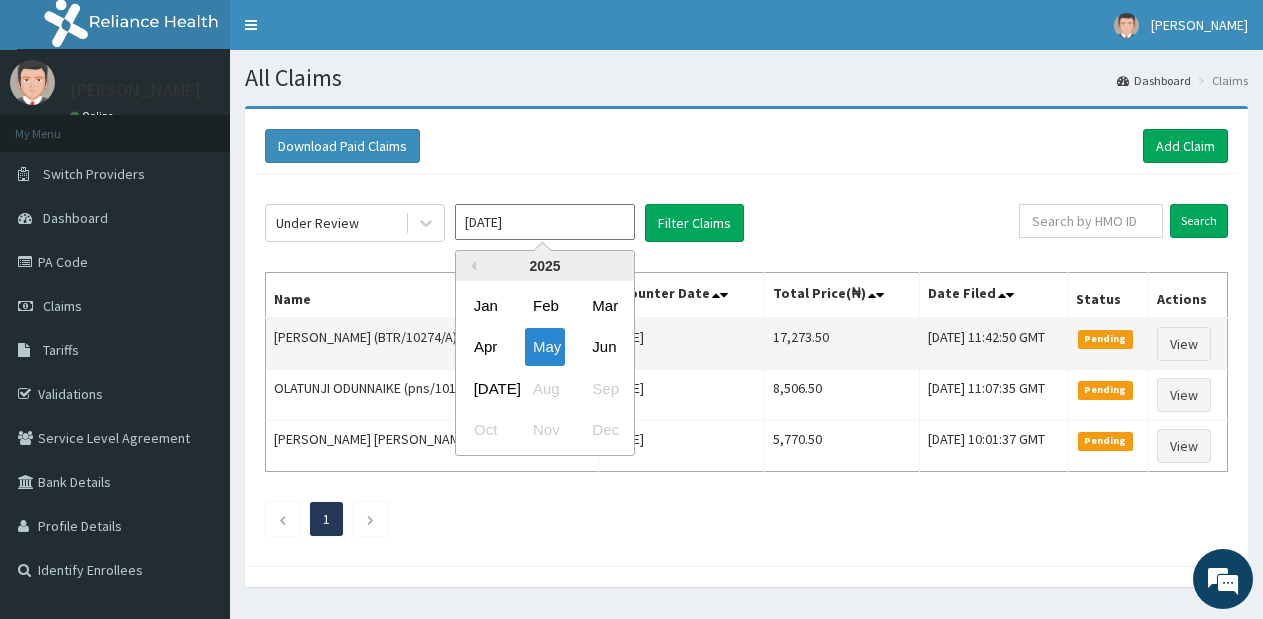 type on "Apr 2025" 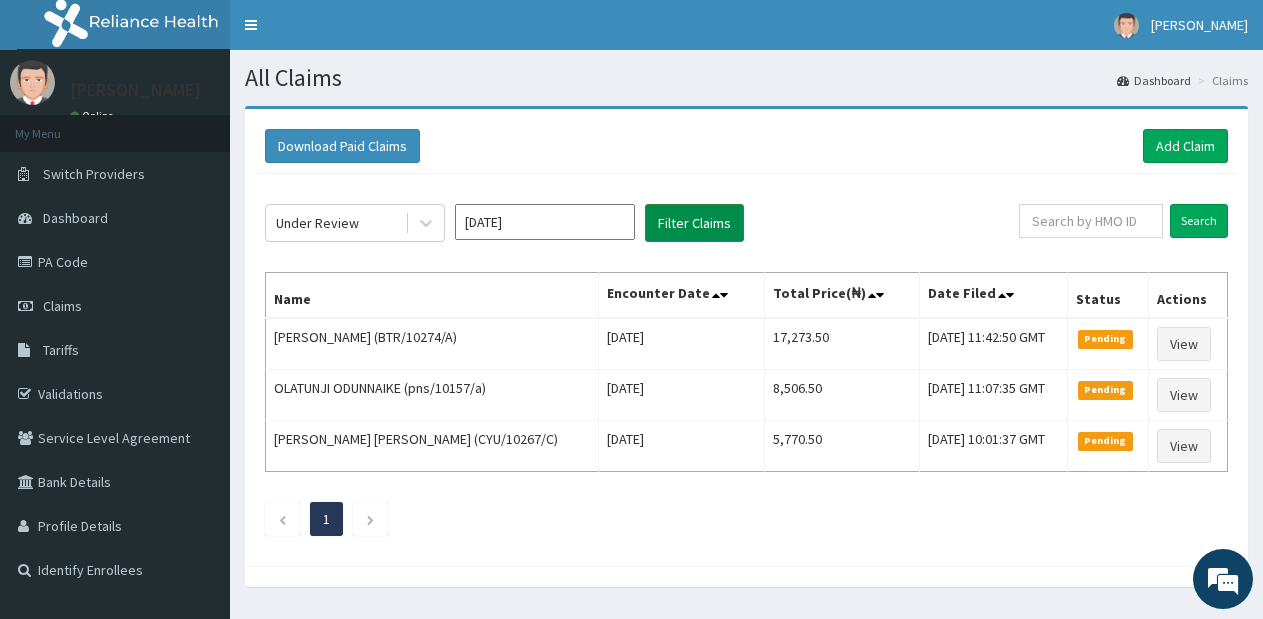 click on "Filter Claims" at bounding box center (694, 223) 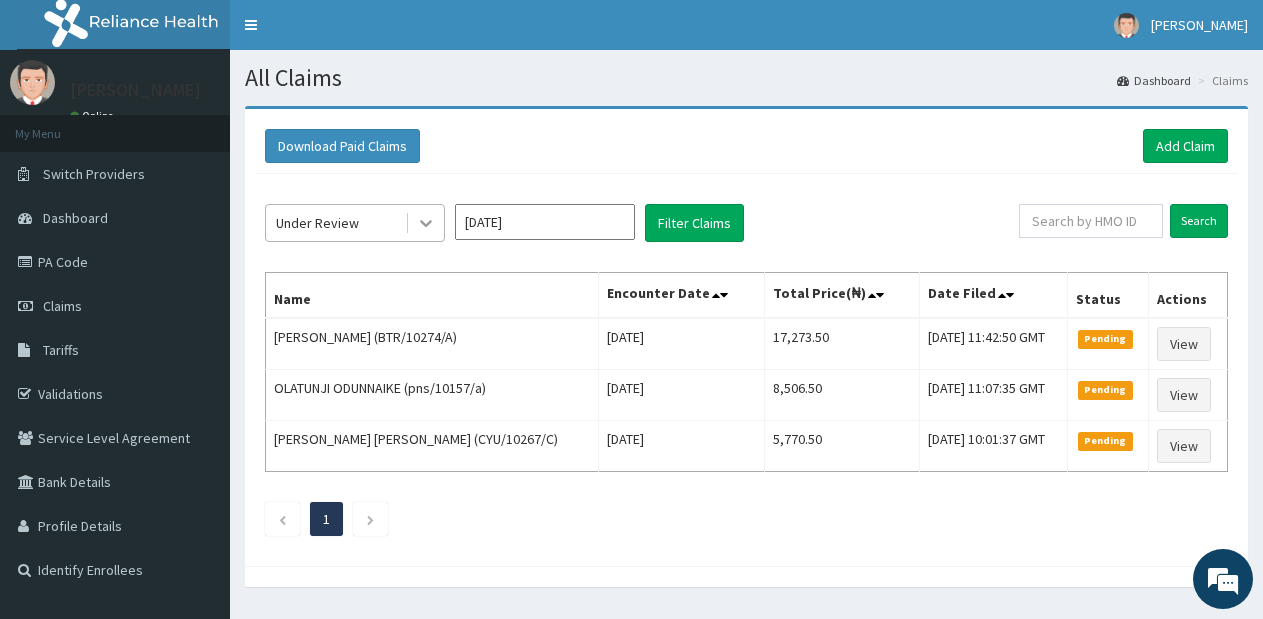 click 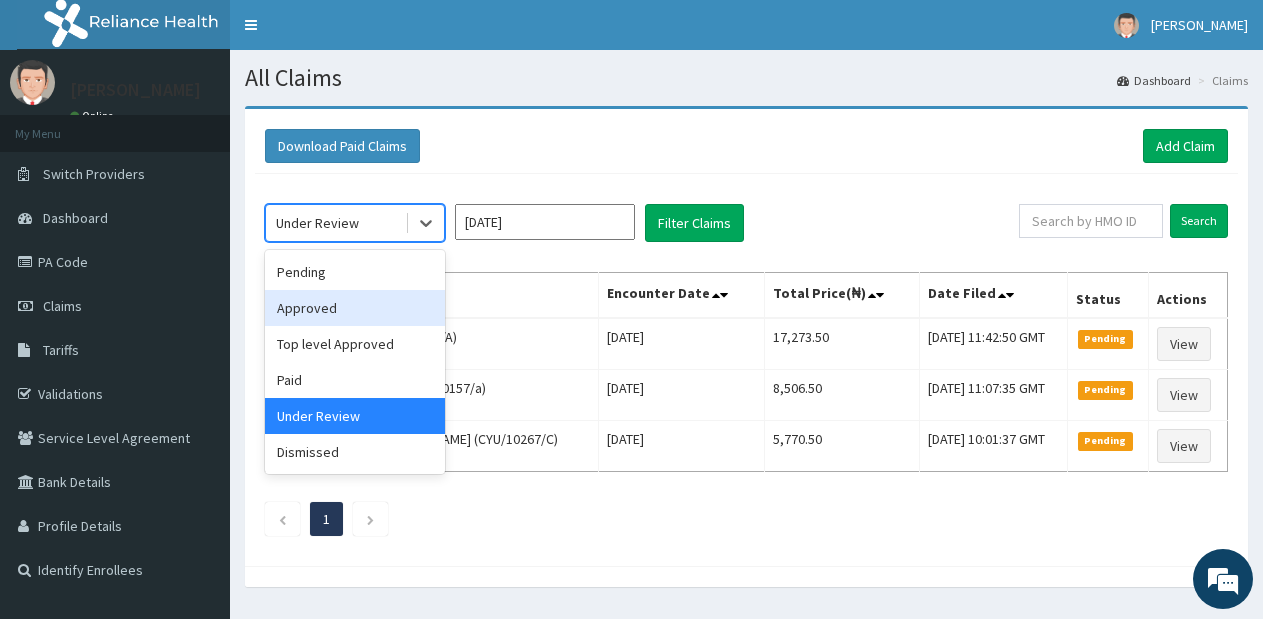 click on "Approved" at bounding box center (355, 308) 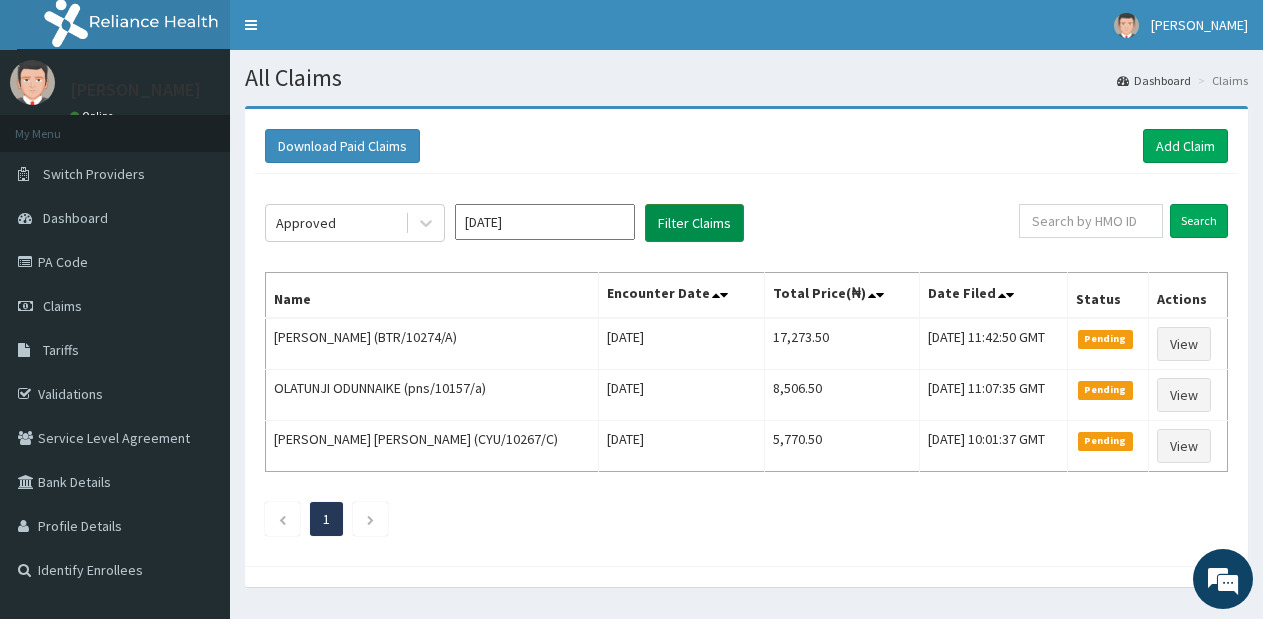 click on "Filter Claims" at bounding box center (694, 223) 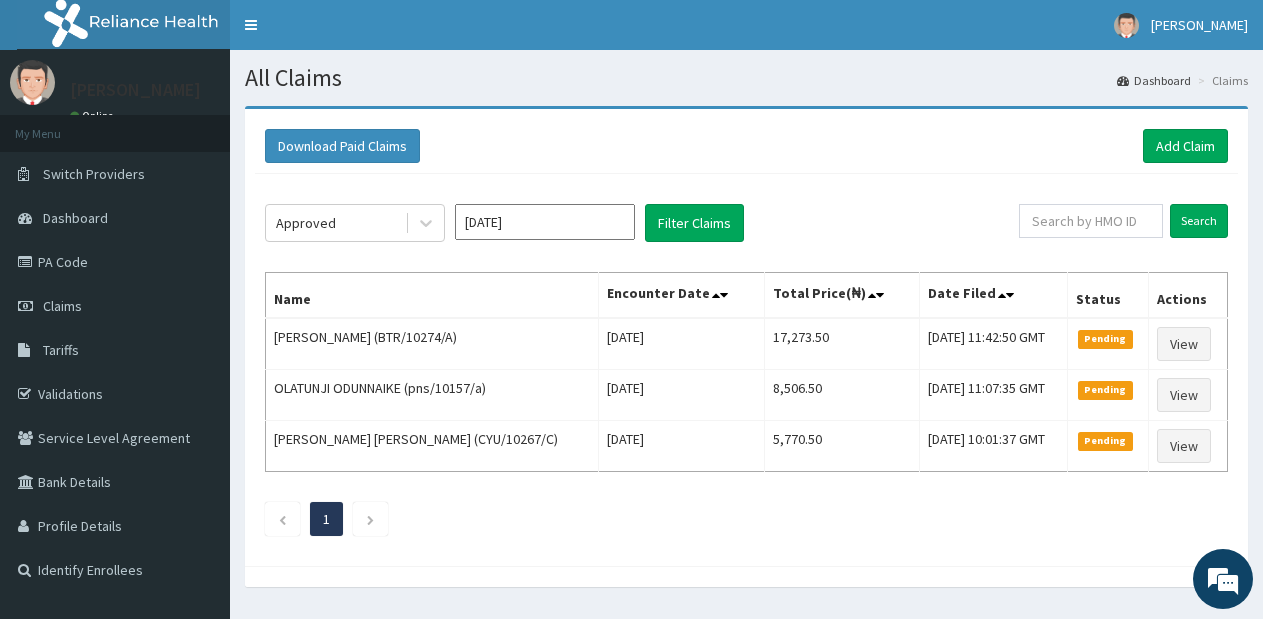 drag, startPoint x: 582, startPoint y: 255, endPoint x: 480, endPoint y: 263, distance: 102.31325 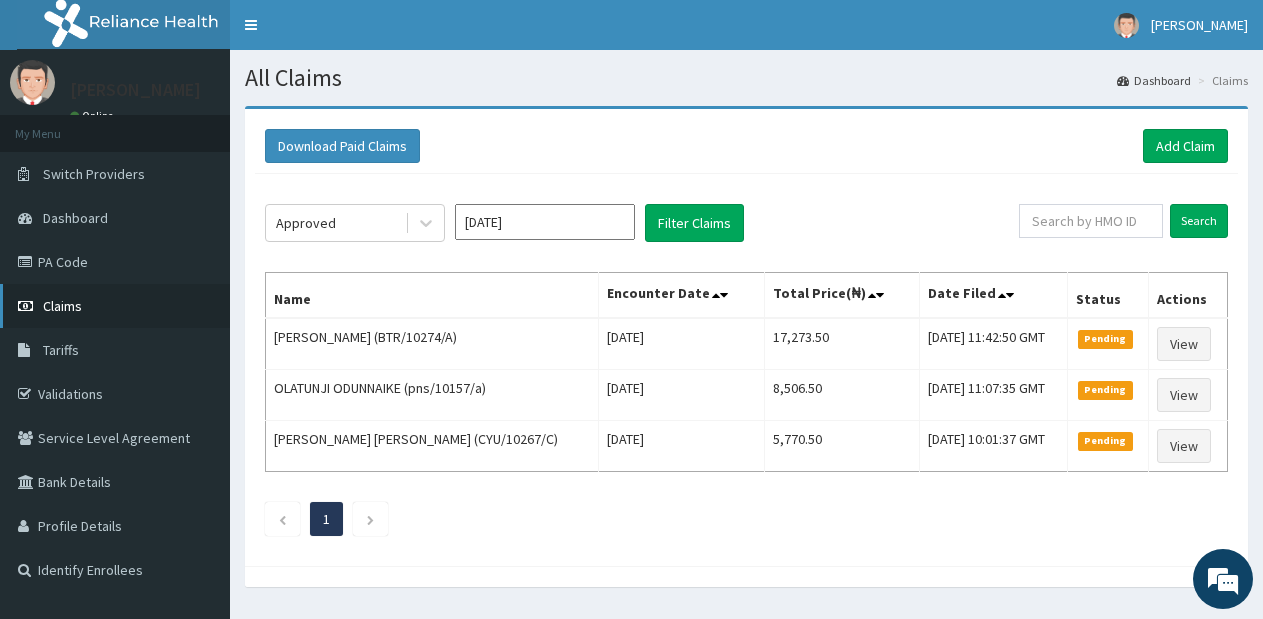 click on "Claims" at bounding box center [62, 306] 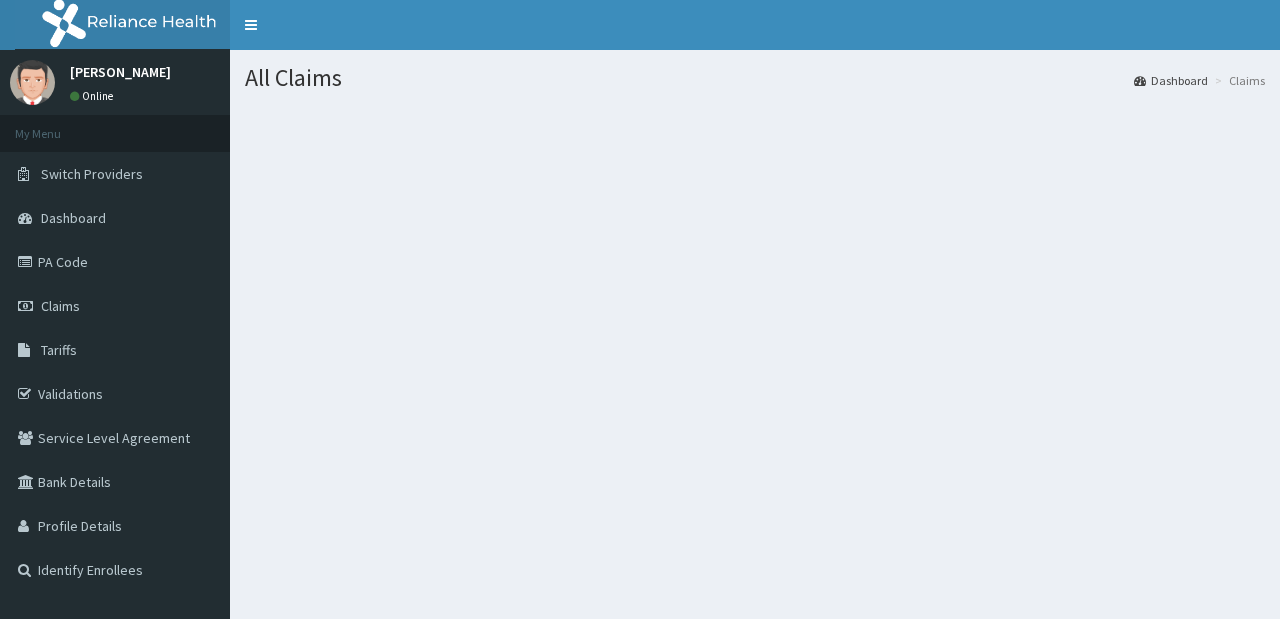 scroll, scrollTop: 0, scrollLeft: 0, axis: both 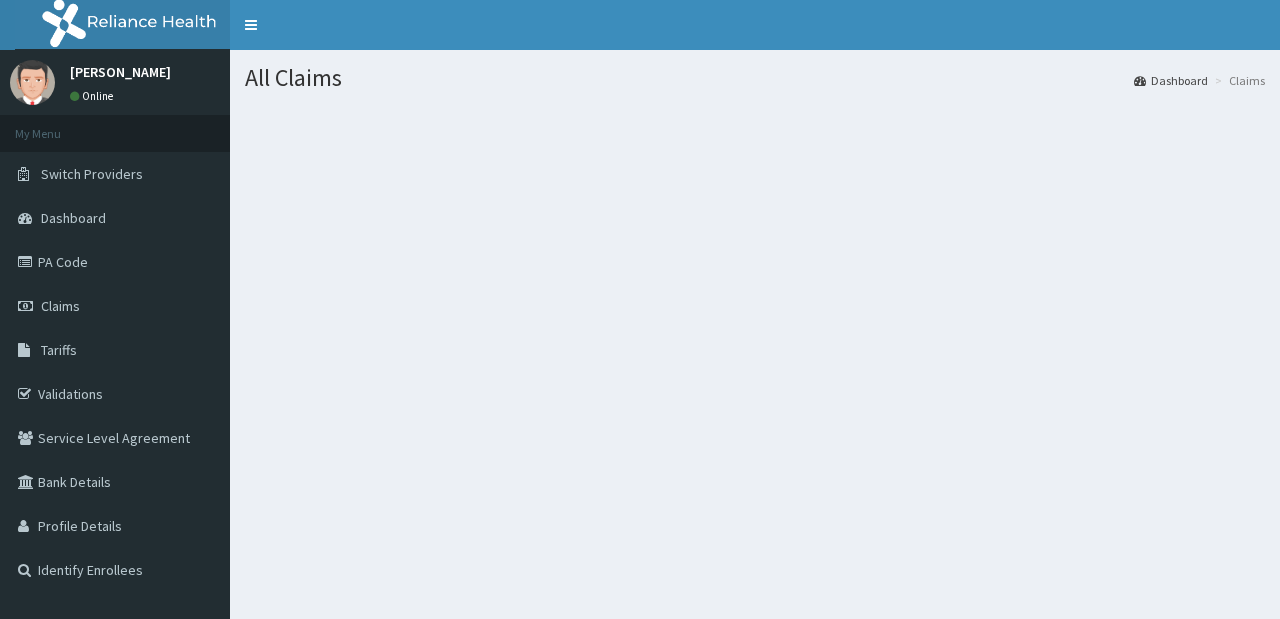 click at bounding box center (755, 216) 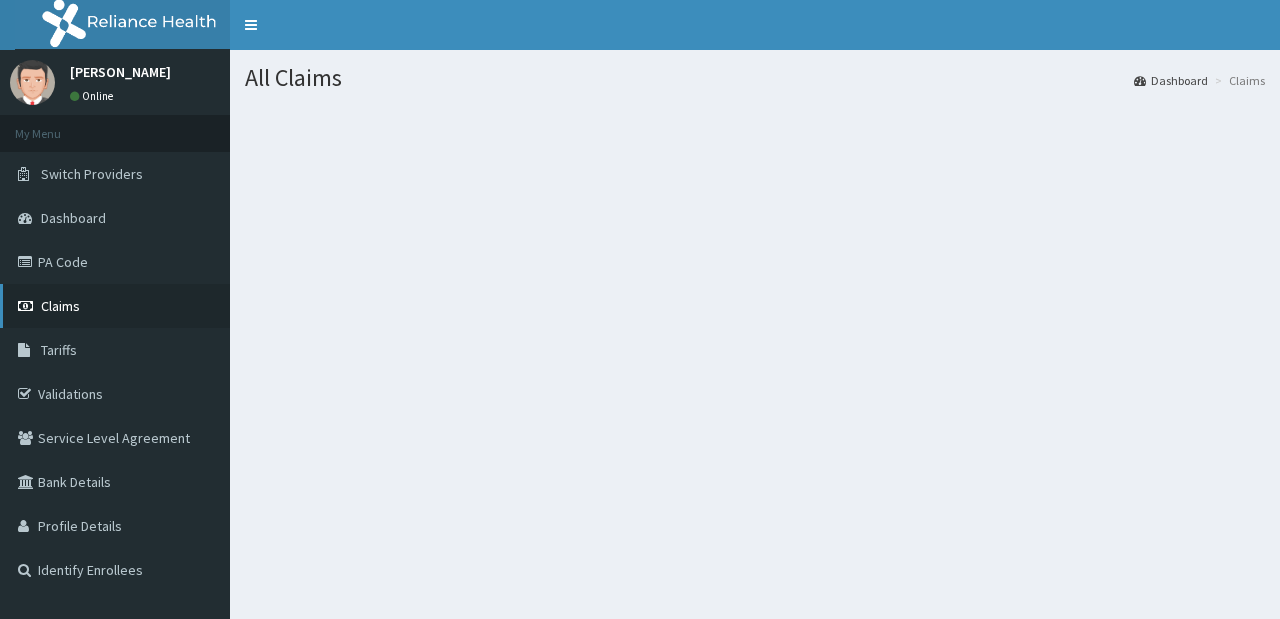 click on "Claims" at bounding box center [60, 306] 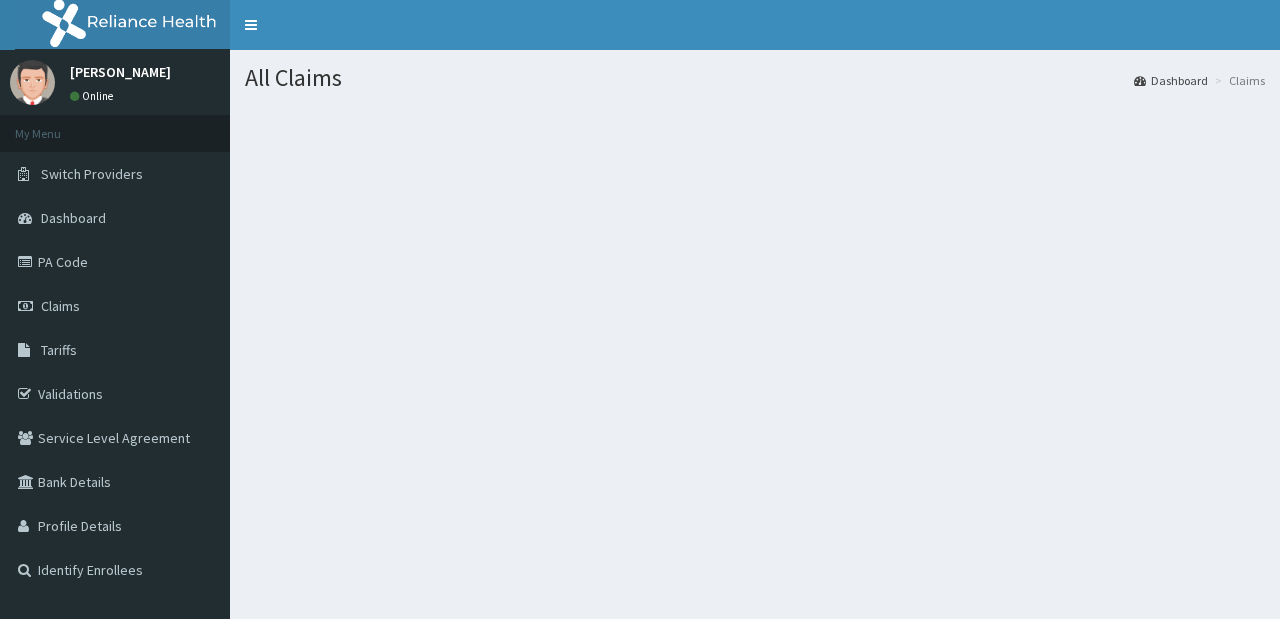 scroll, scrollTop: 0, scrollLeft: 0, axis: both 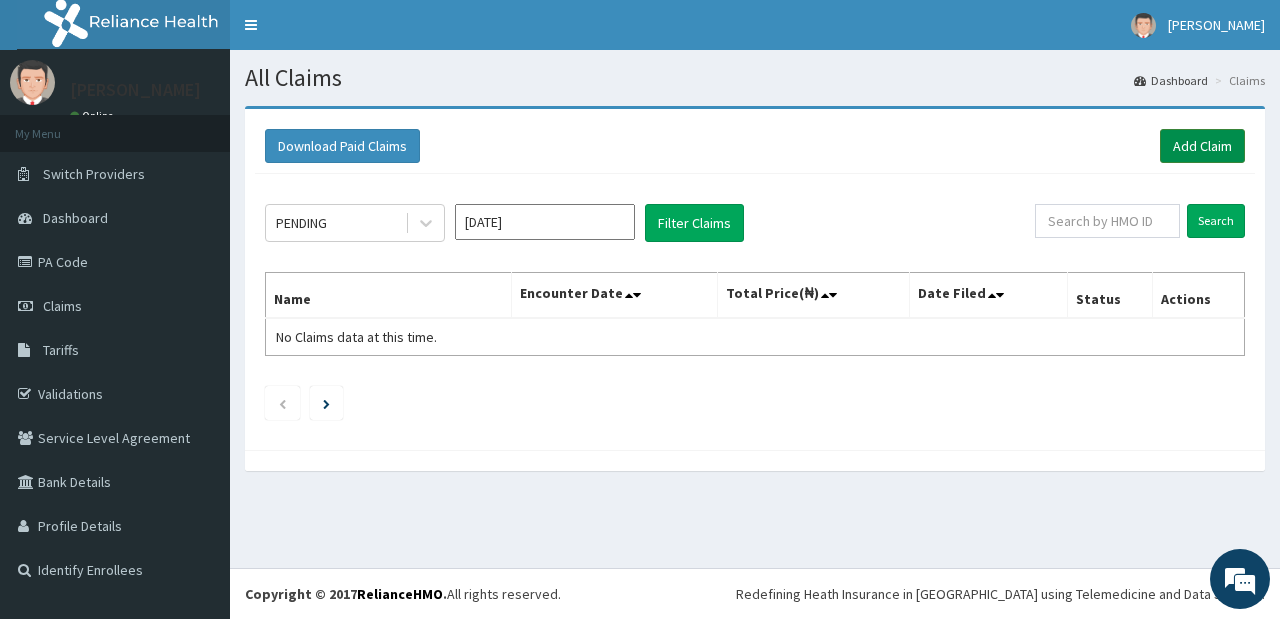 click on "Add Claim" at bounding box center [1202, 146] 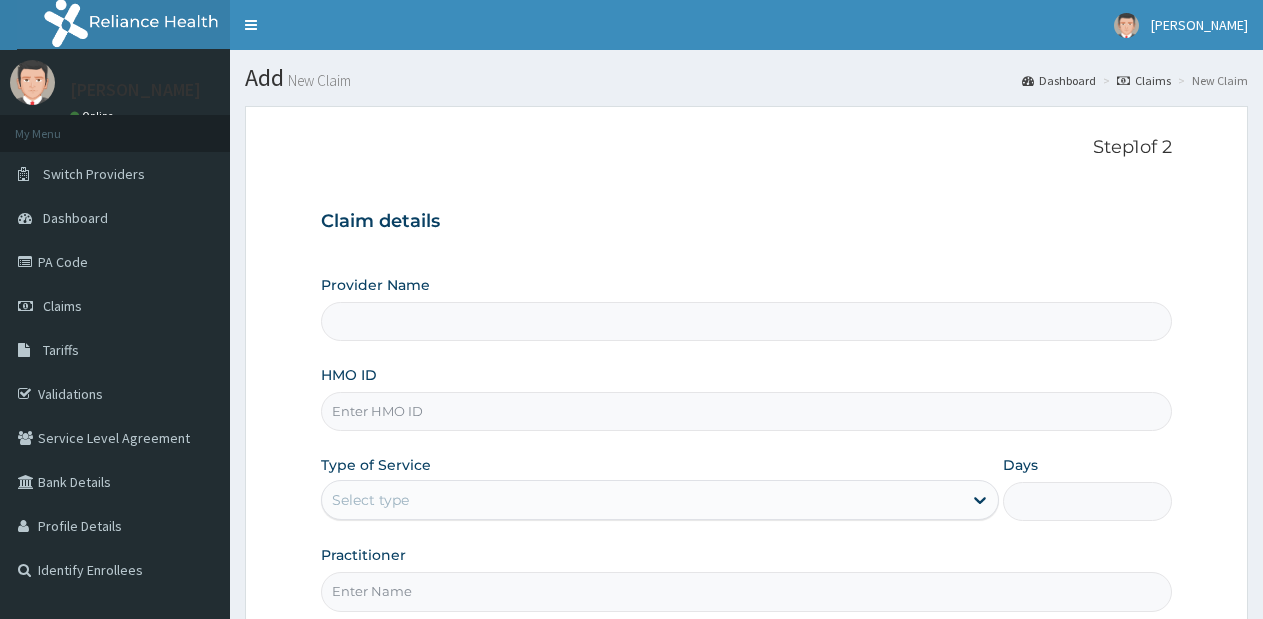 scroll, scrollTop: 0, scrollLeft: 0, axis: both 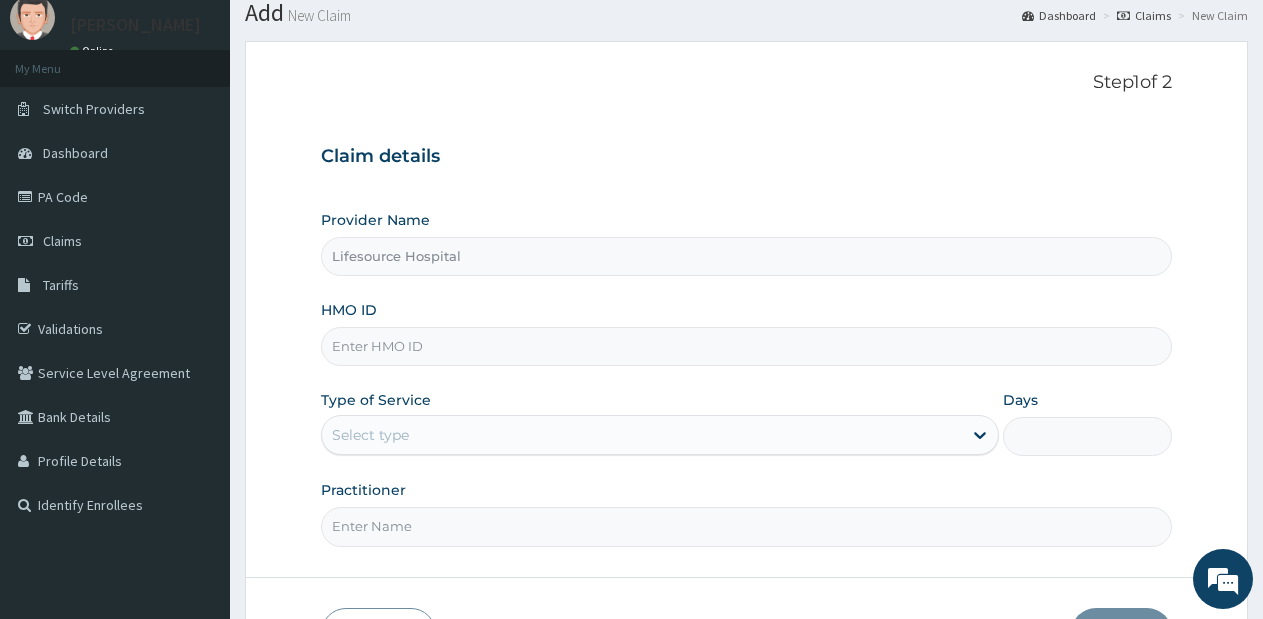 click on "HMO ID" at bounding box center [746, 346] 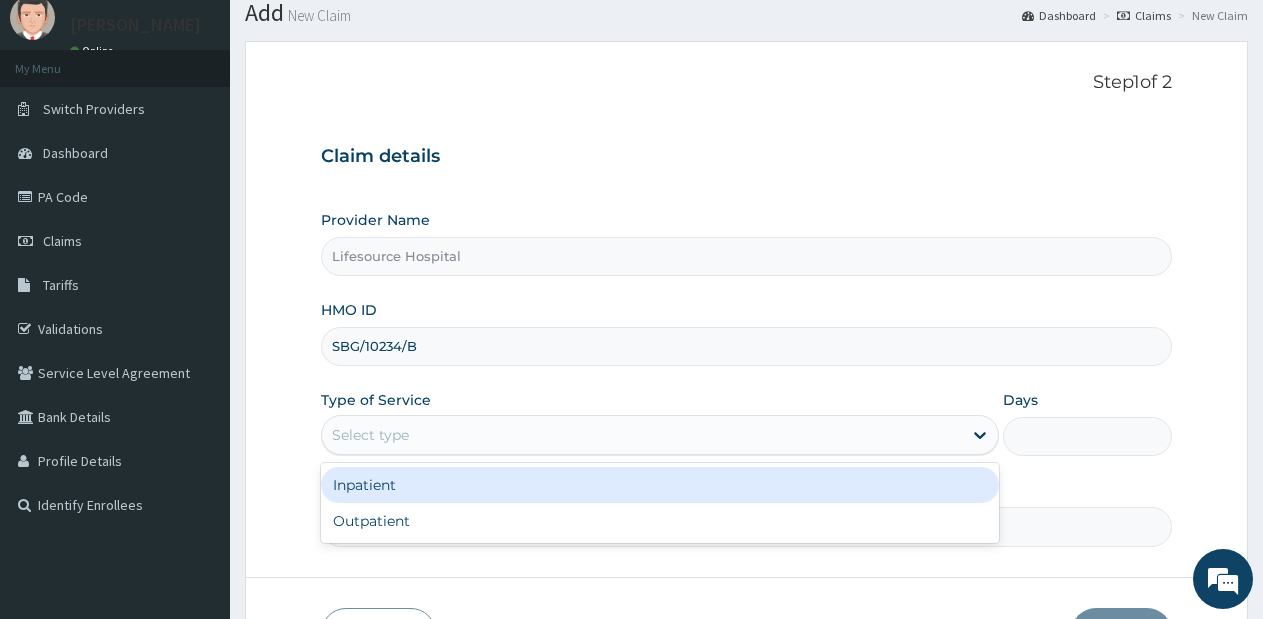 click on "Select type" at bounding box center [641, 435] 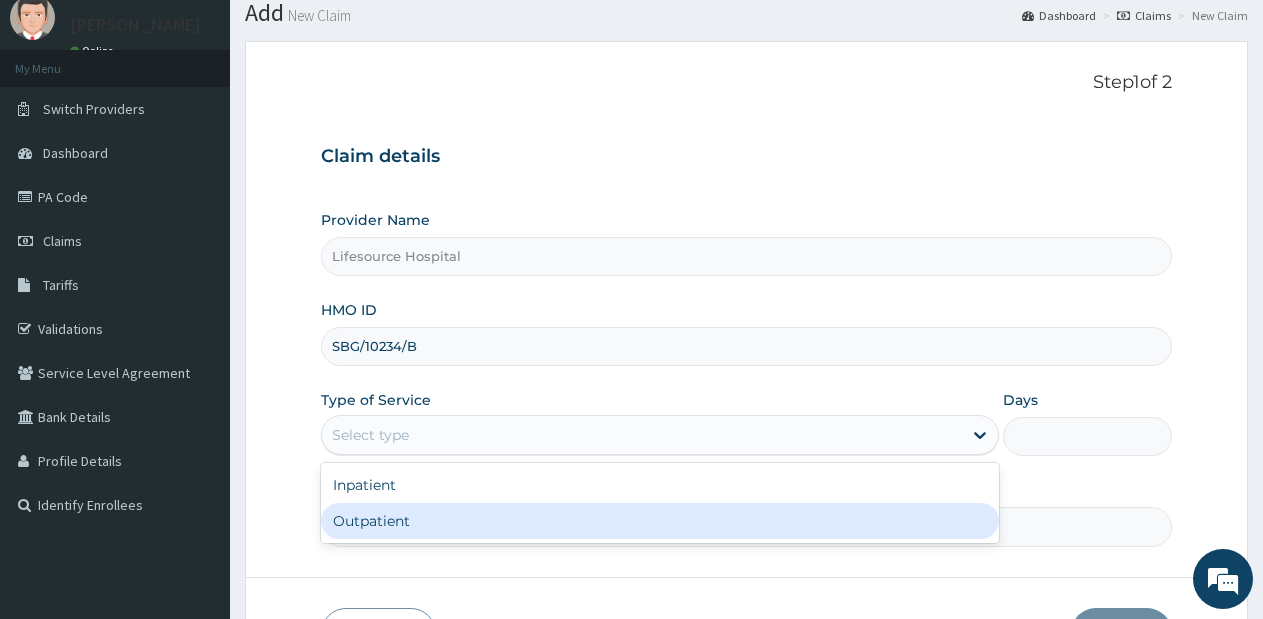 click on "Inpatient Outpatient" at bounding box center (659, 503) 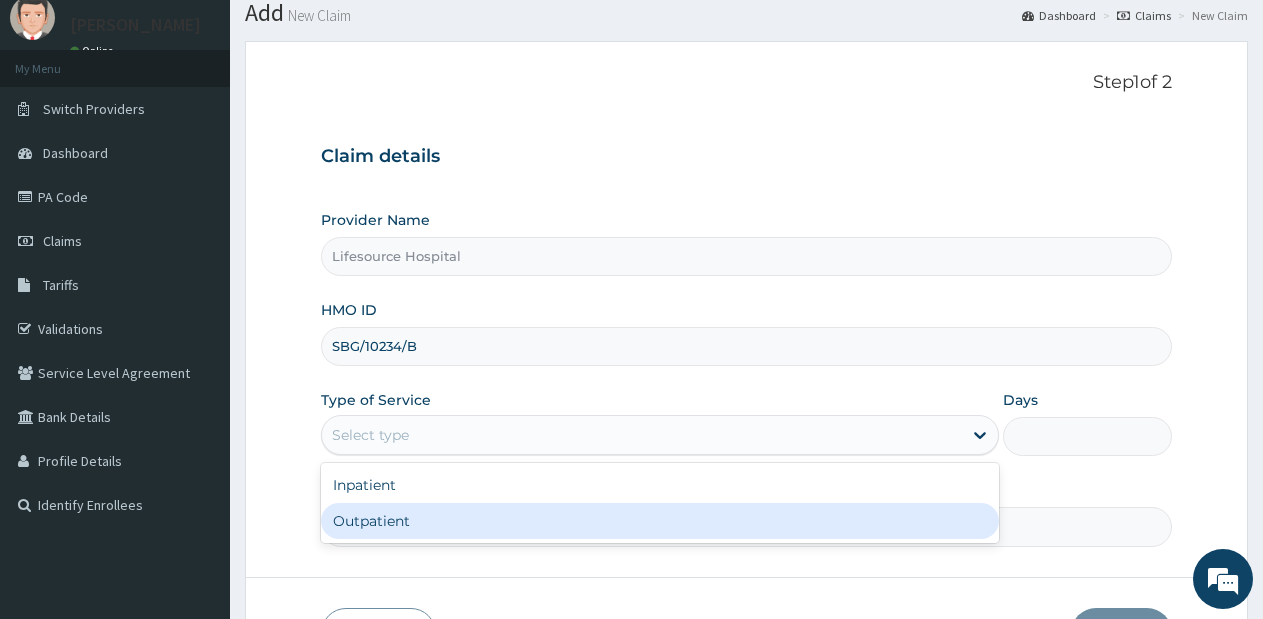 click on "Outpatient" at bounding box center [659, 521] 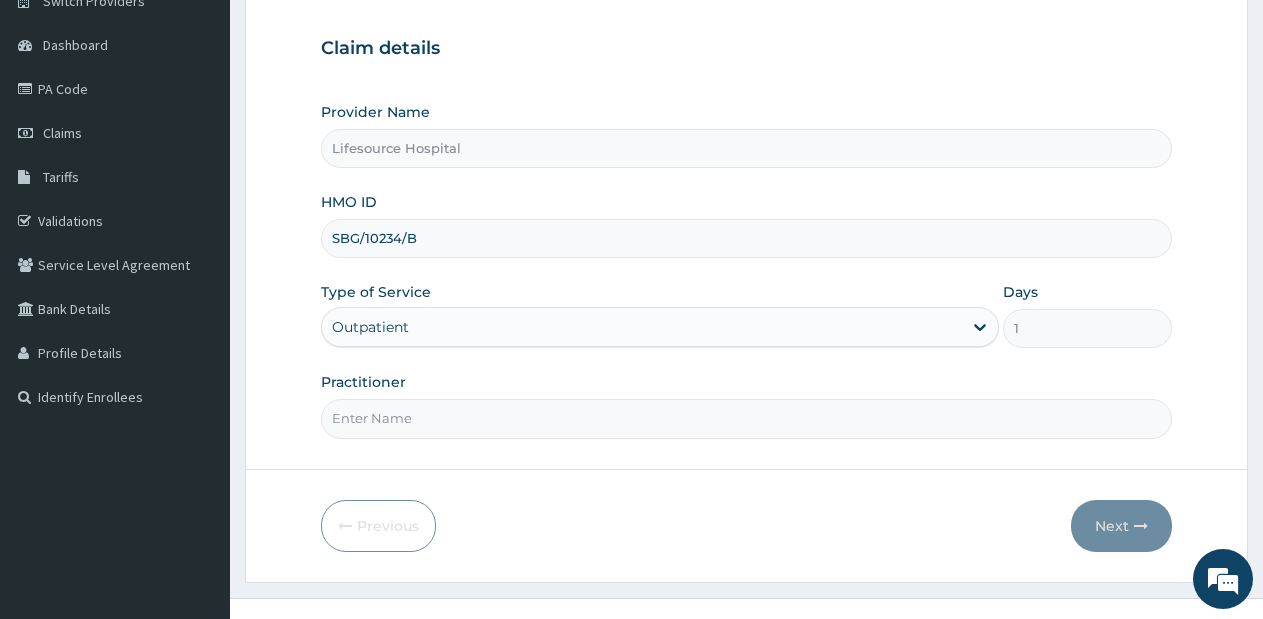 scroll, scrollTop: 203, scrollLeft: 0, axis: vertical 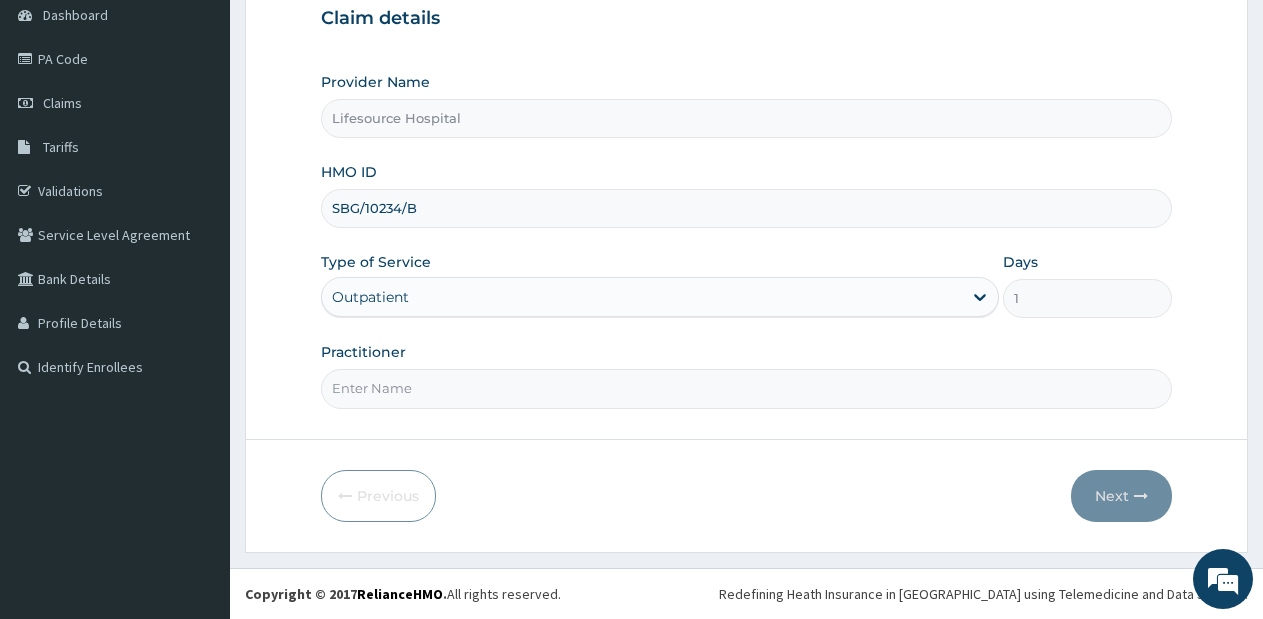 click on "Step  1  of 2 Claim details Provider Name Lifesource Hospital HMO ID SBG/10234/B Type of Service option Outpatient, selected.   Select is focused ,type to refine list, press Down to open the menu,  Outpatient Days 1 Practitioner     Previous   Next" at bounding box center [746, 227] 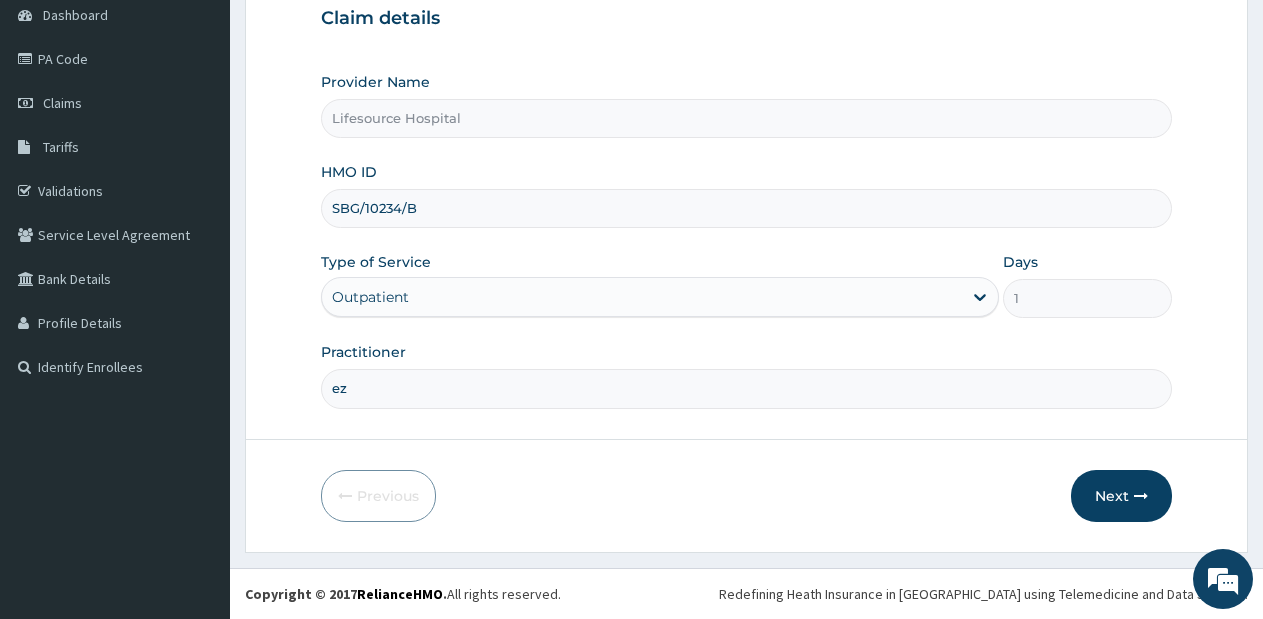type on "e" 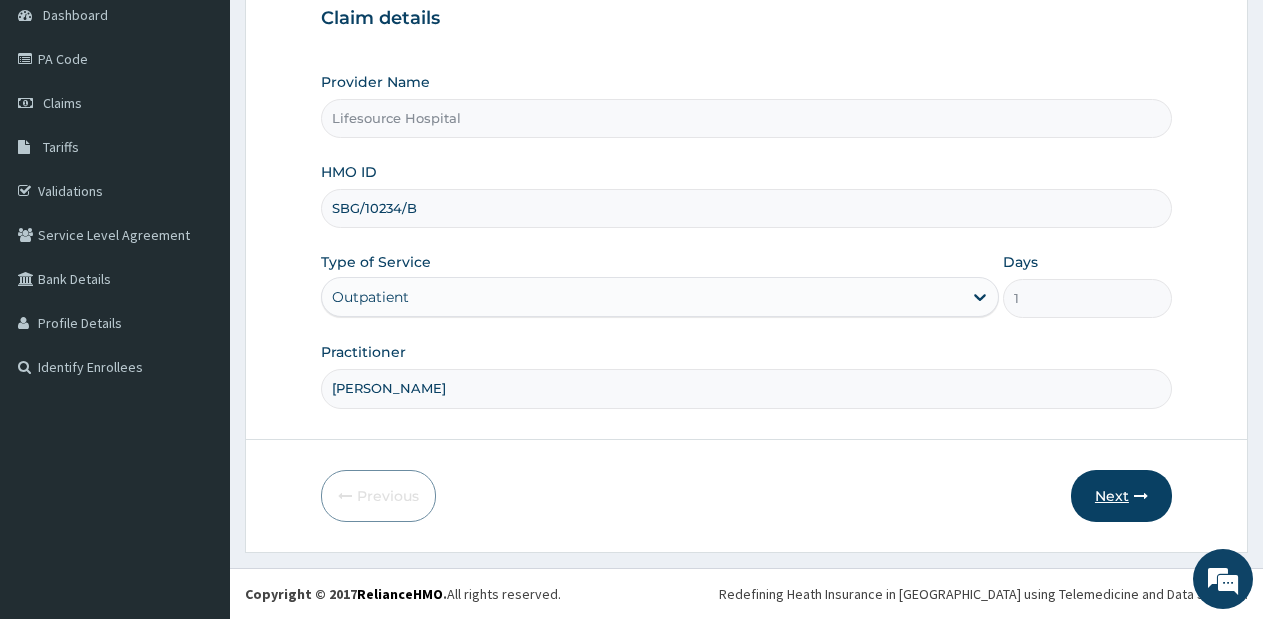 type on "EZE MATINA" 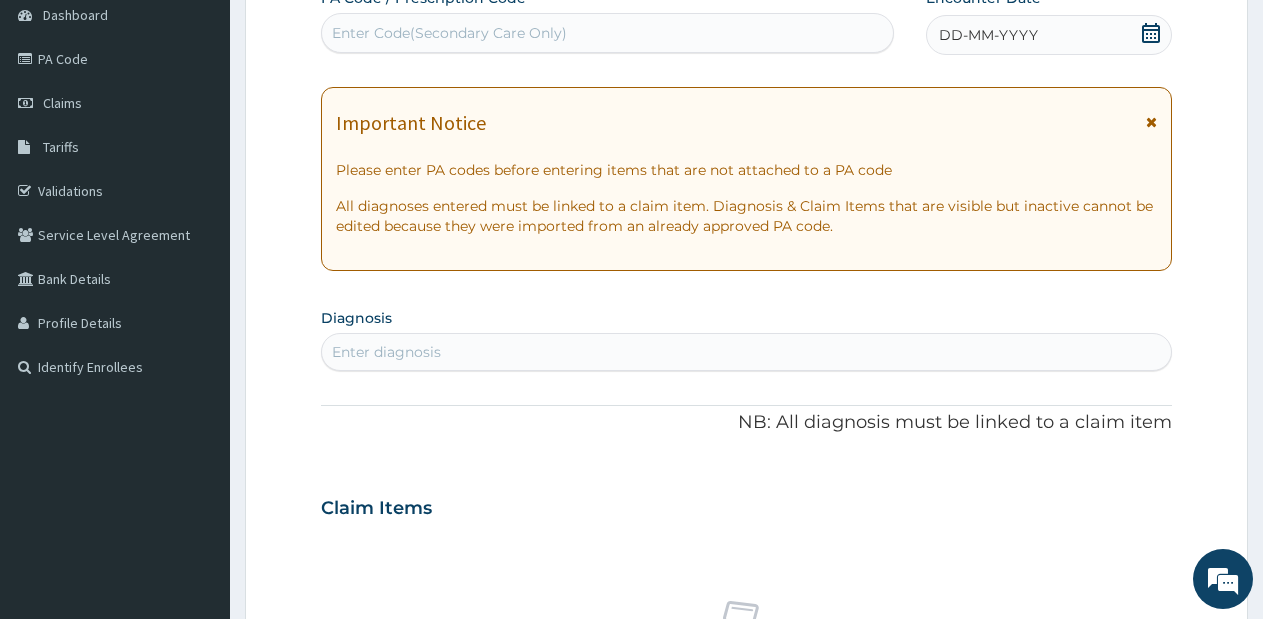click 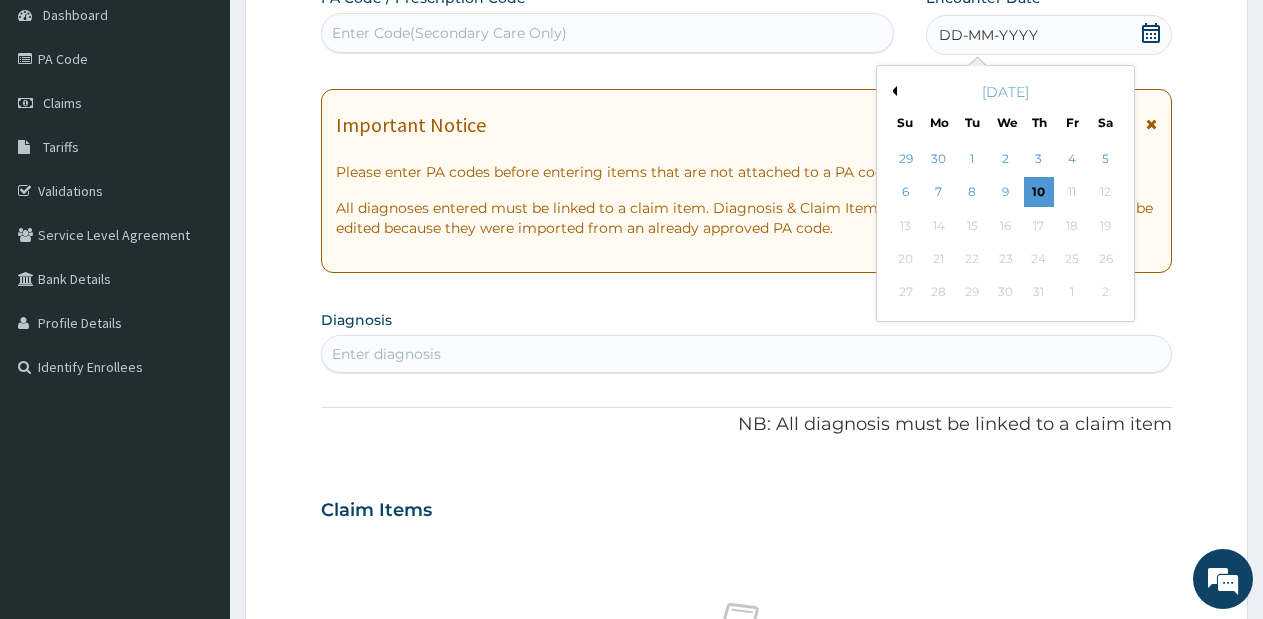 click on "Previous Month" at bounding box center (892, 91) 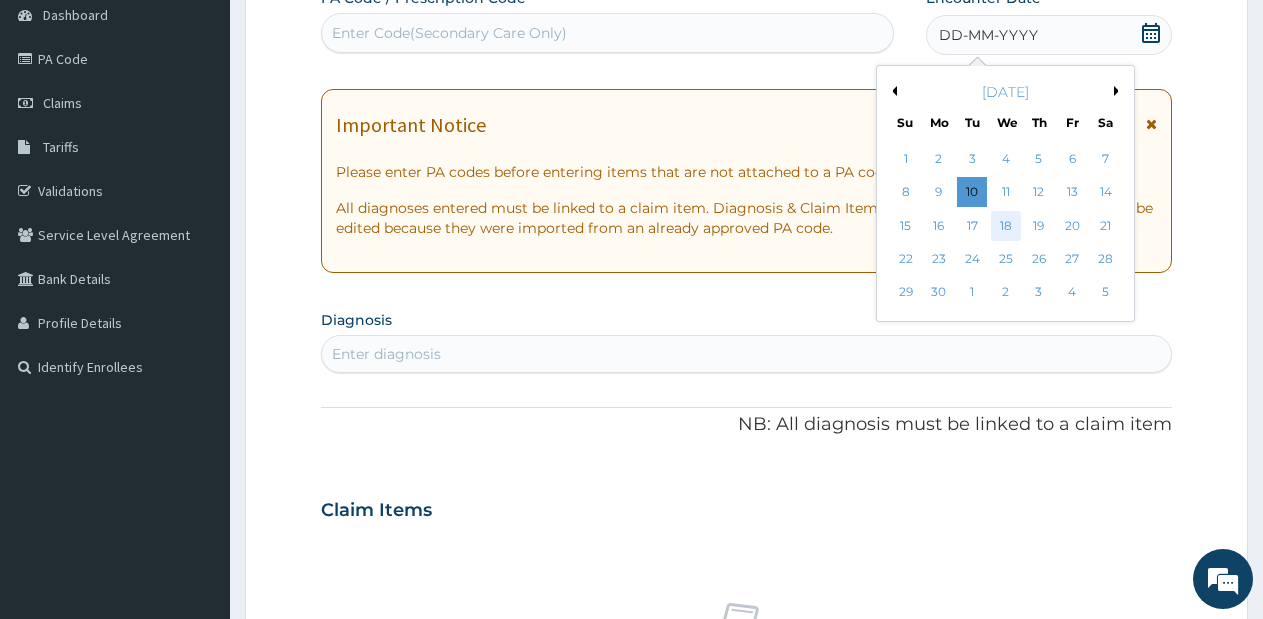 click on "18" at bounding box center (1006, 226) 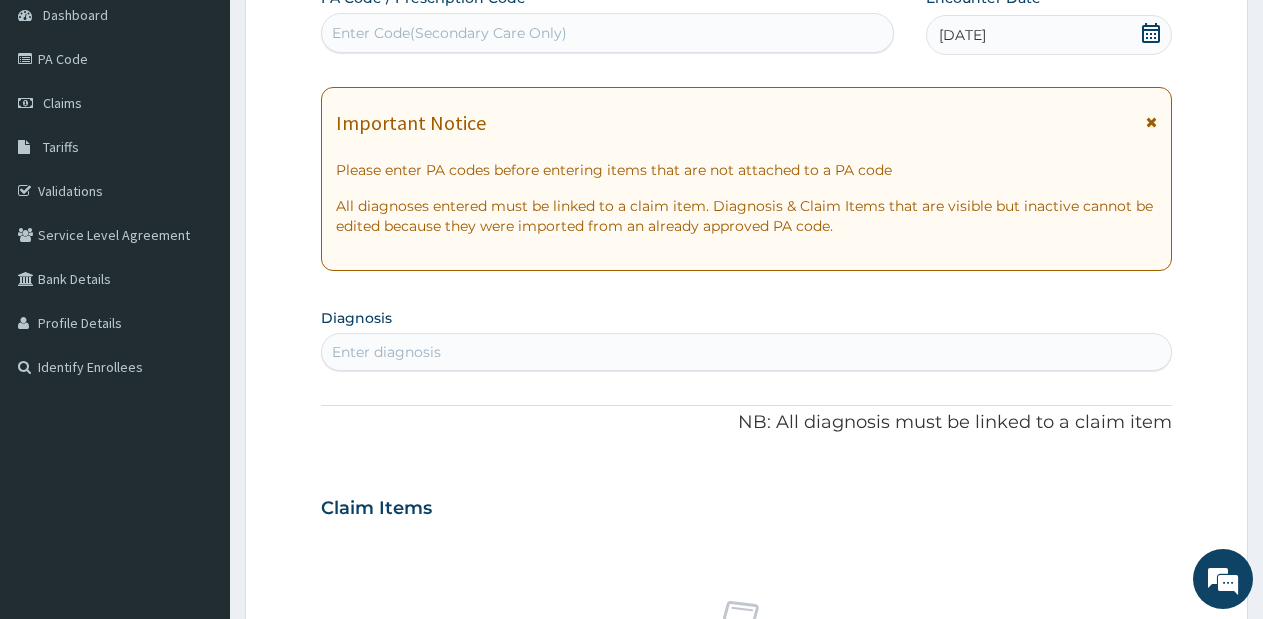 click on "Enter diagnosis" at bounding box center (746, 352) 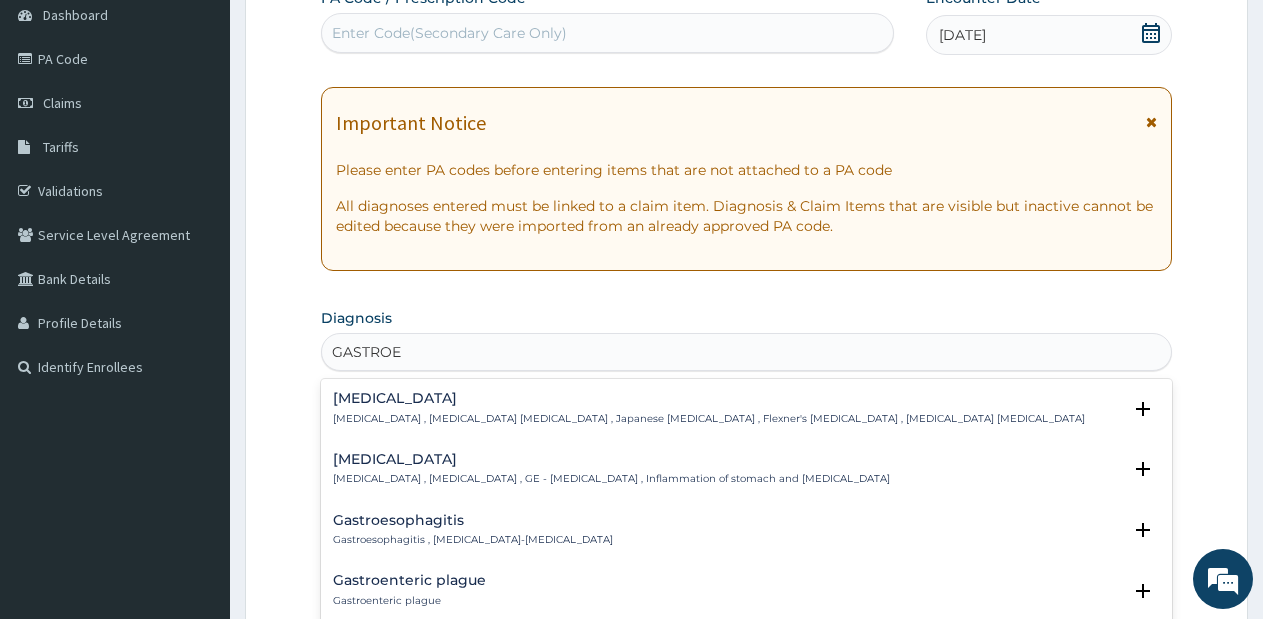 type on "GASTROEN" 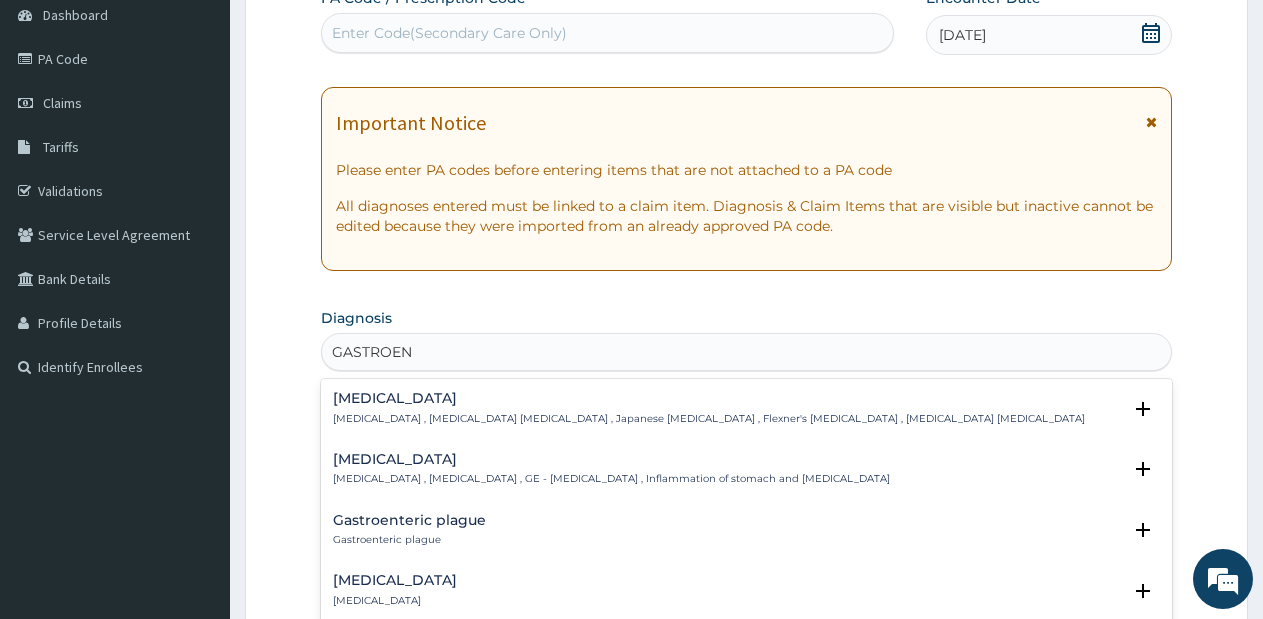 click on "Gastroenteritis Gastroenteritis , Gastroenteropathy , GE - Gastroenteritis , Inflammation of stomach and intestine" at bounding box center (611, 469) 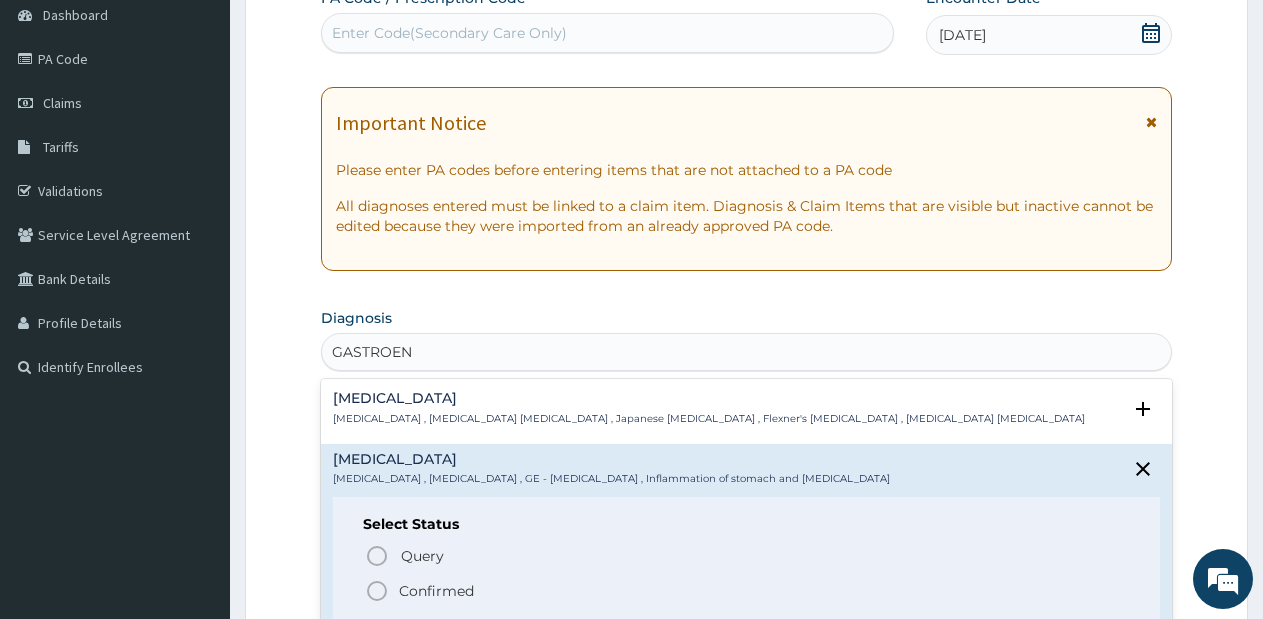 click 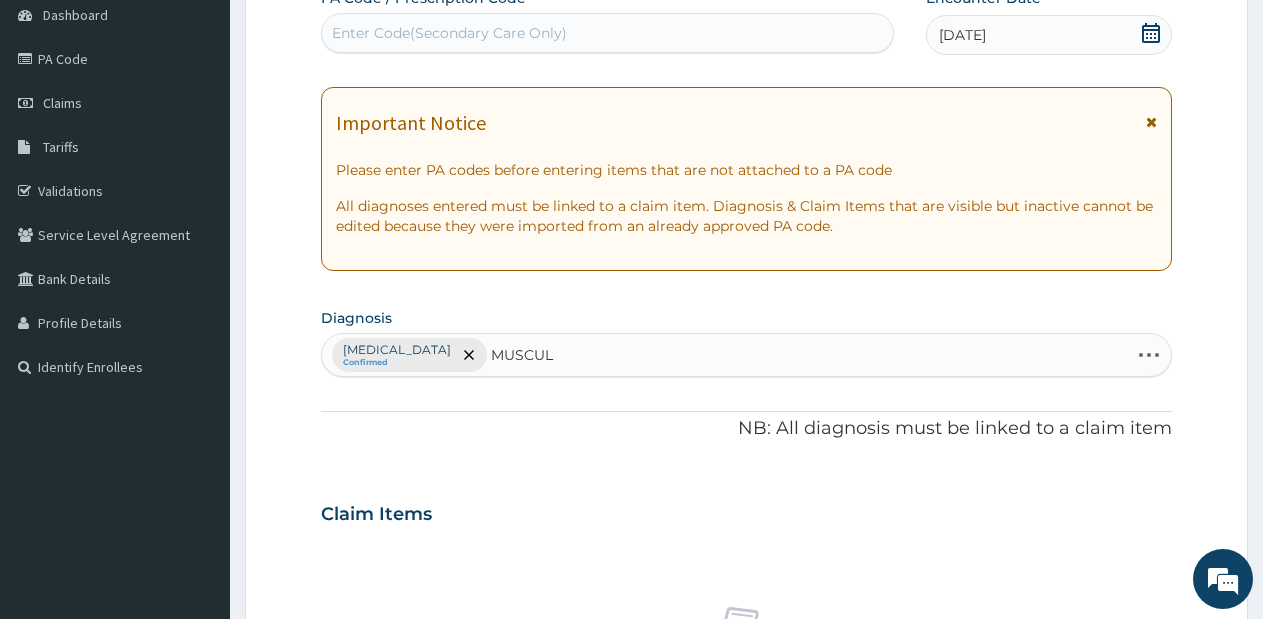 type on "MUSCULO" 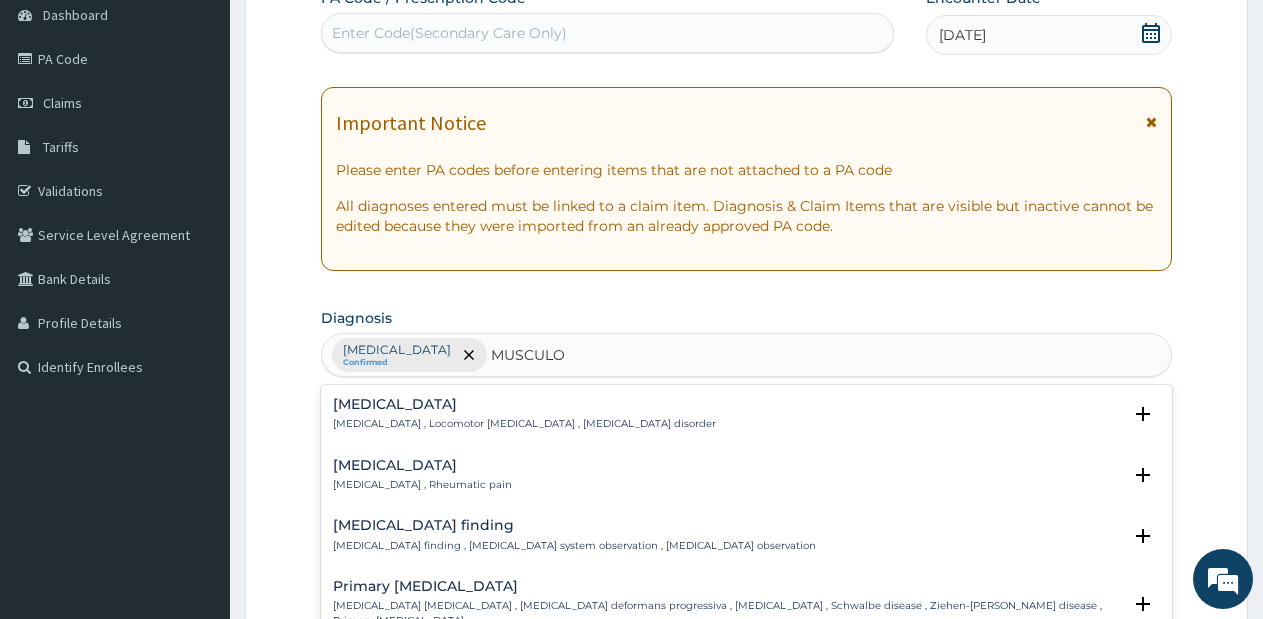 click on "Musculoskeletal pain Musculoskeletal pain , Rheumatic pain Select Status Query Query covers suspected (?), Keep in view (kiv), Ruled out (r/o) Confirmed" at bounding box center (746, 480) 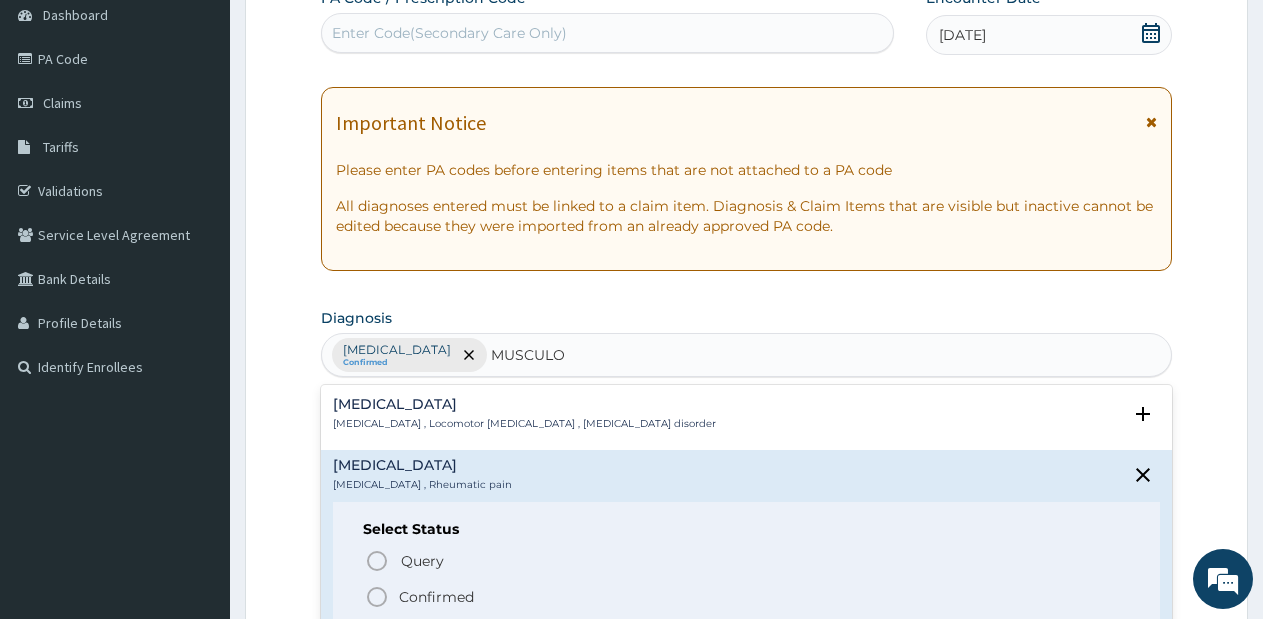 click 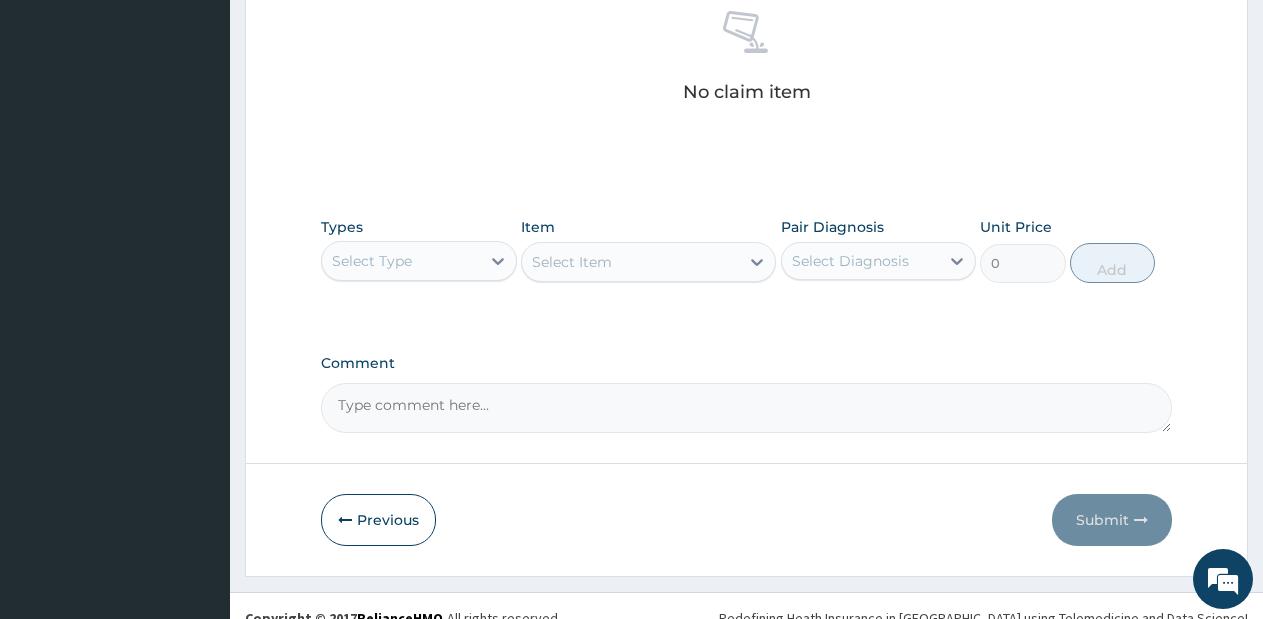scroll, scrollTop: 823, scrollLeft: 0, axis: vertical 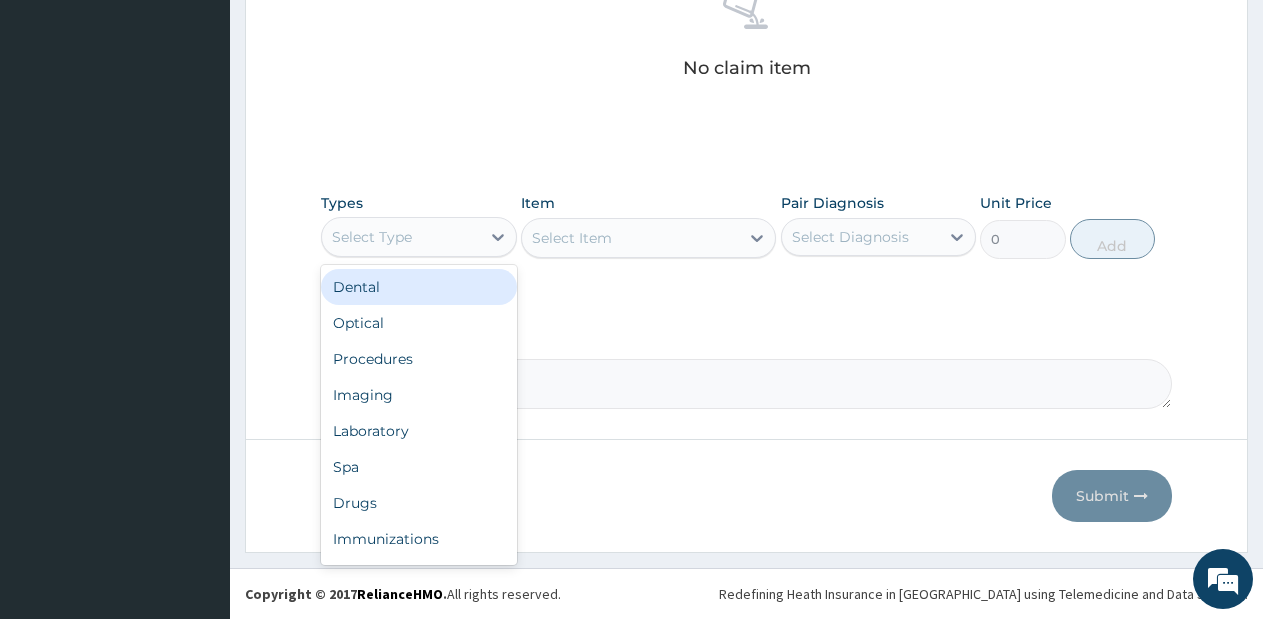 click on "Select Type" at bounding box center [401, 237] 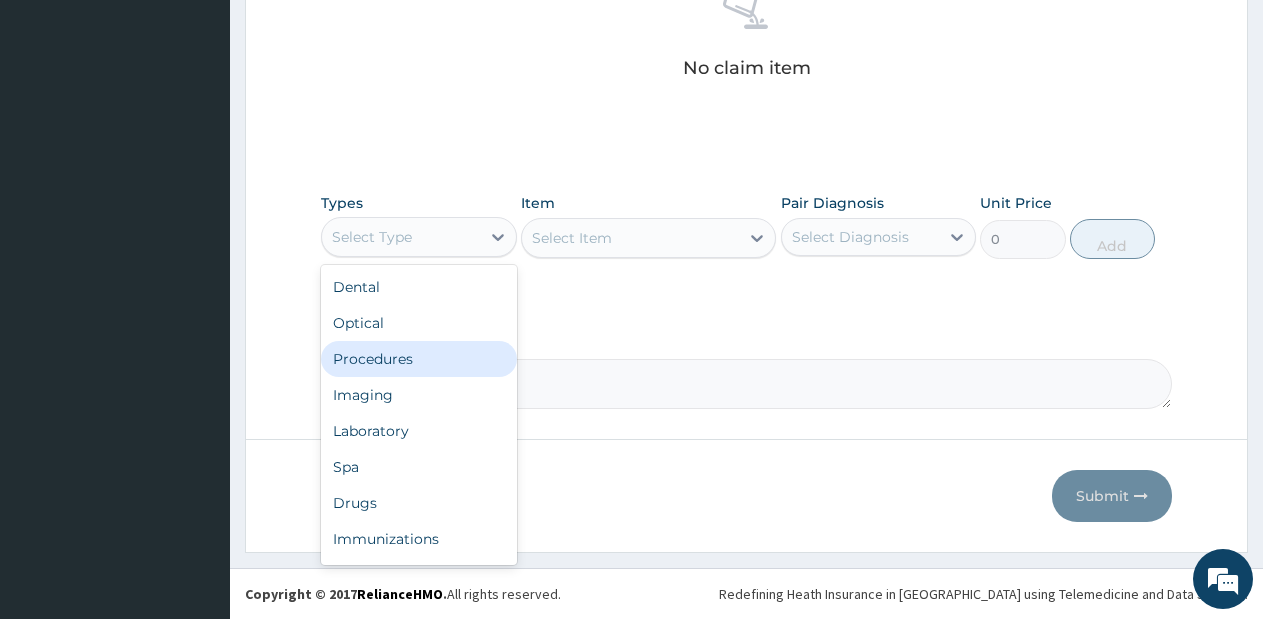 click on "Procedures" at bounding box center [419, 359] 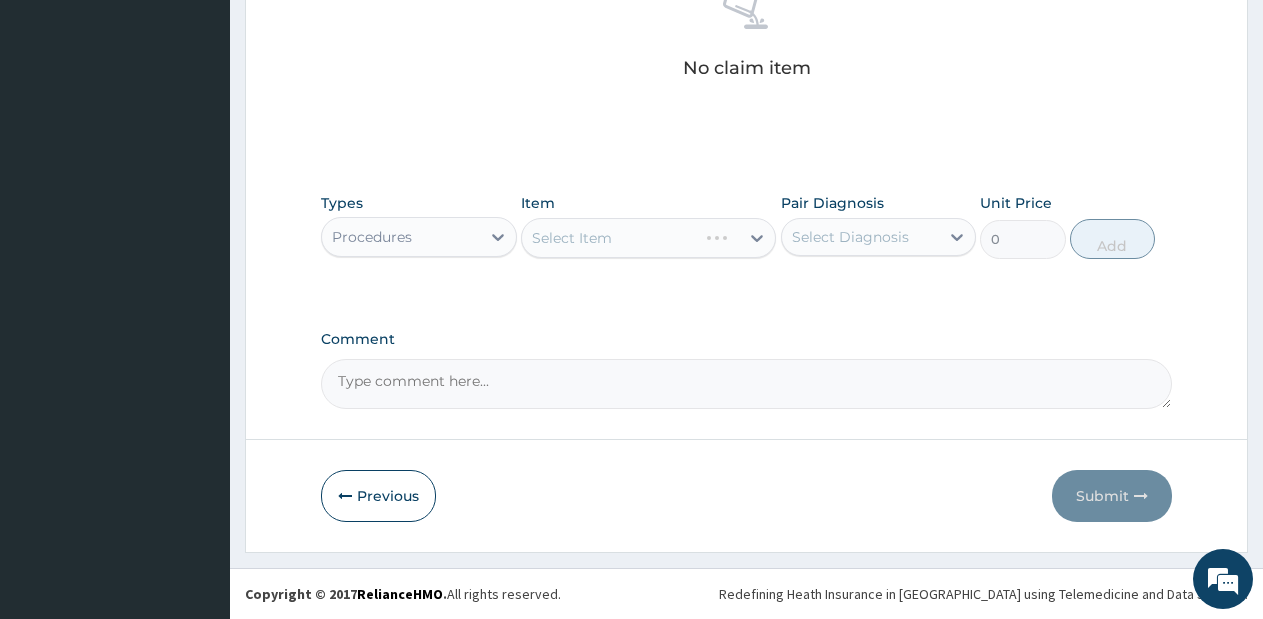 click on "Select Item" at bounding box center (648, 238) 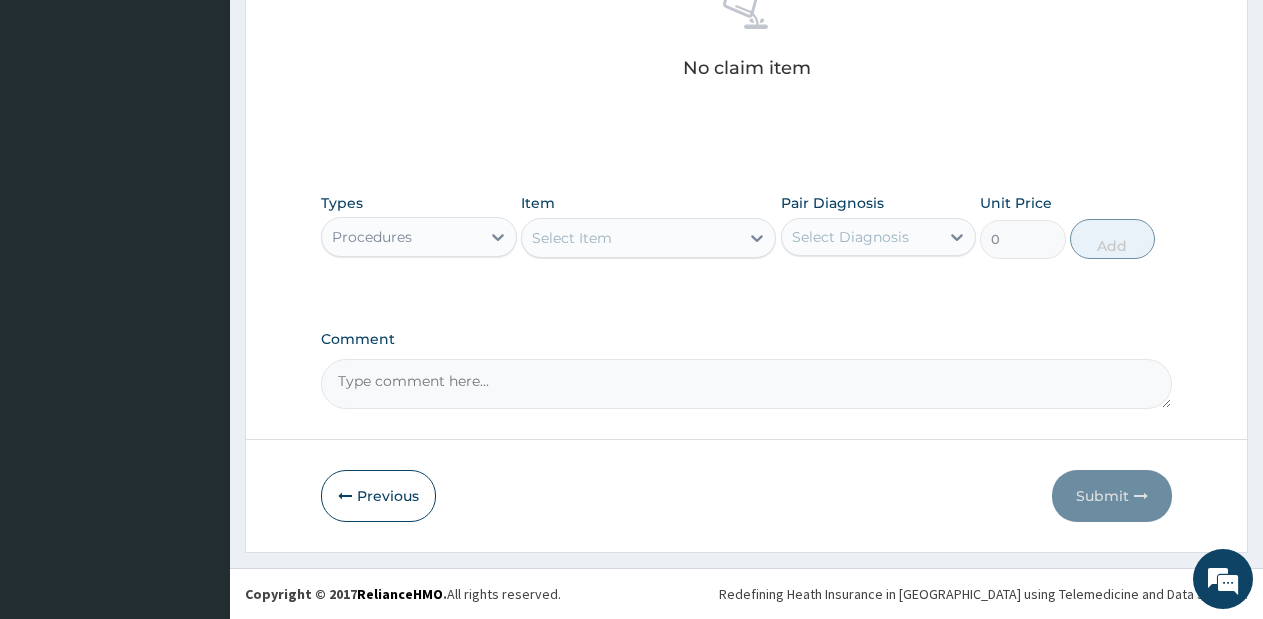 click on "Select Item" at bounding box center (630, 238) 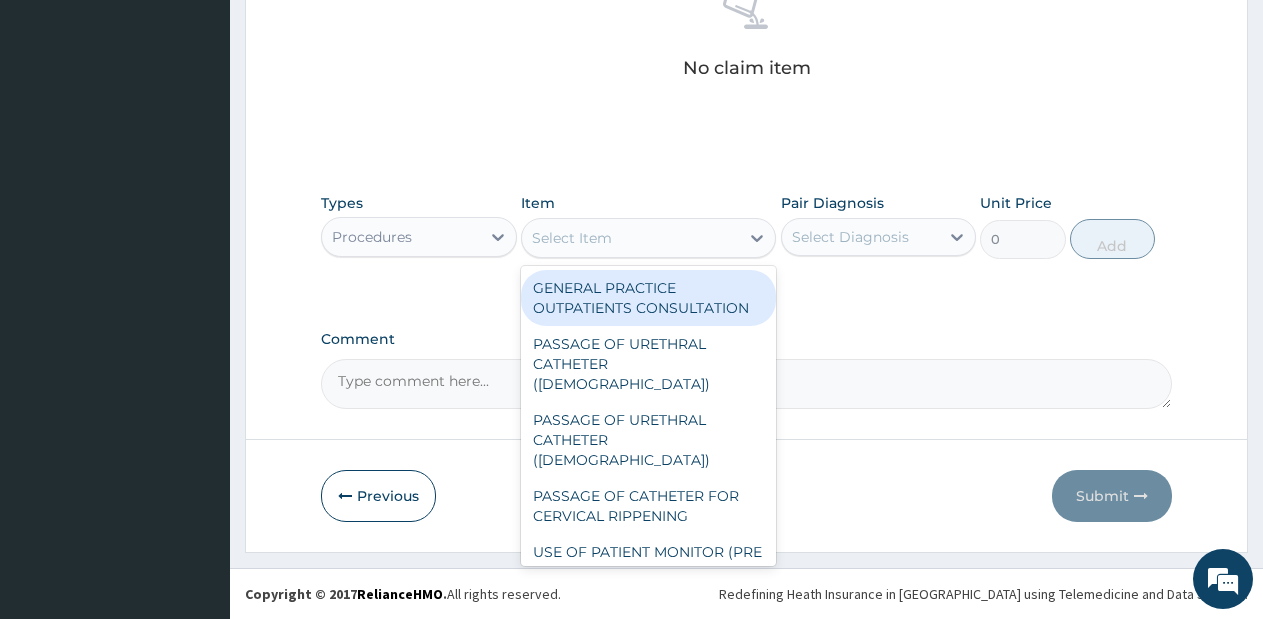 click on "GENERAL PRACTICE OUTPATIENTS CONSULTATION" at bounding box center [648, 298] 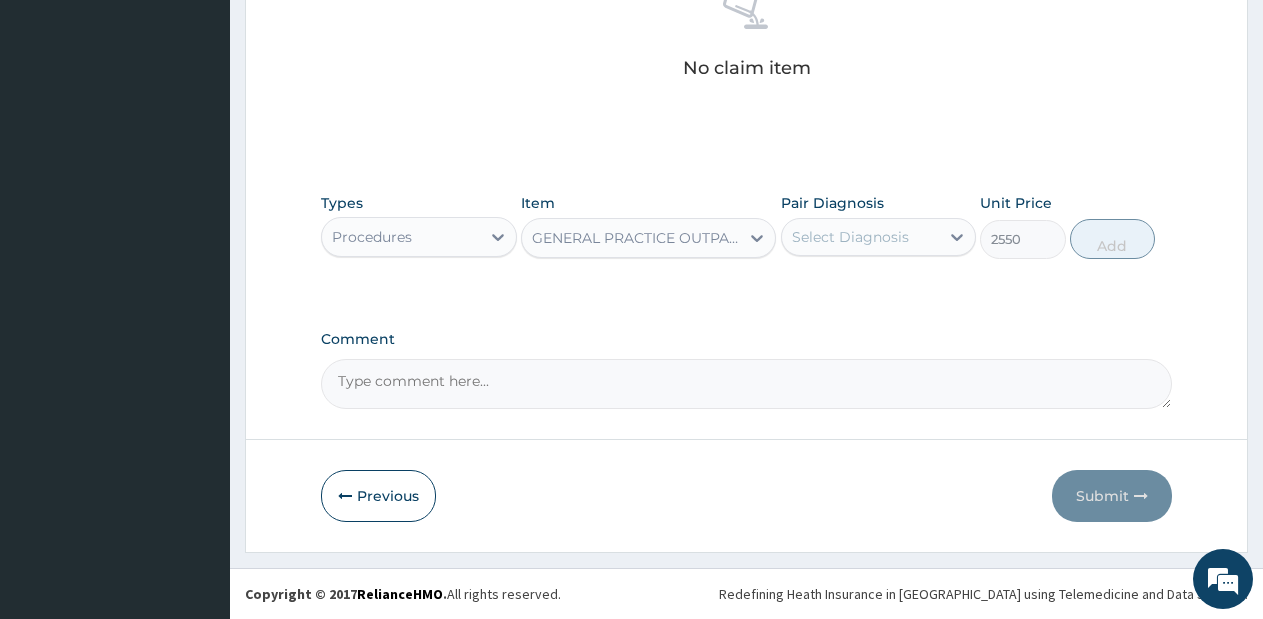 click on "Select Diagnosis" at bounding box center (861, 237) 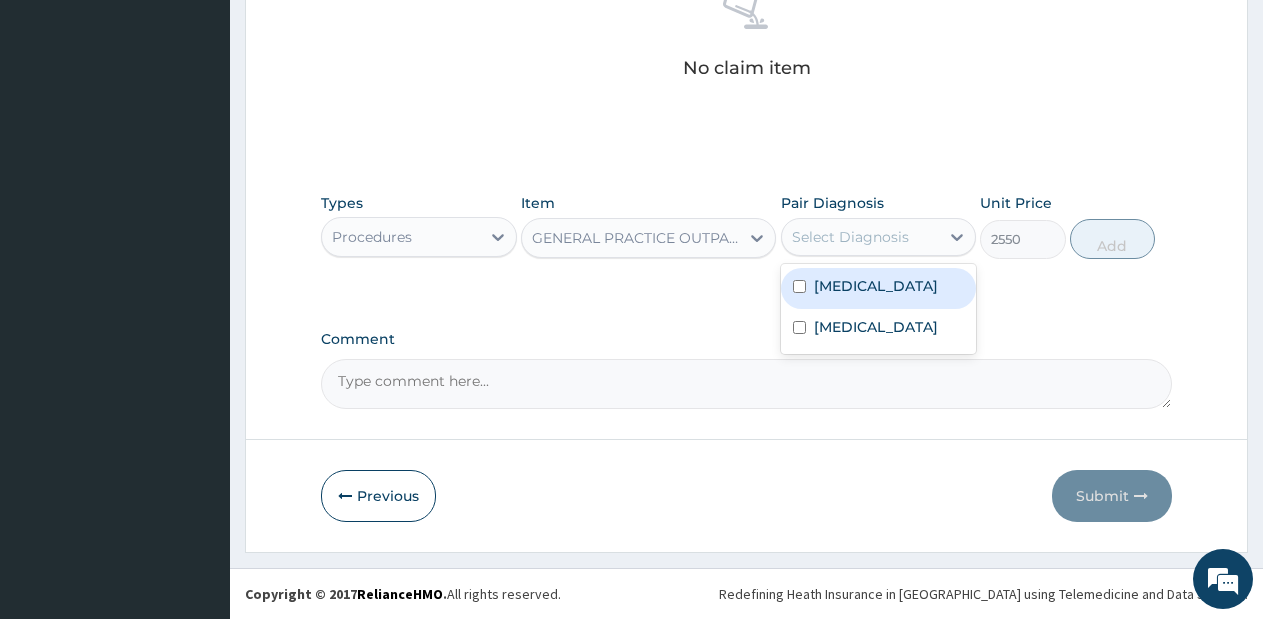 click on "Gastroenteritis" at bounding box center [876, 286] 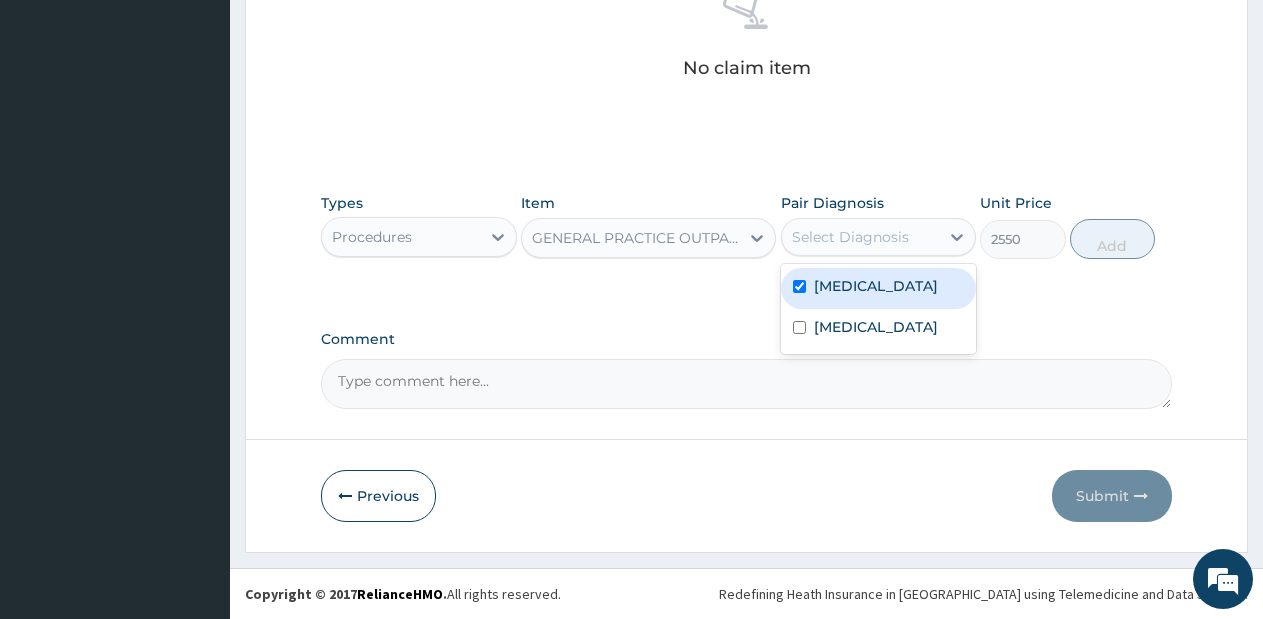 checkbox on "true" 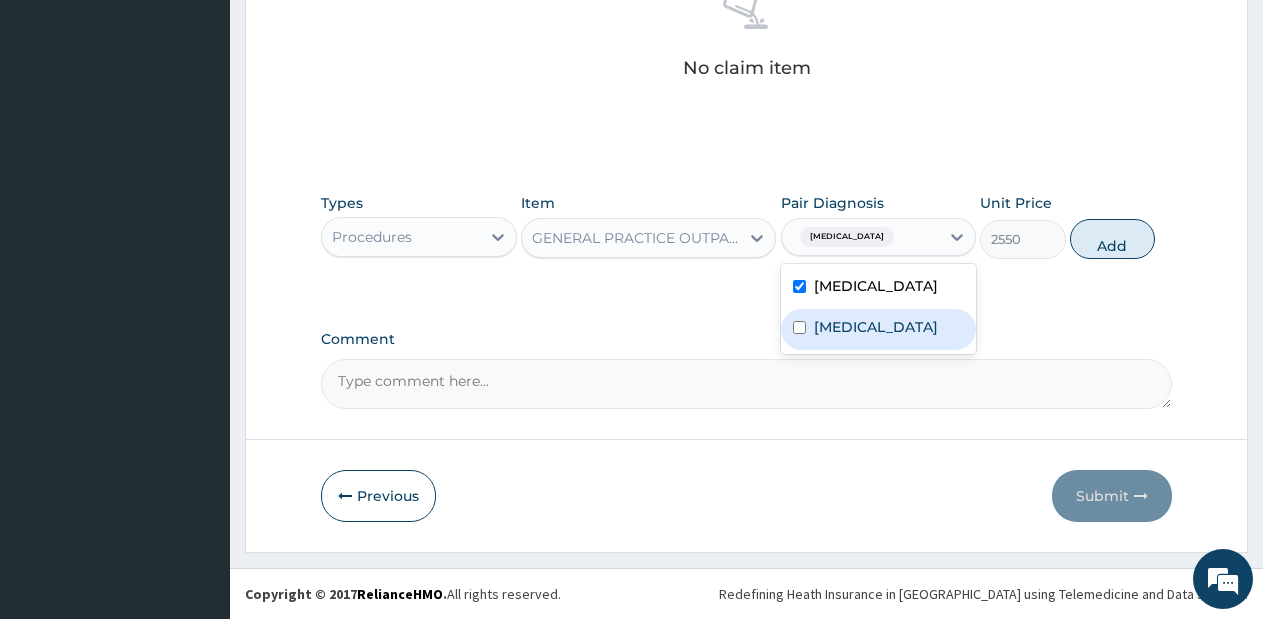 click on "Musculoskeletal pain" at bounding box center (879, 329) 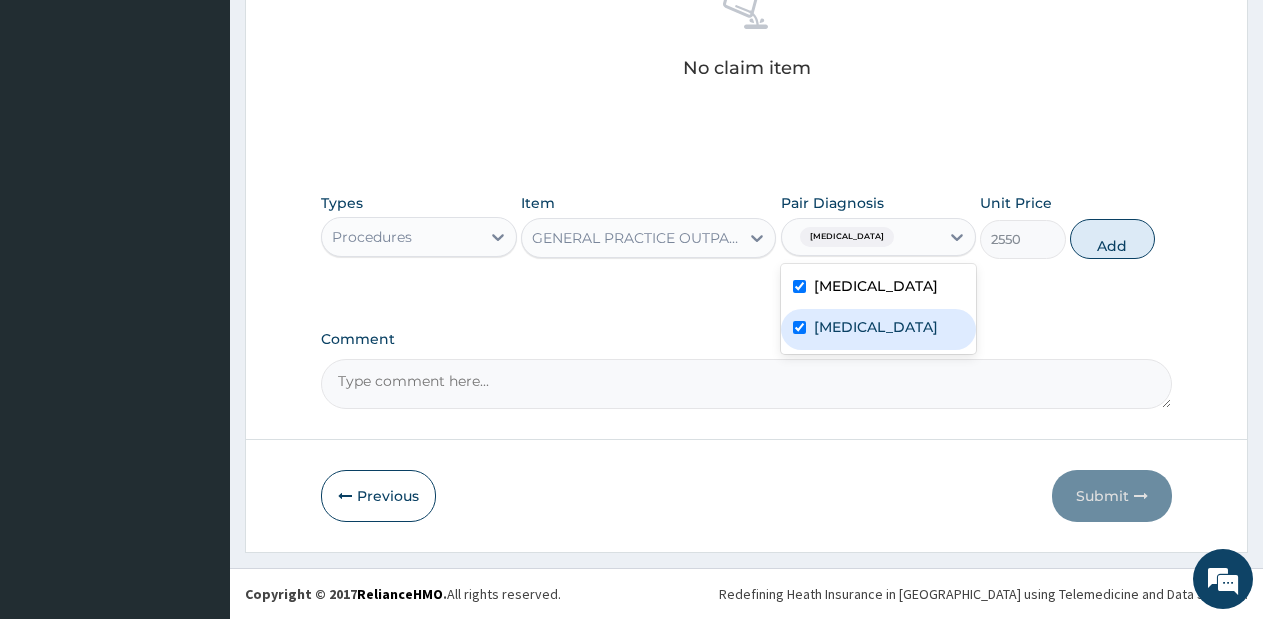 checkbox on "true" 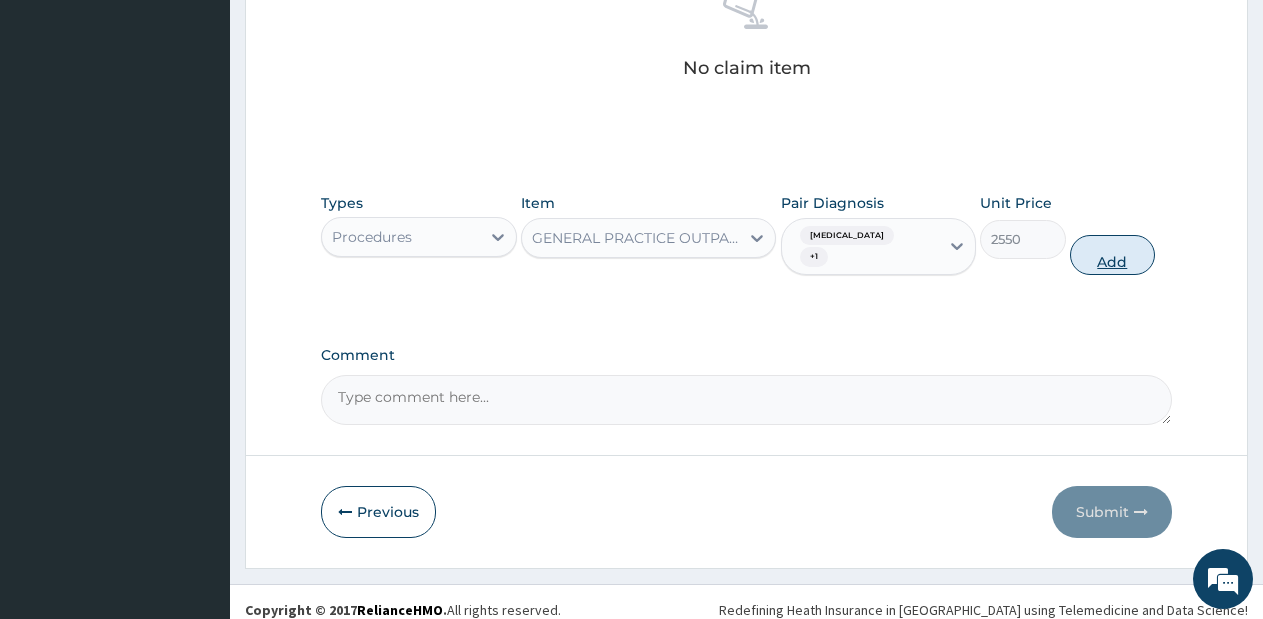 click on "Add" at bounding box center (1112, 255) 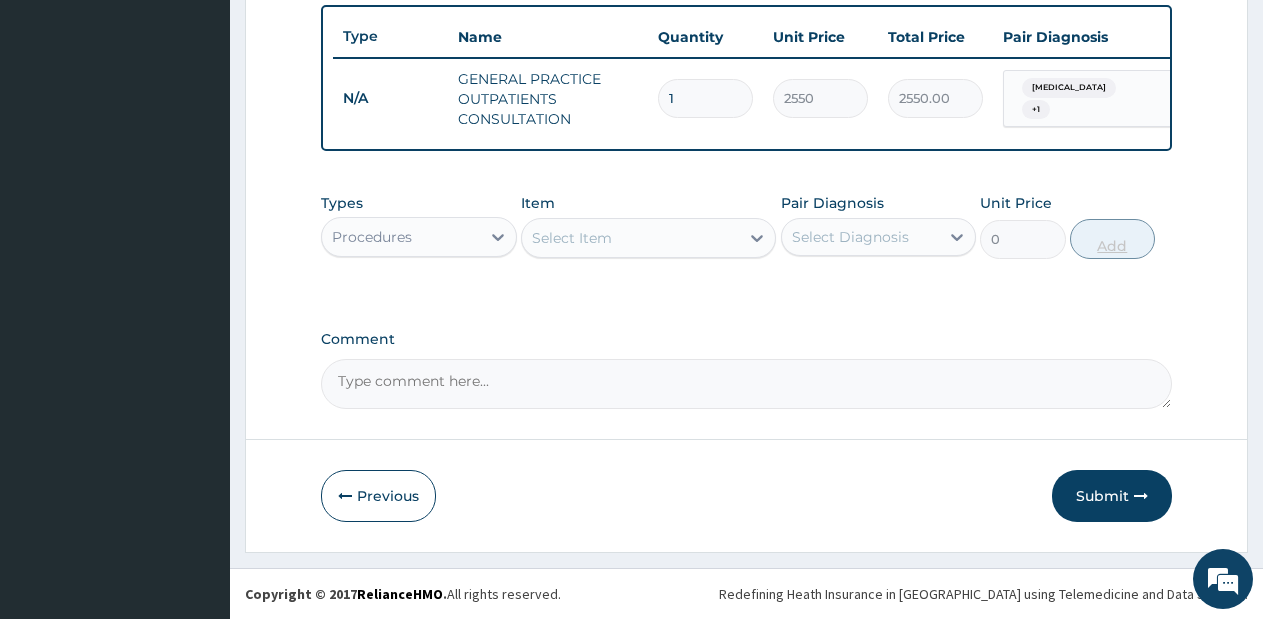 scroll, scrollTop: 756, scrollLeft: 0, axis: vertical 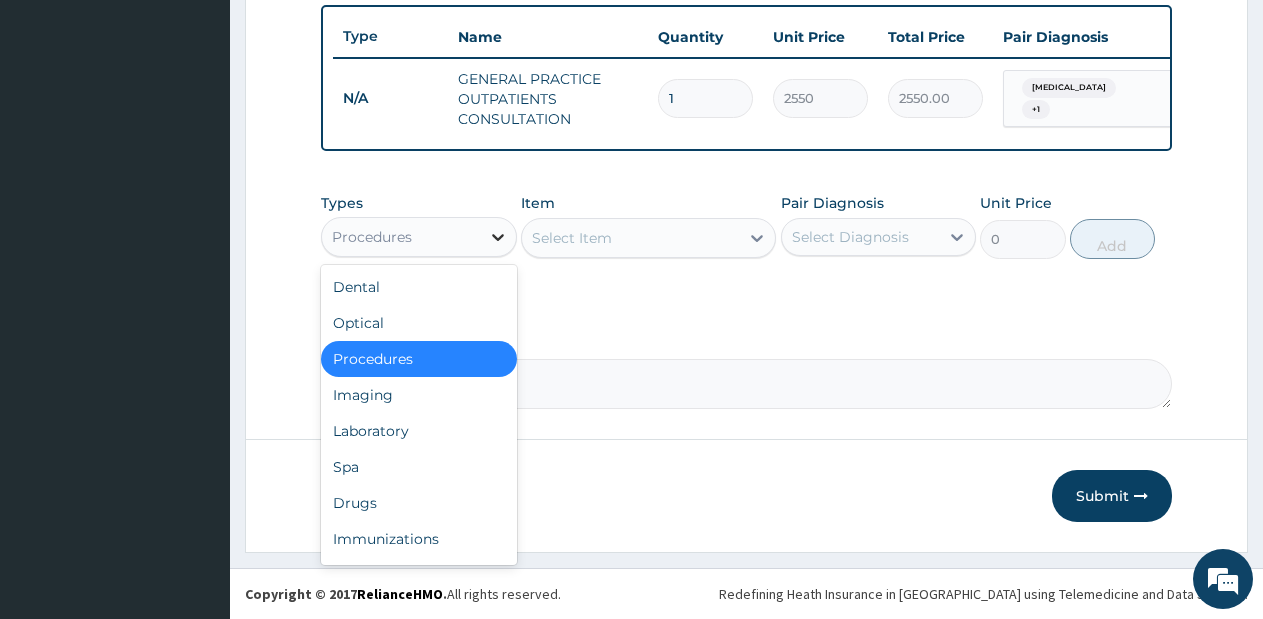 click at bounding box center (498, 237) 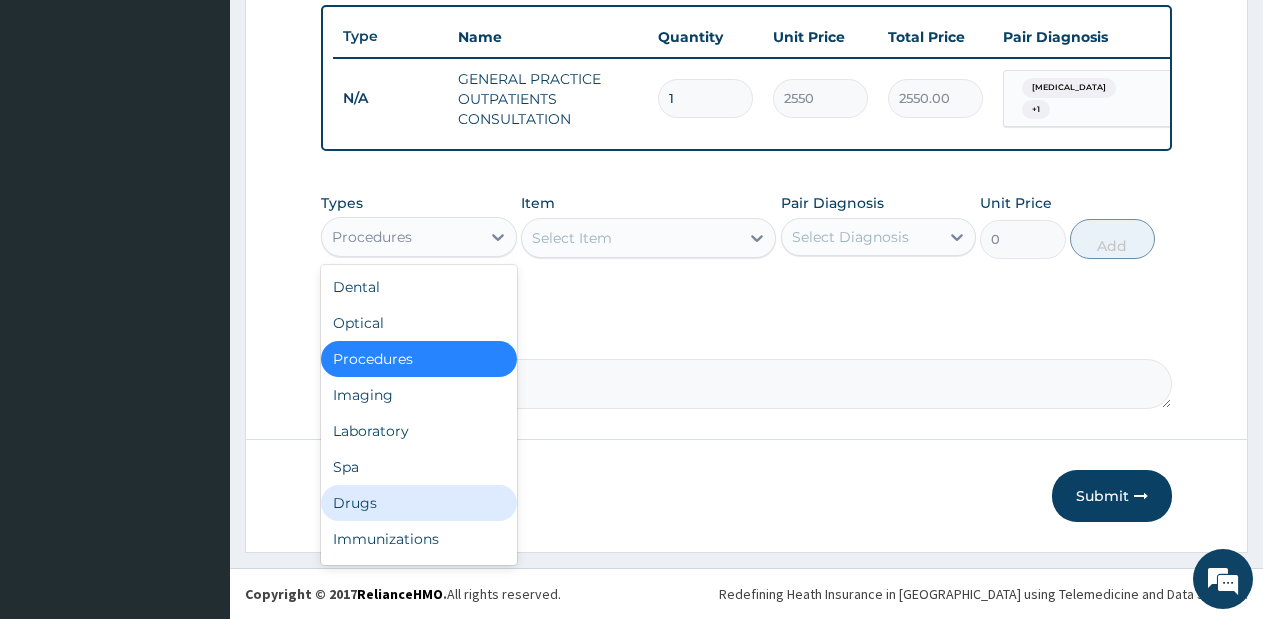 click on "Drugs" at bounding box center (419, 503) 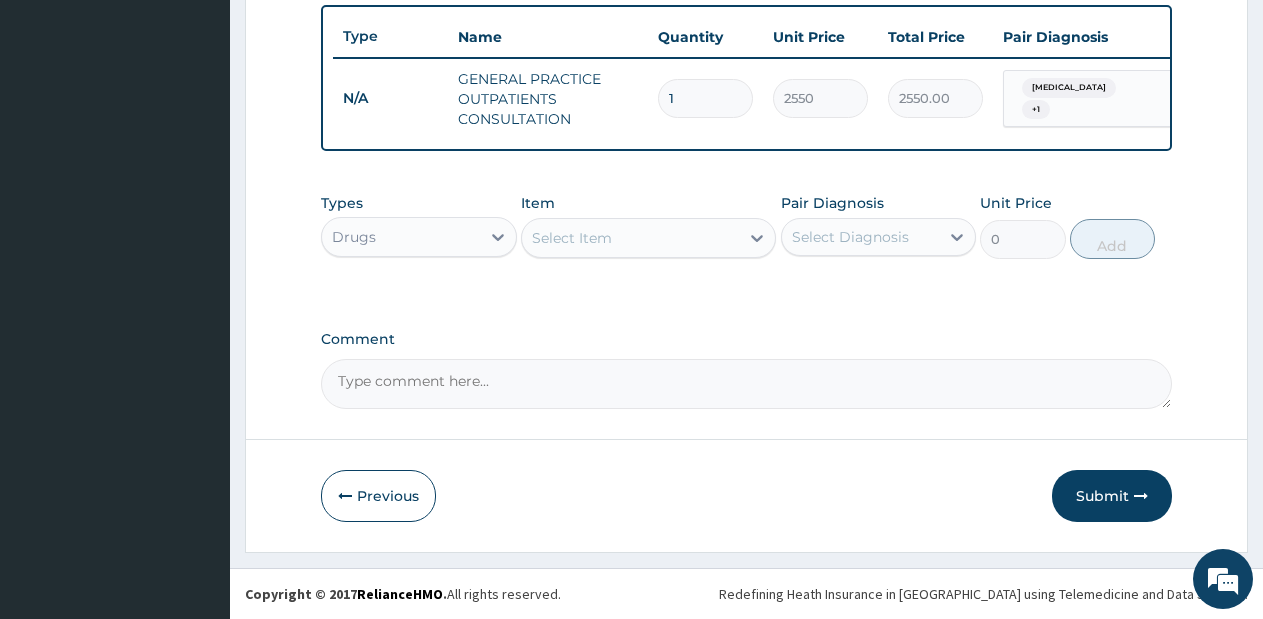 click on "Select Item" at bounding box center [630, 238] 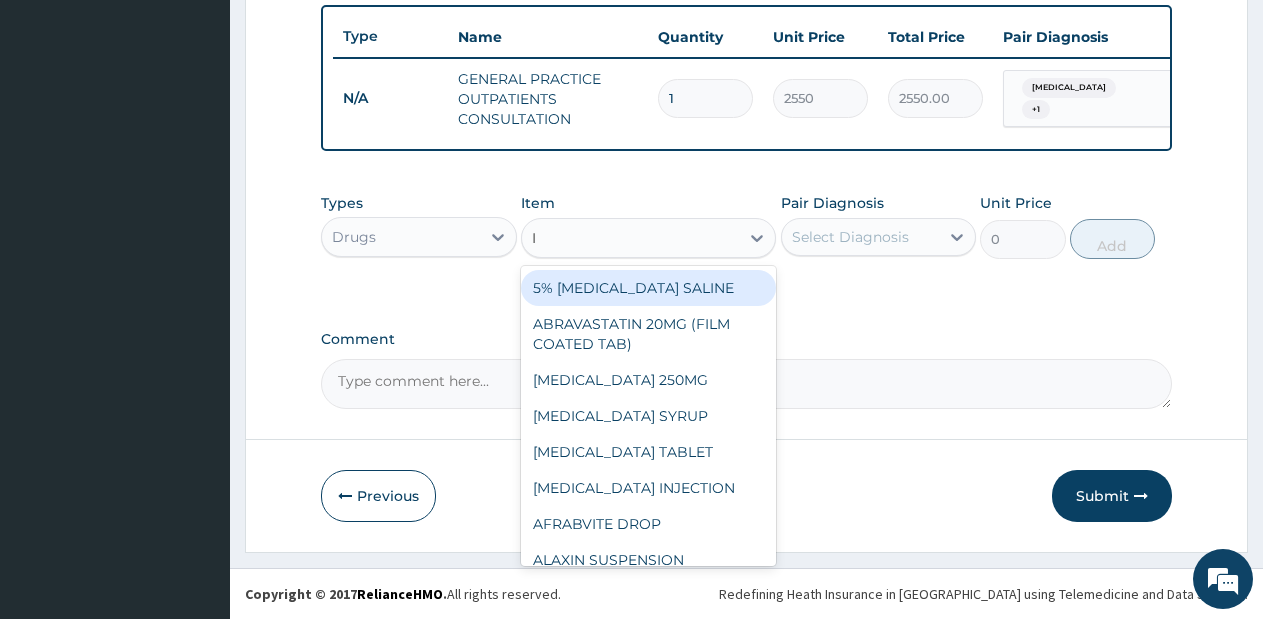type on "IM" 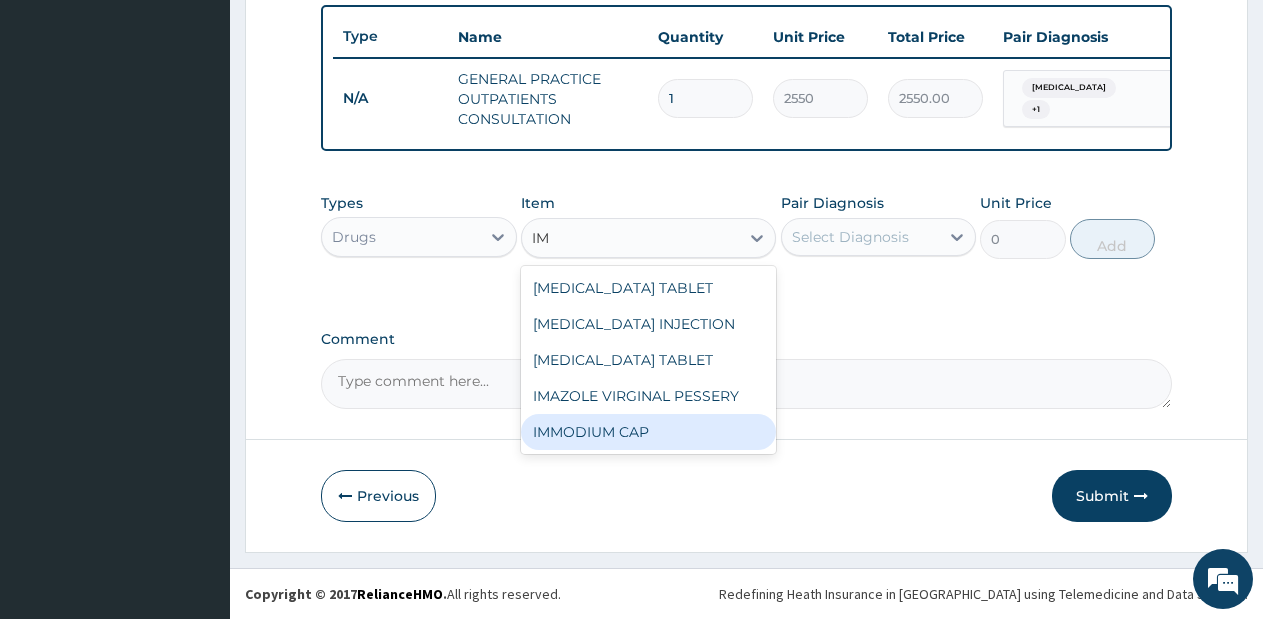 click on "IMMODIUM CAP" at bounding box center (648, 432) 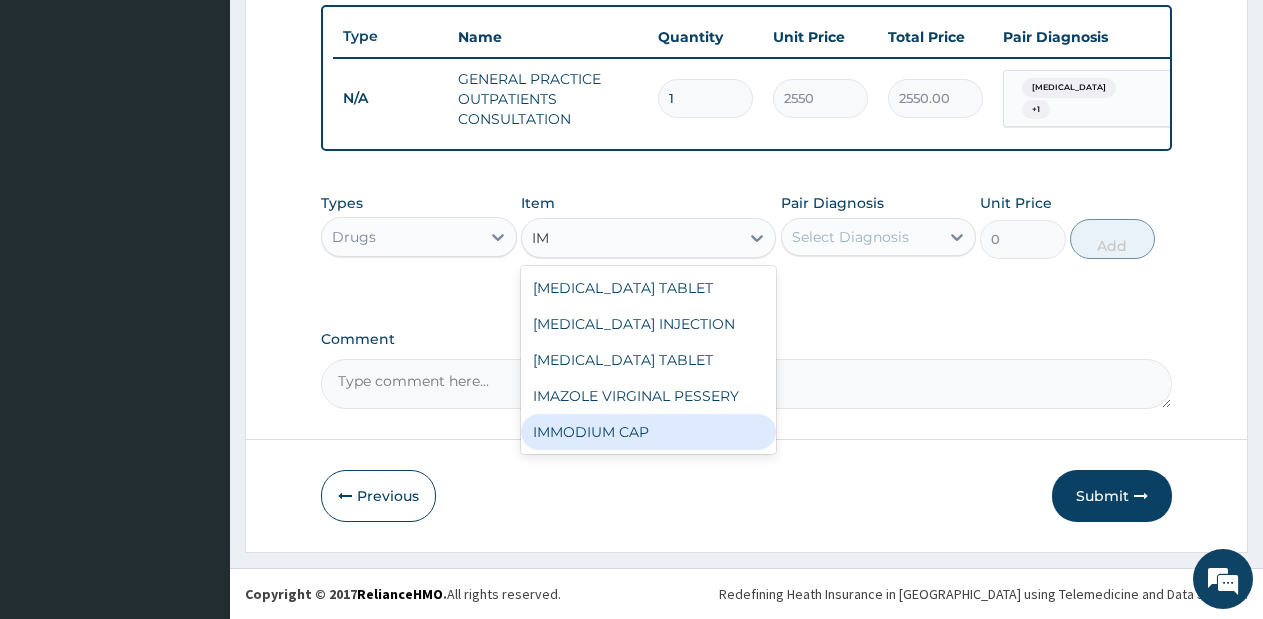 type 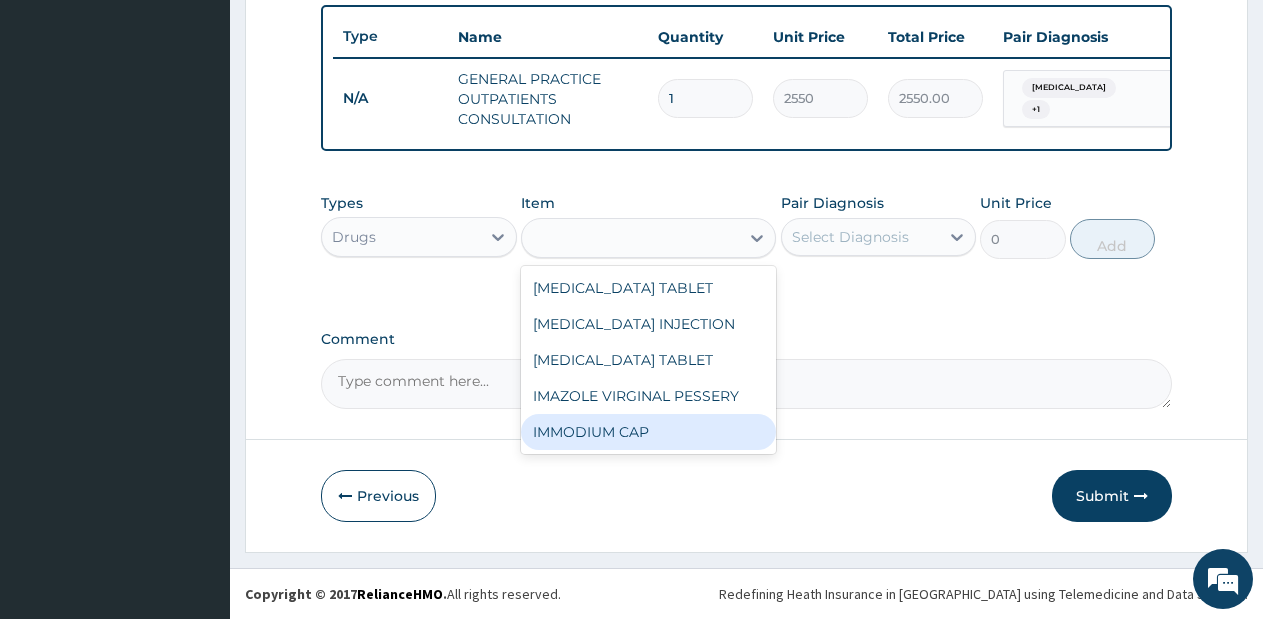 type on "114" 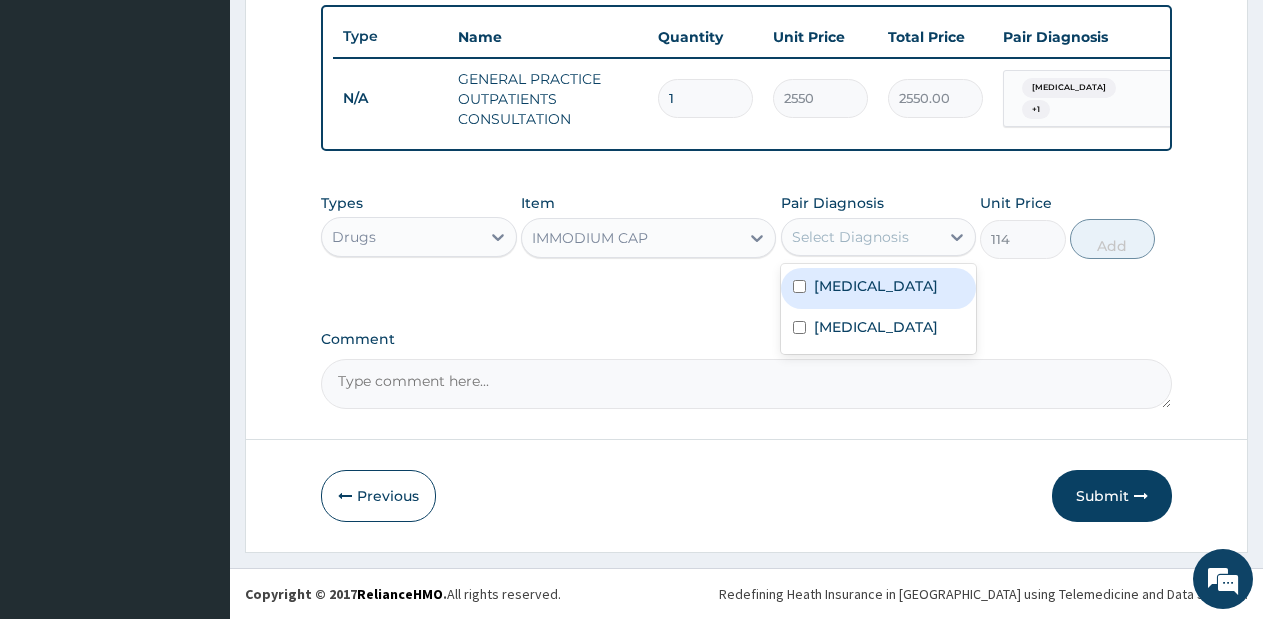 click on "Select Diagnosis" at bounding box center [861, 237] 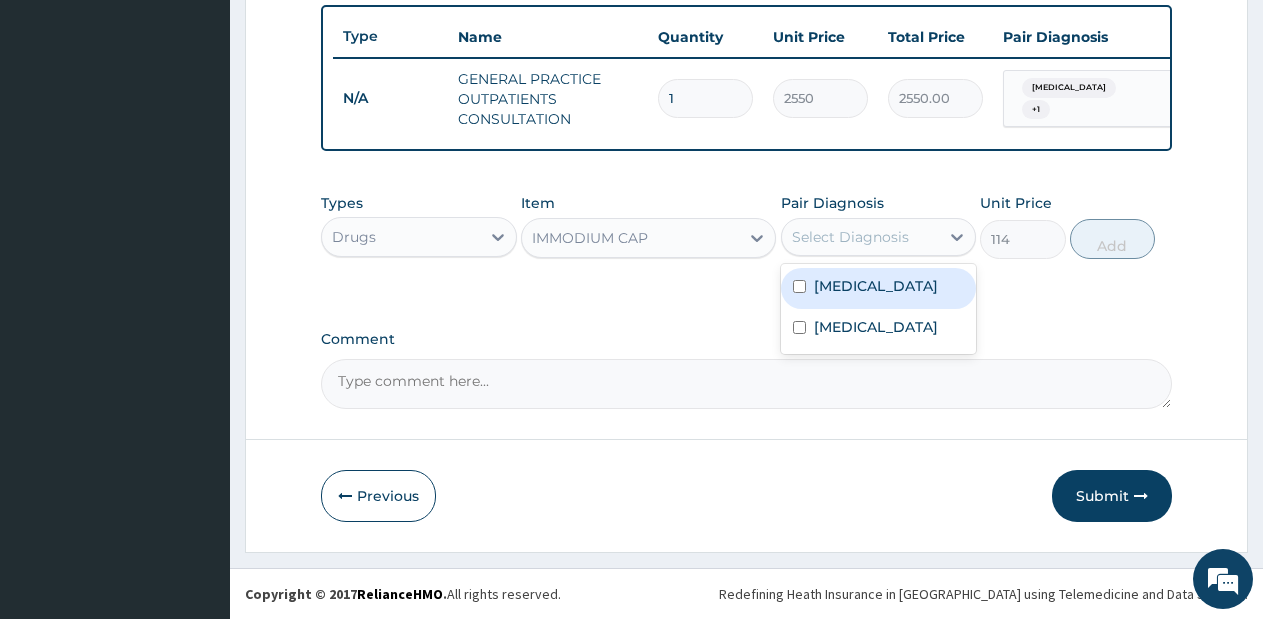 click on "Gastroenteritis" at bounding box center (876, 286) 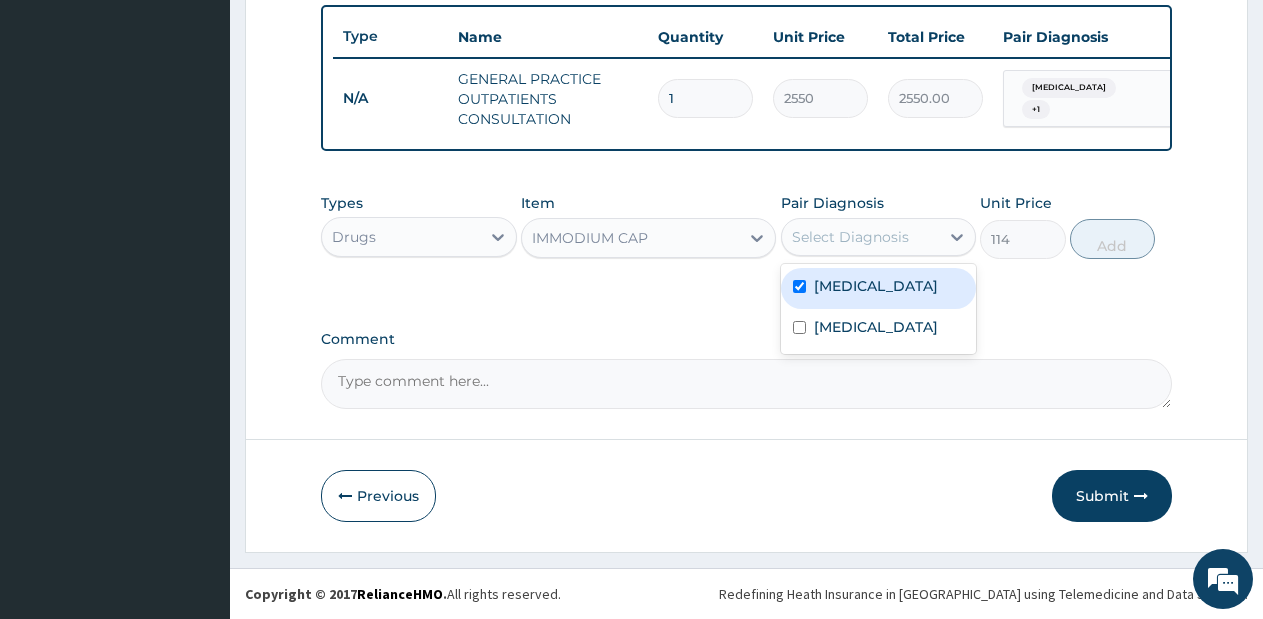 checkbox on "true" 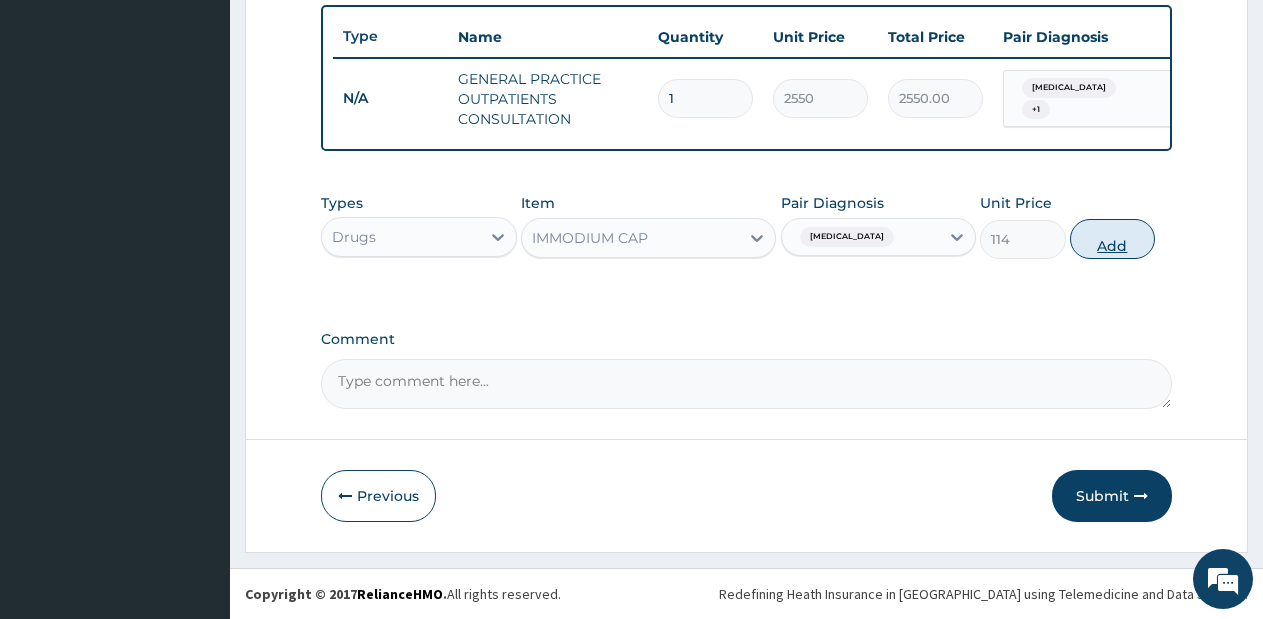 click on "Add" at bounding box center (1112, 239) 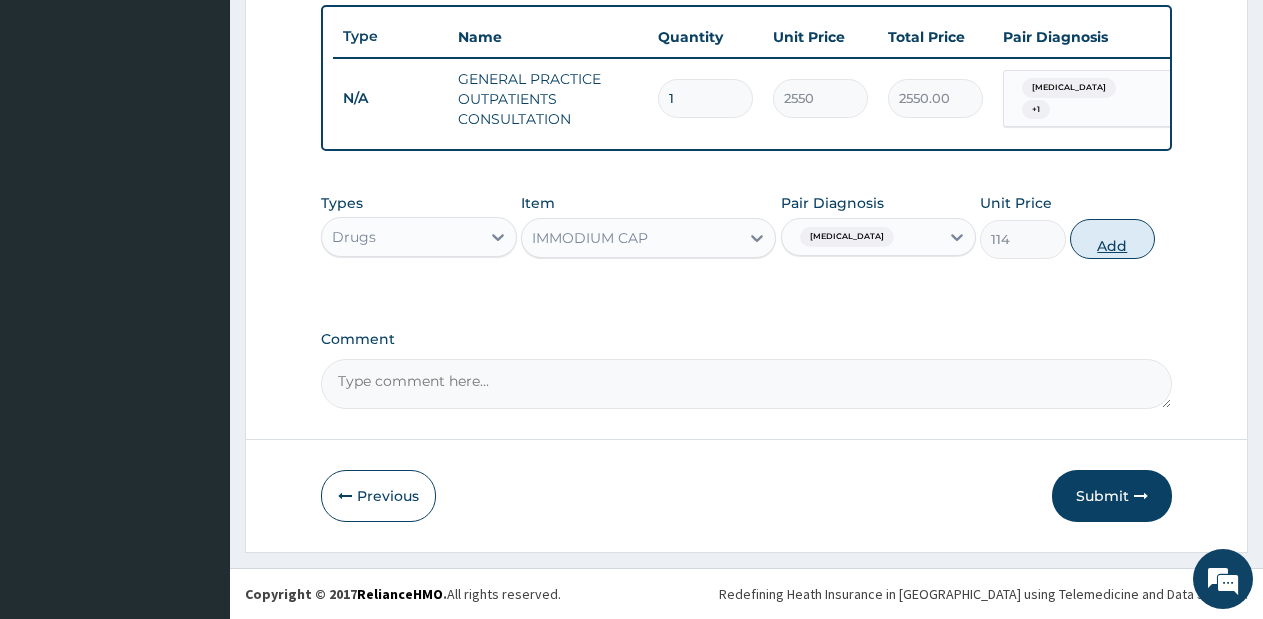 type on "0" 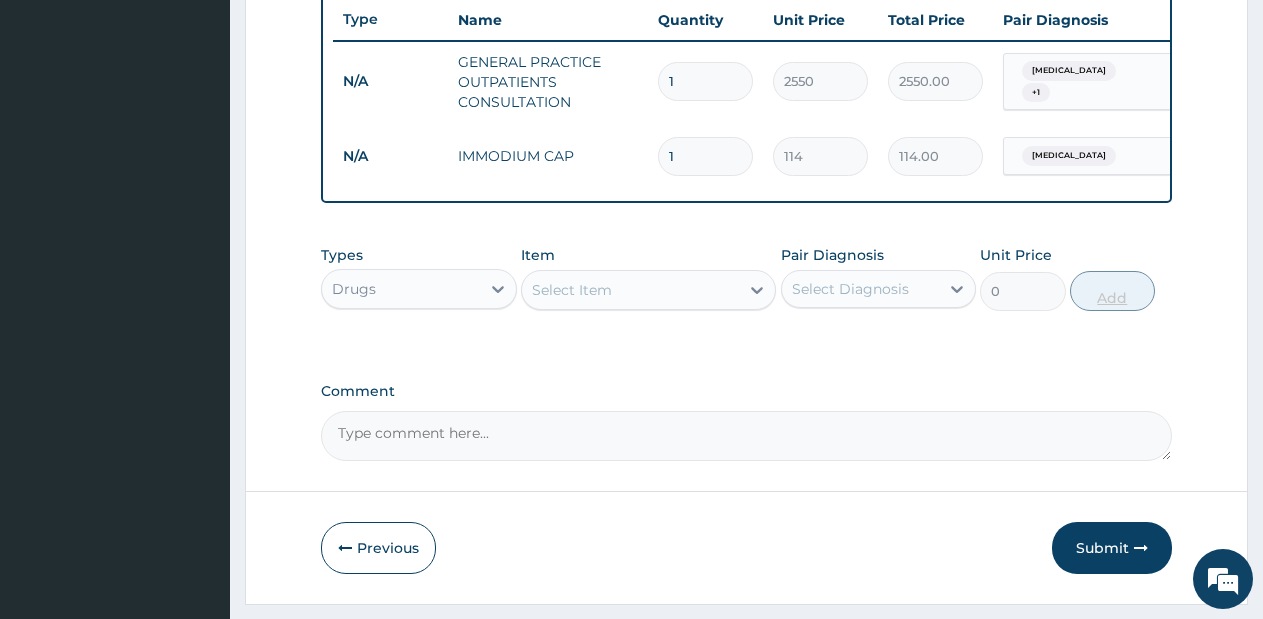 type 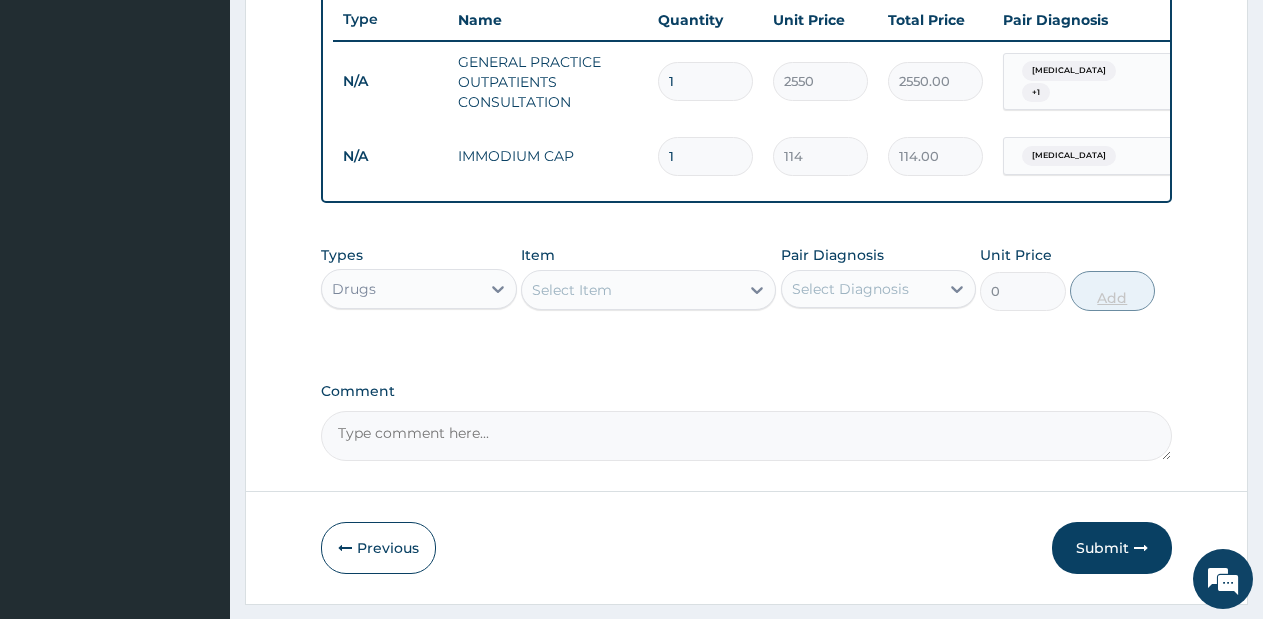 type on "0.00" 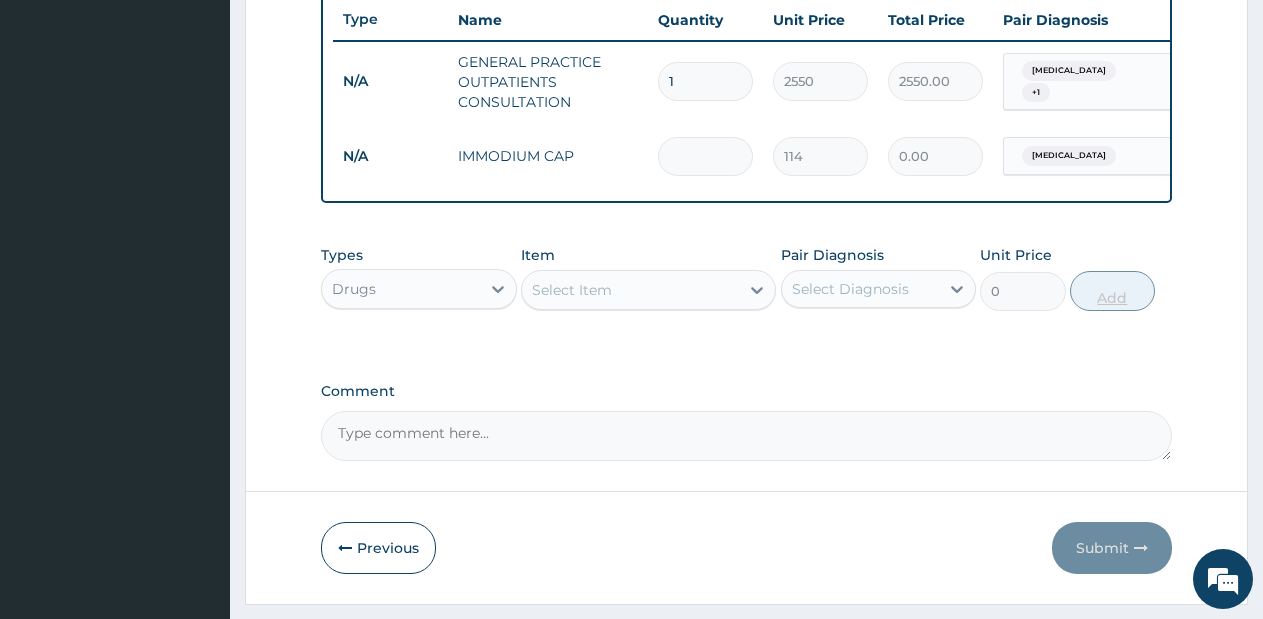 type on "3" 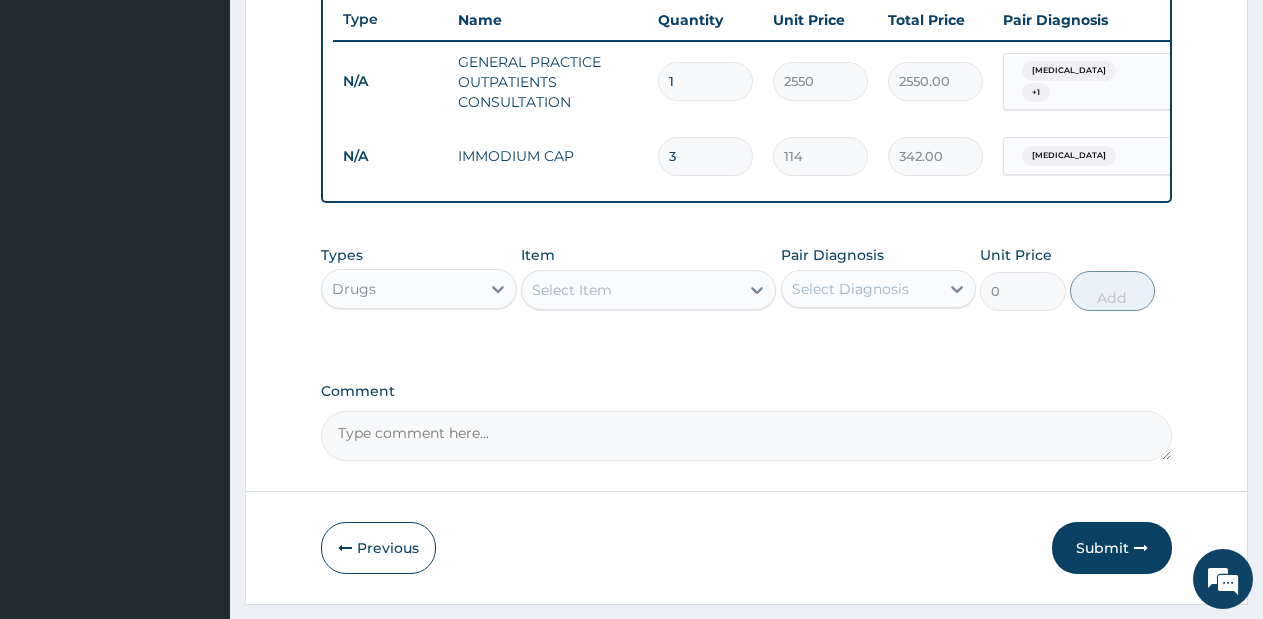 type on "3" 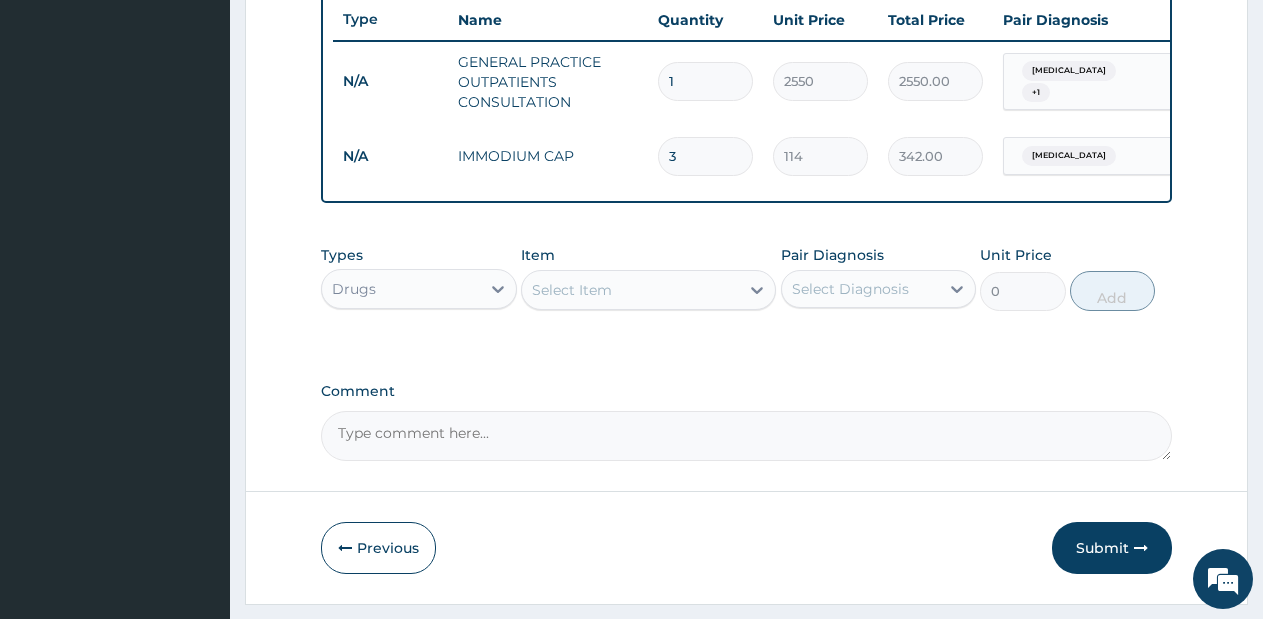 click on "Types Drugs Item Select Item Pair Diagnosis Select Diagnosis Unit Price 0 Add" at bounding box center [746, 278] 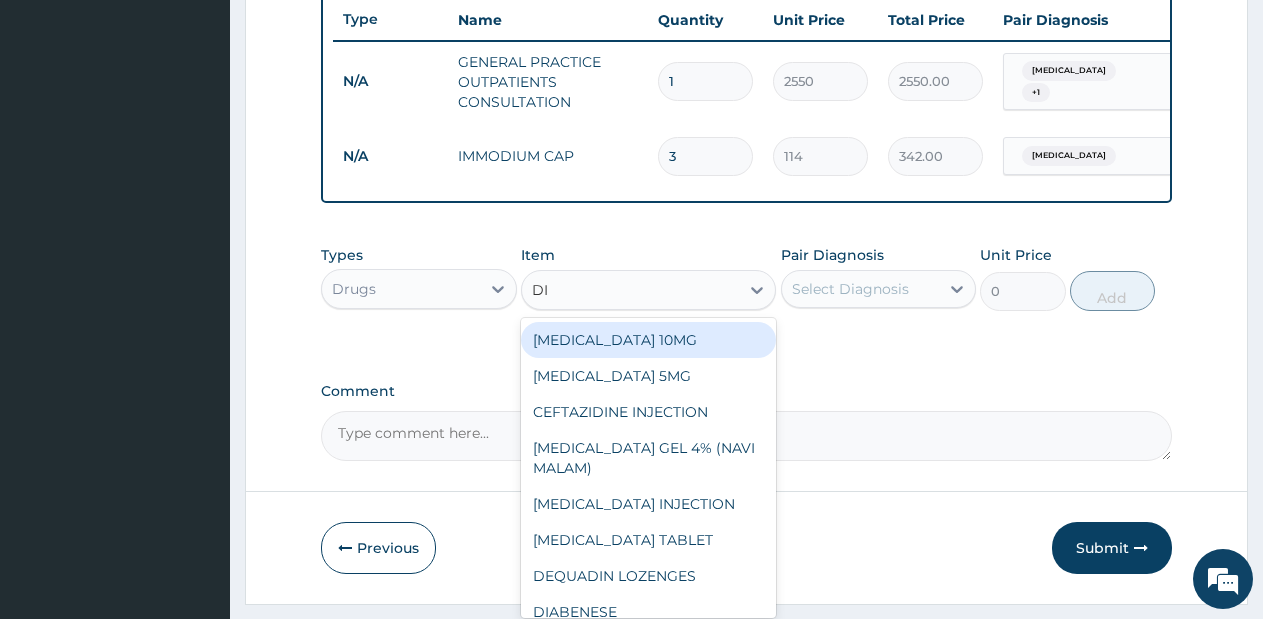 type on "DIC" 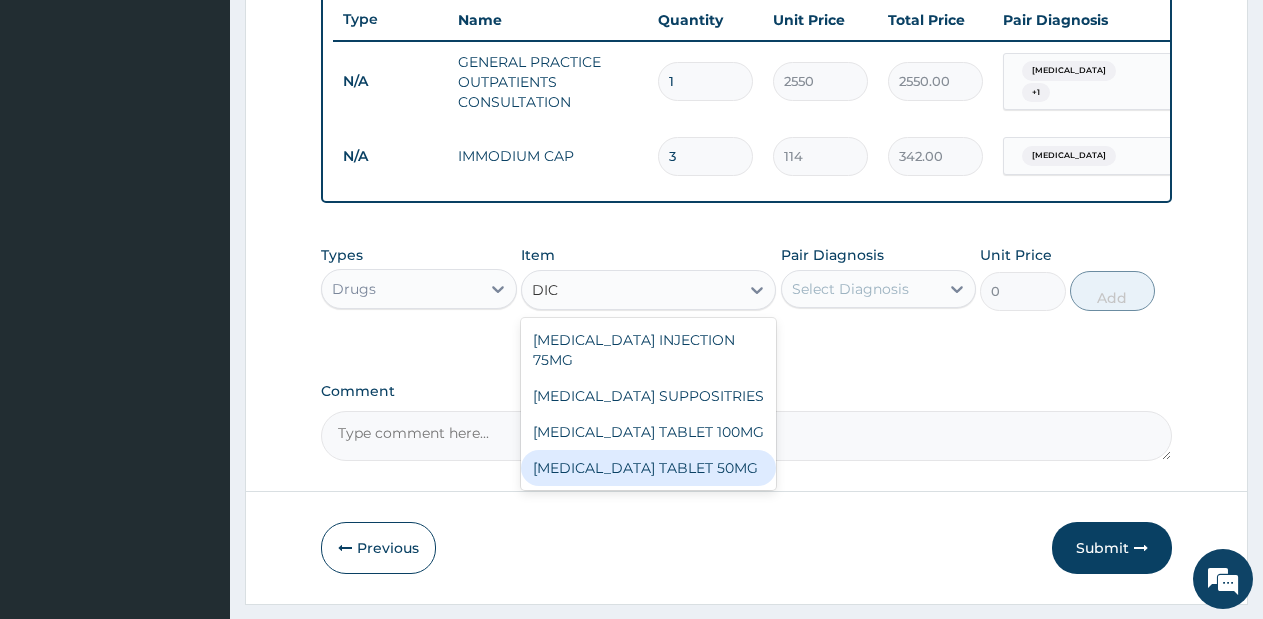 click on "DICLOFENAC TABLET 50MG" at bounding box center [648, 468] 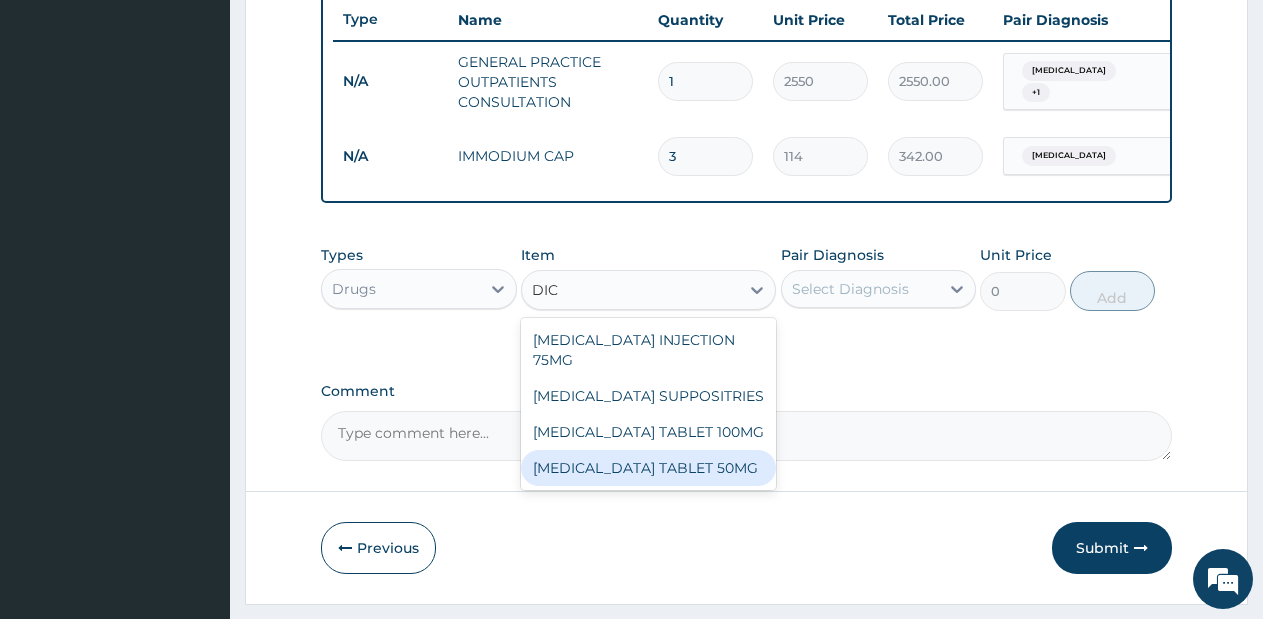 type 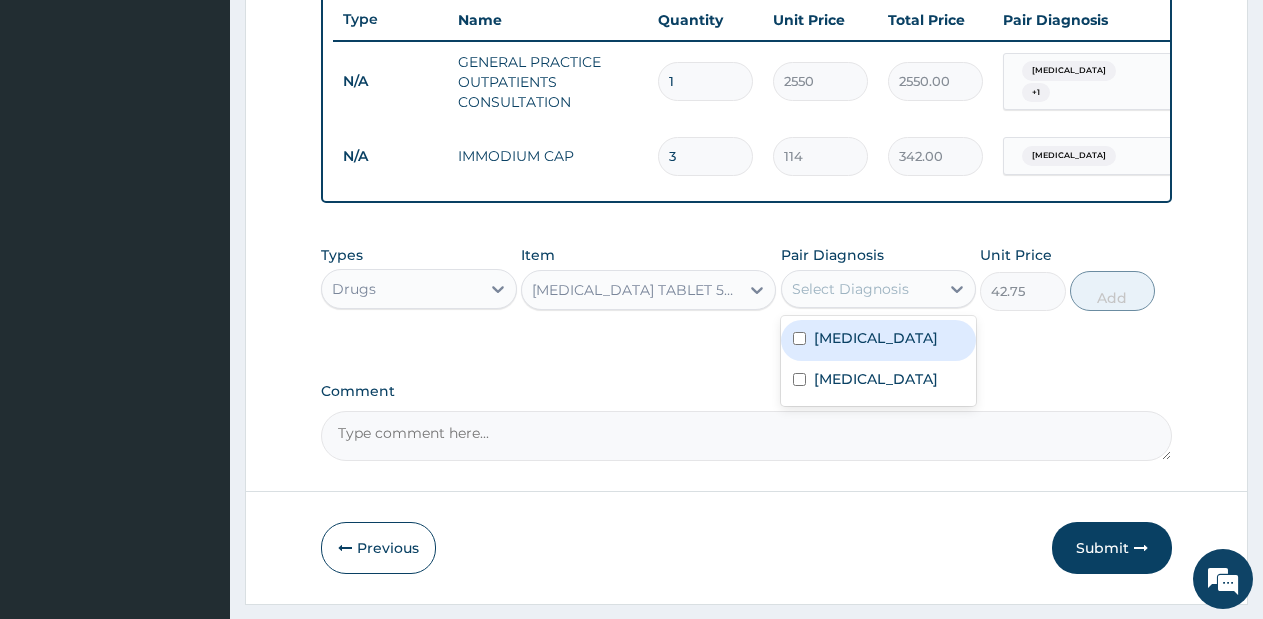 click on "Select Diagnosis" at bounding box center [850, 289] 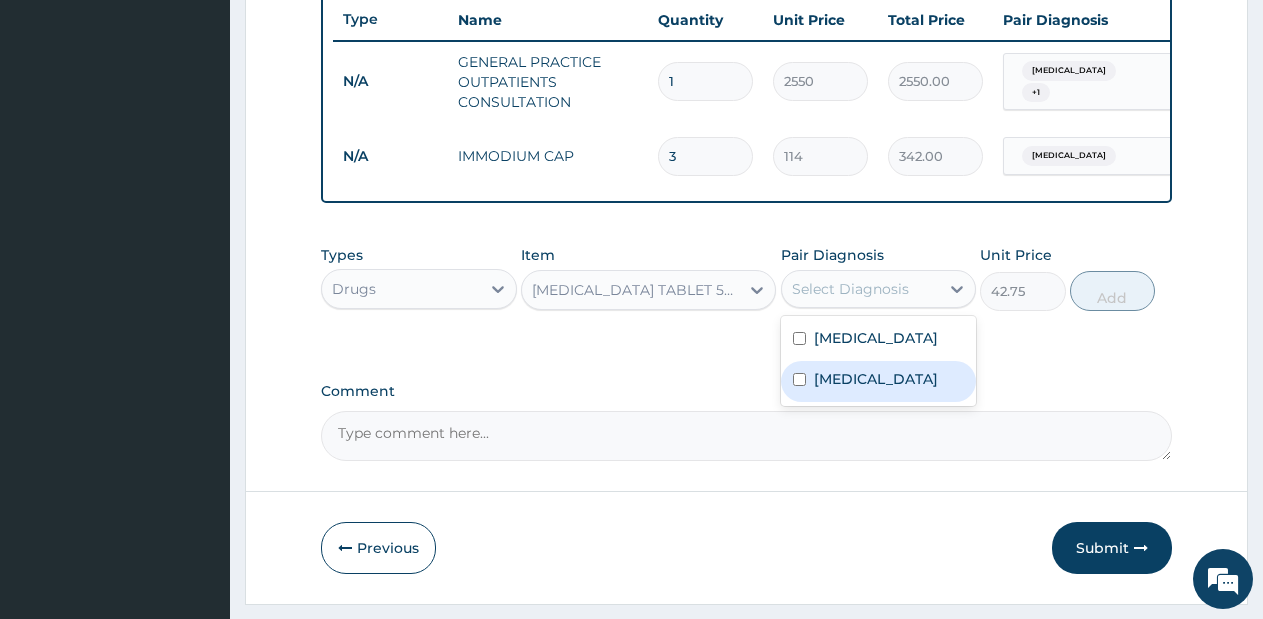 click on "Musculoskeletal pain" at bounding box center (876, 379) 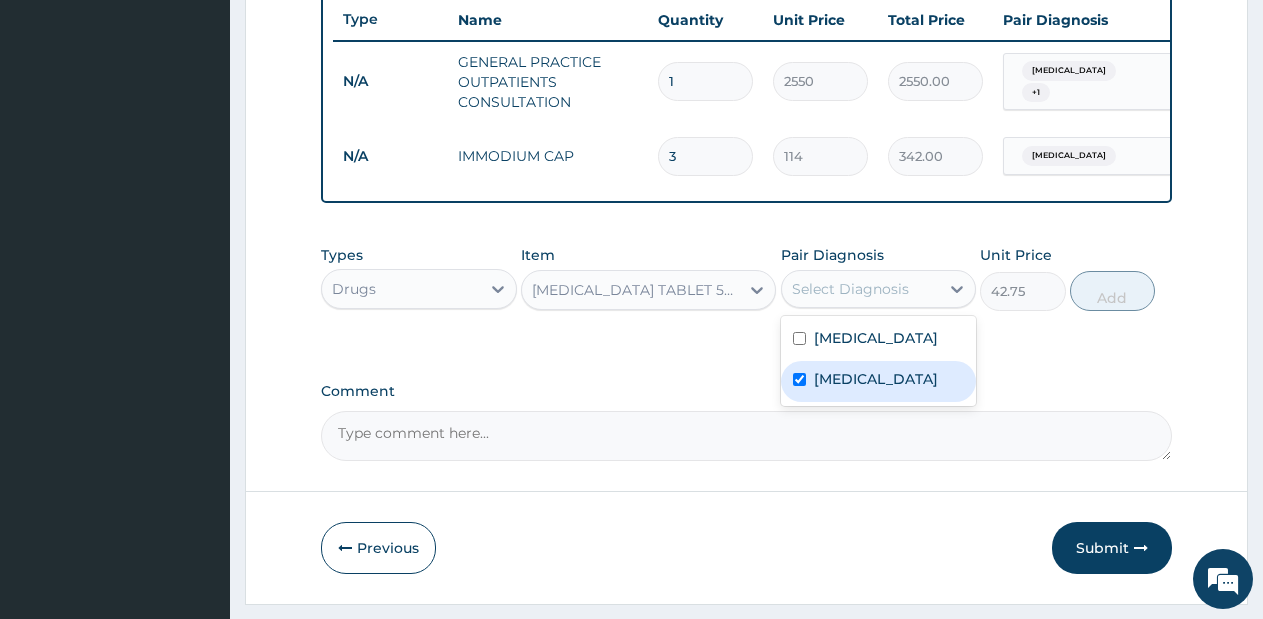 checkbox on "true" 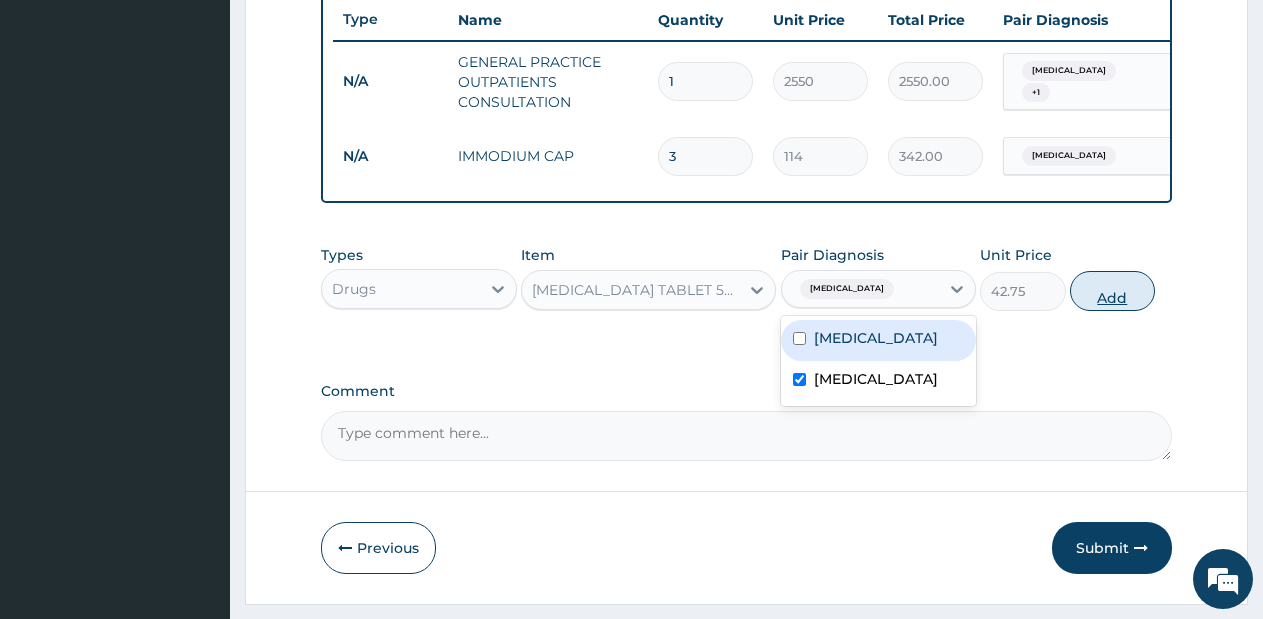 click on "Add" at bounding box center (1112, 291) 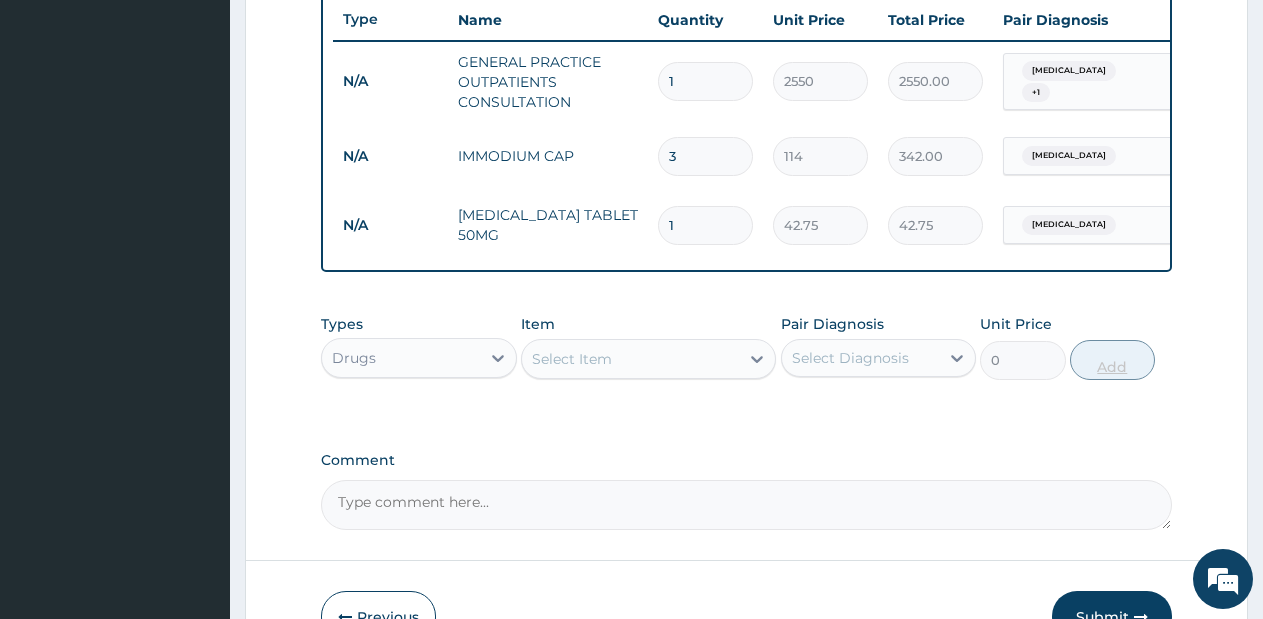type on "10" 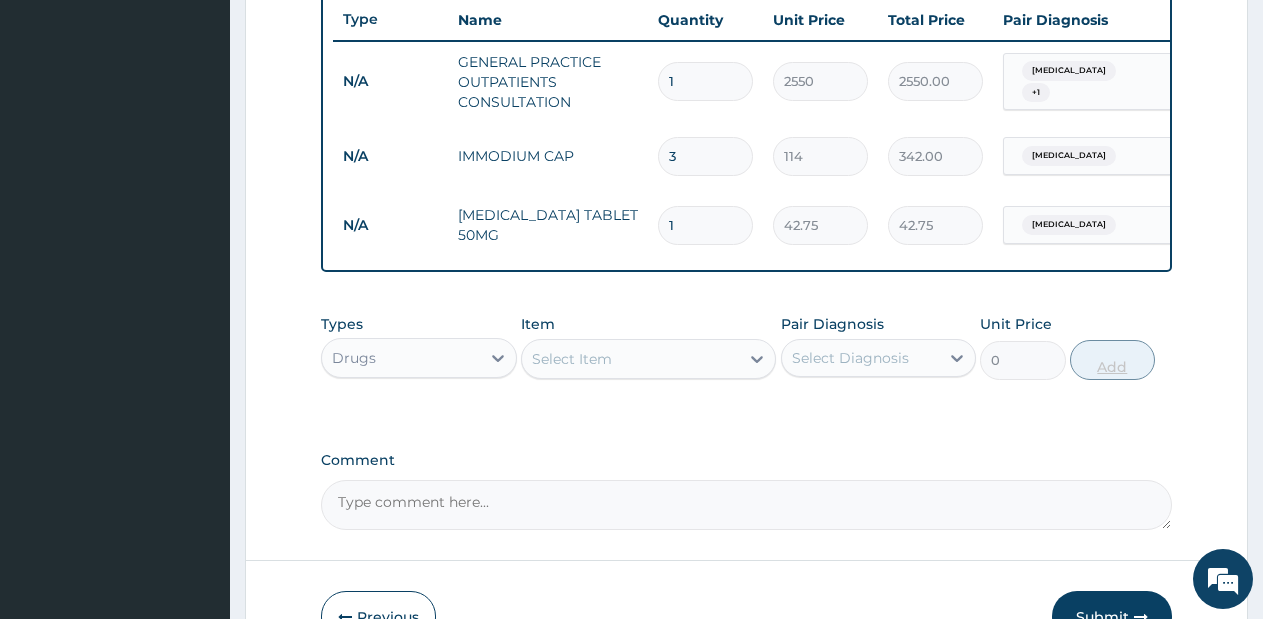 type on "427.50" 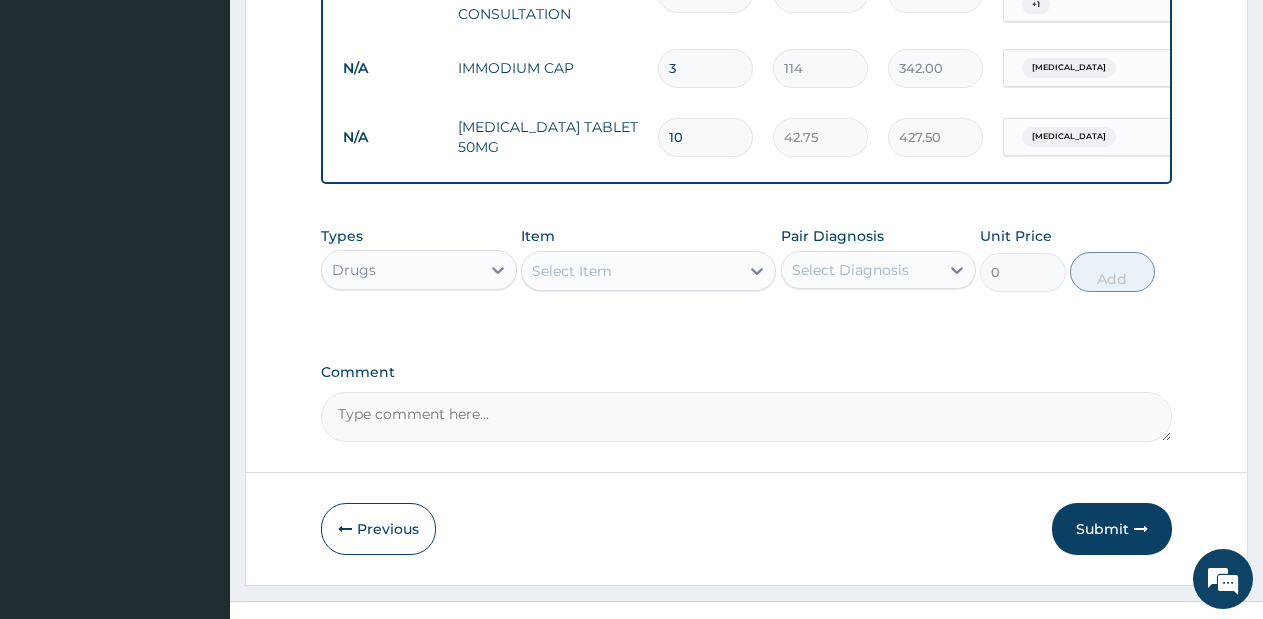 scroll, scrollTop: 857, scrollLeft: 0, axis: vertical 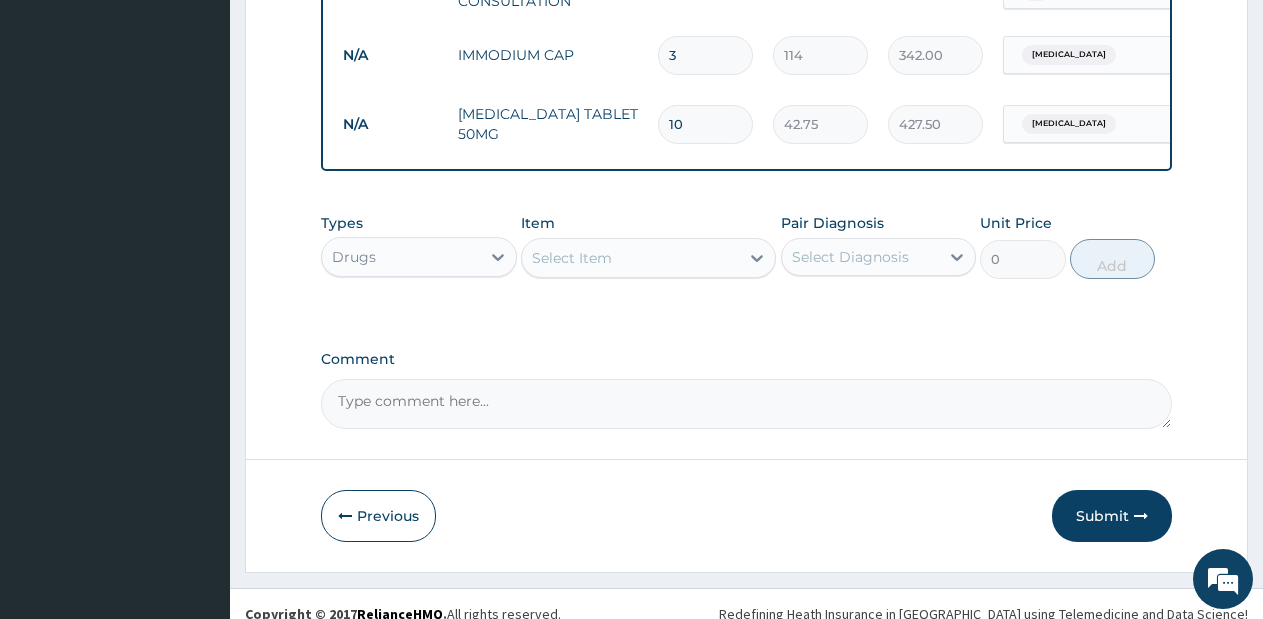 type on "10" 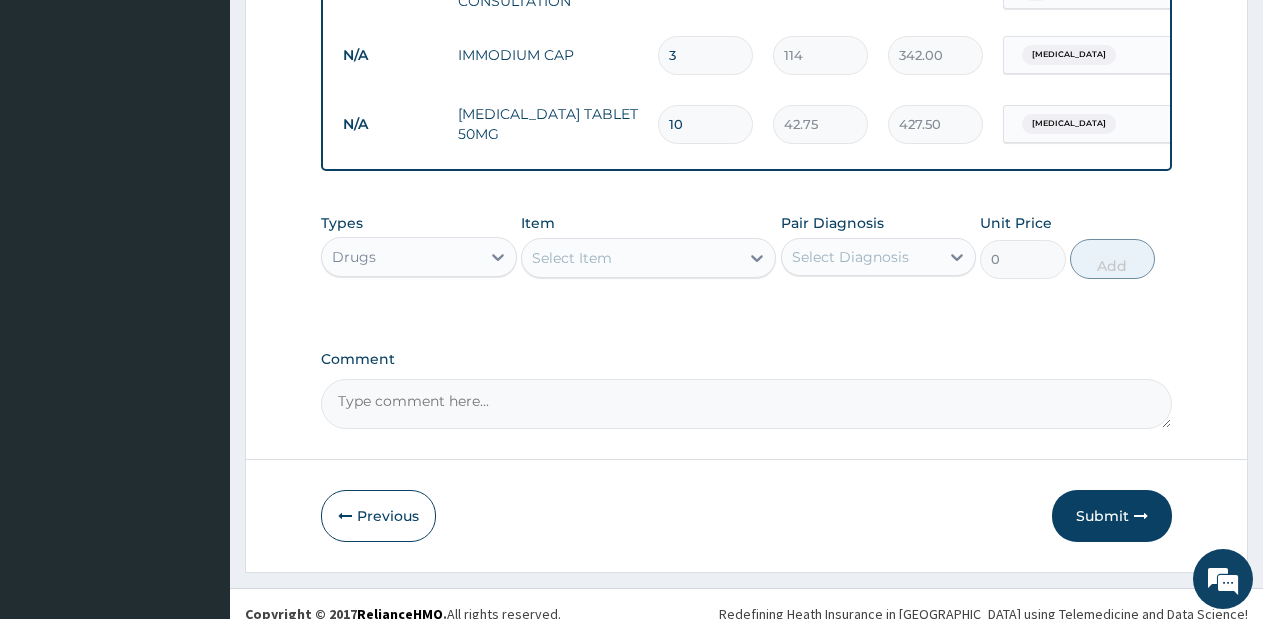 click on "Select Item" at bounding box center (630, 258) 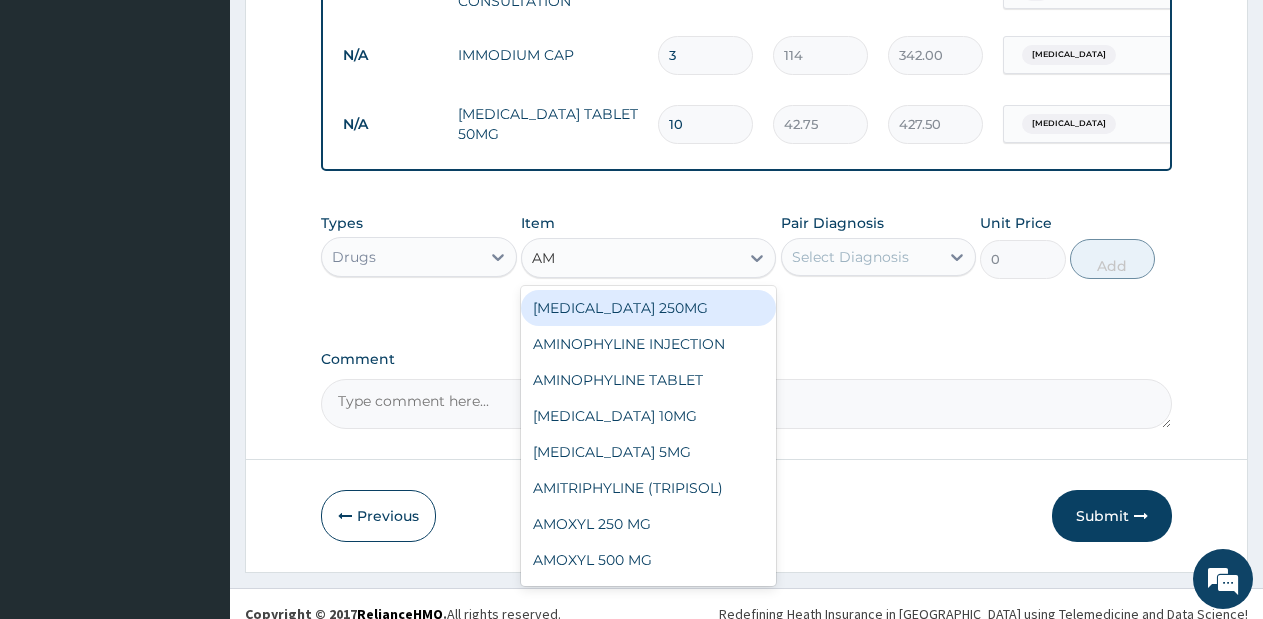 type on "AMO" 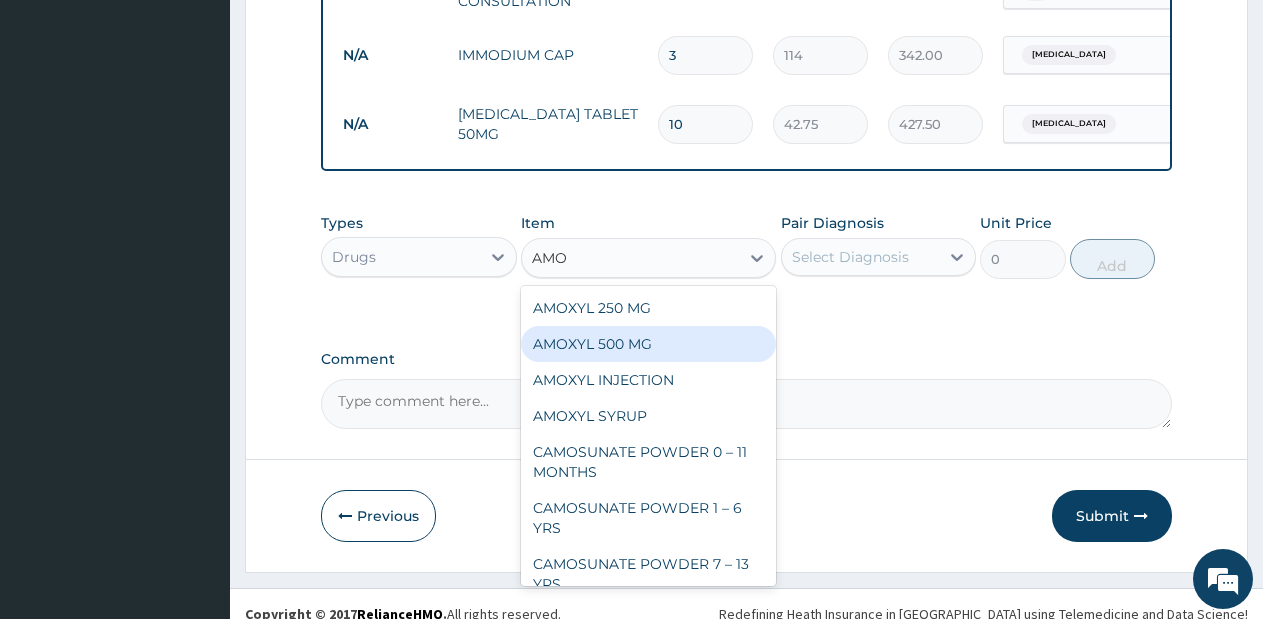 click on "AMOXYL 500 MG" at bounding box center [648, 344] 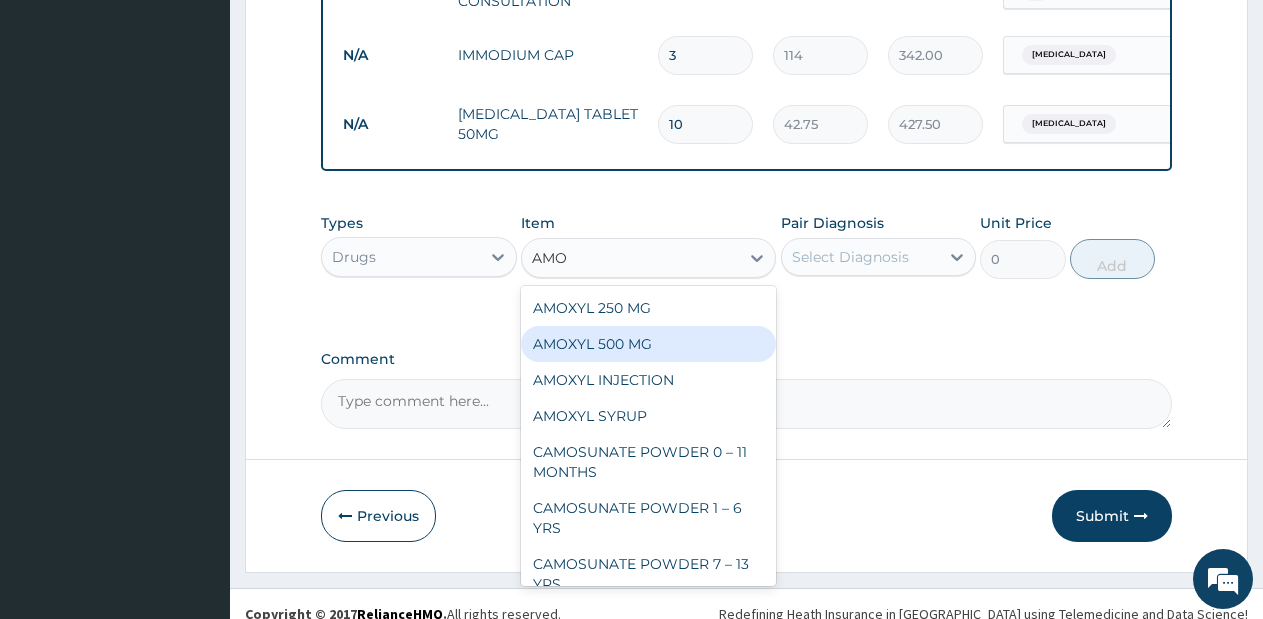 type 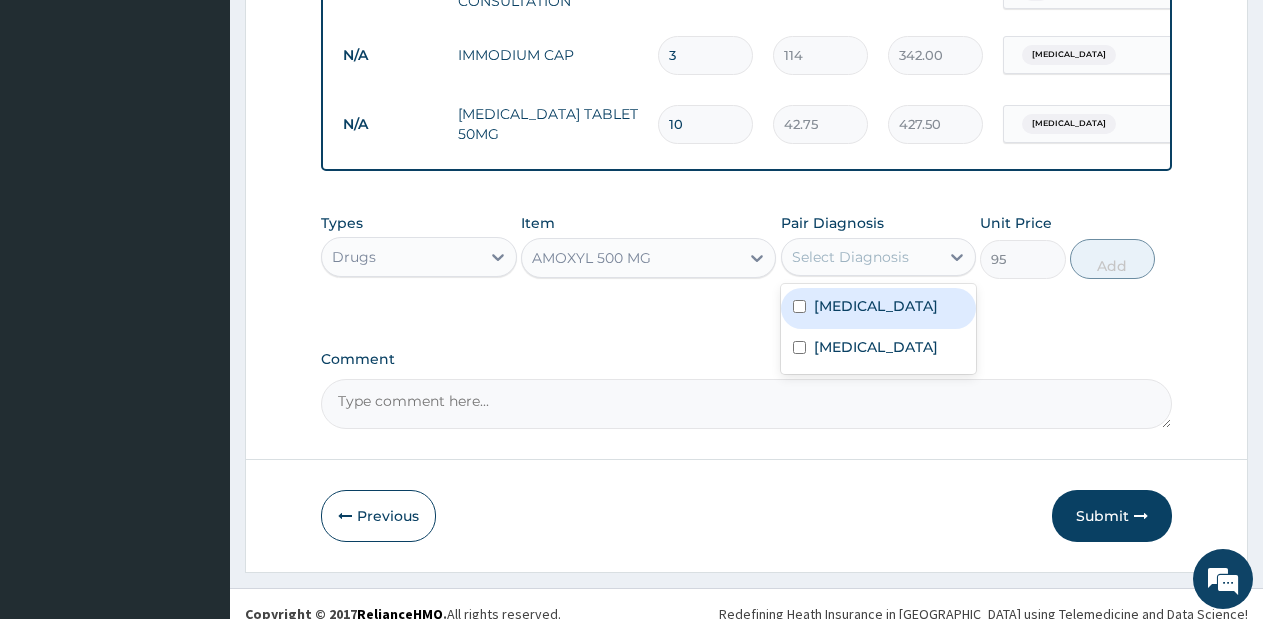click on "Select Diagnosis" at bounding box center [850, 257] 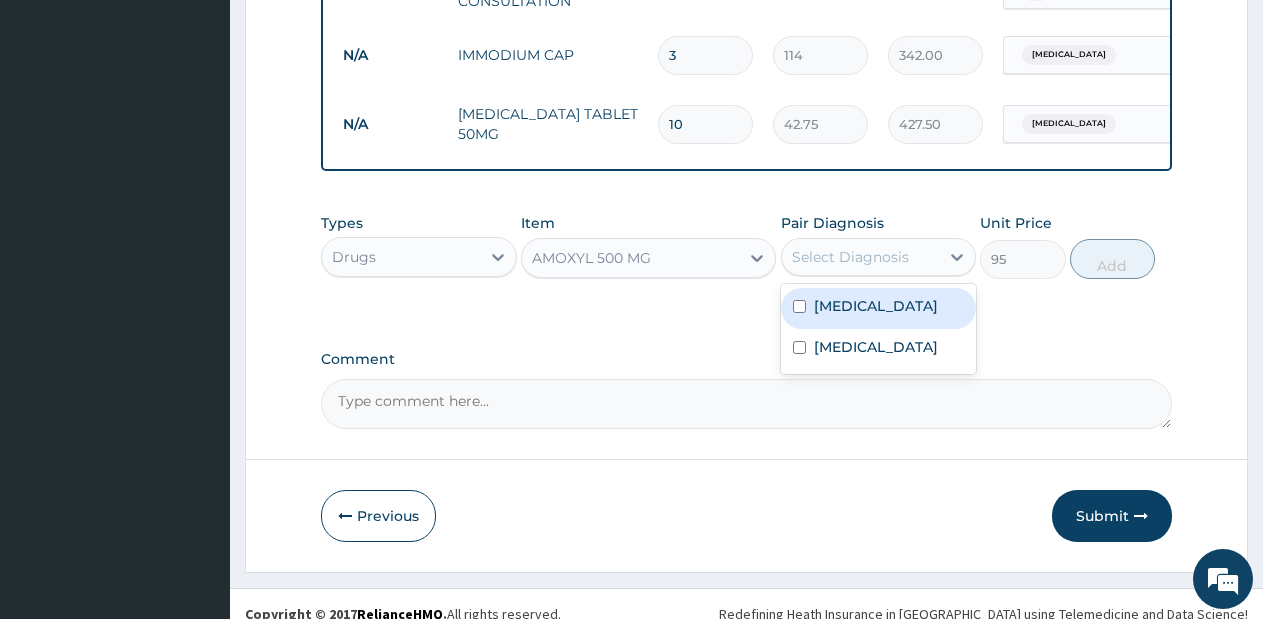 click on "Gastroenteritis" at bounding box center (879, 308) 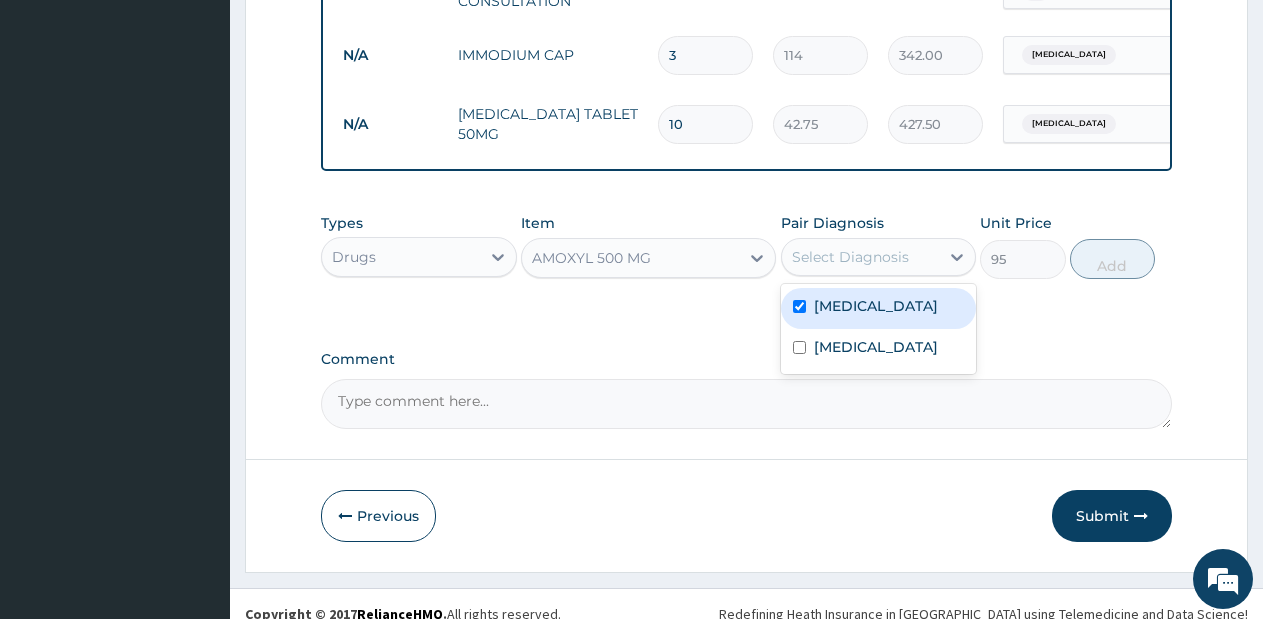 checkbox on "true" 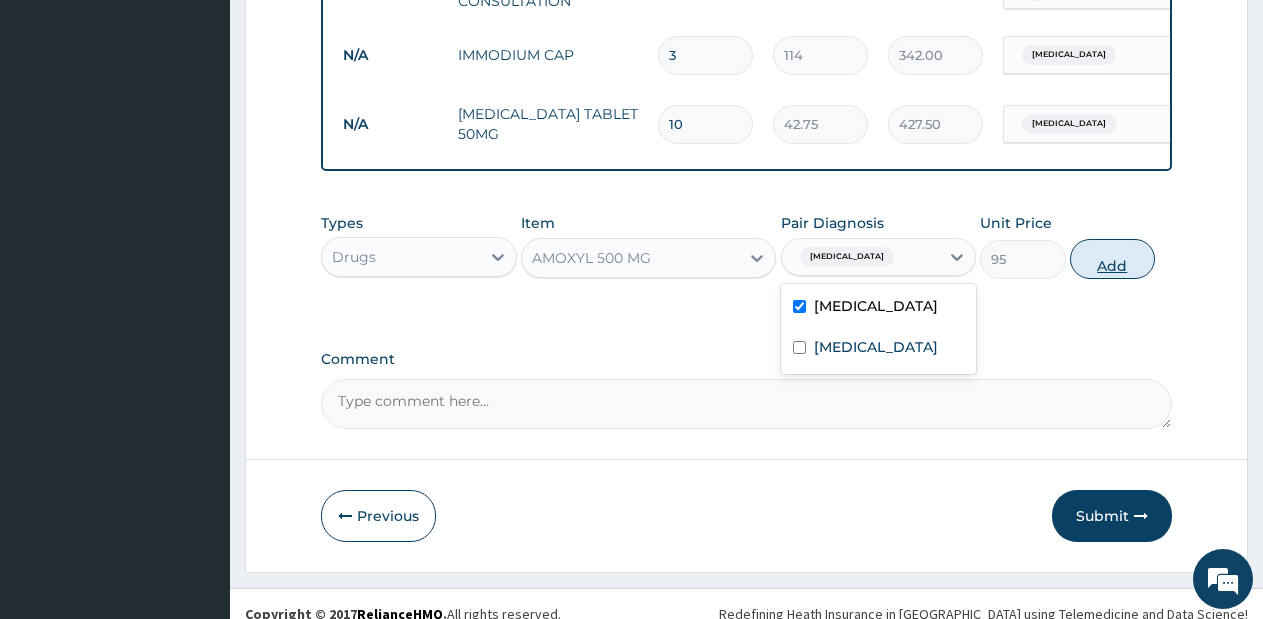 click on "Add" at bounding box center (1112, 259) 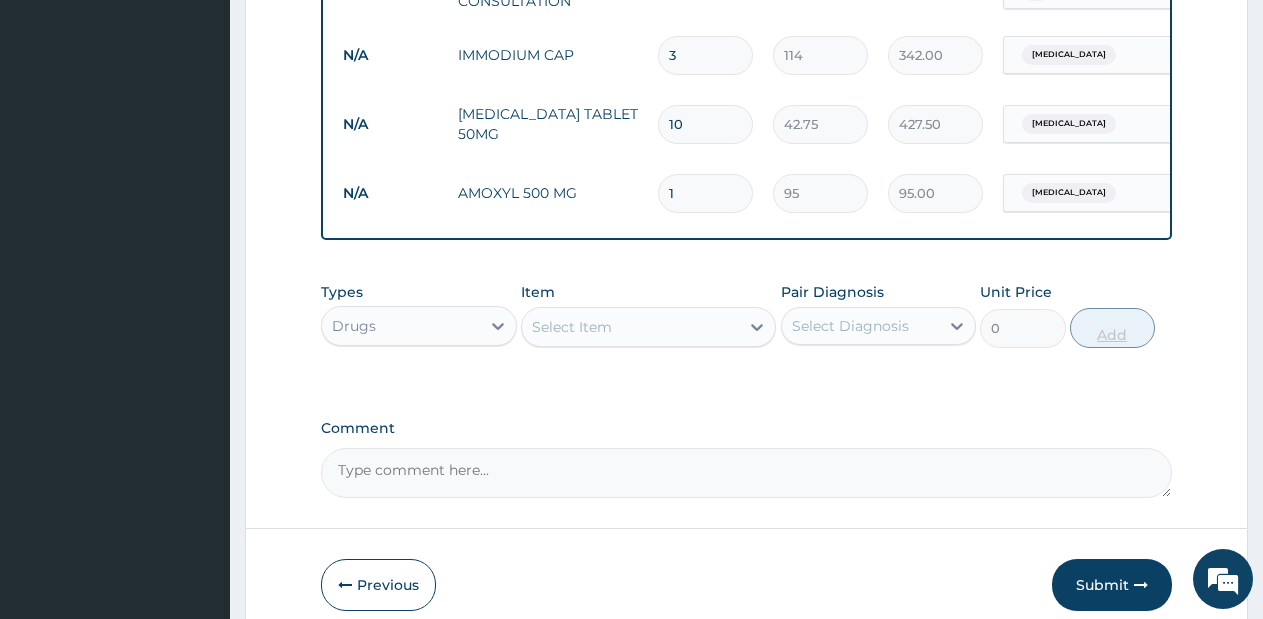 type 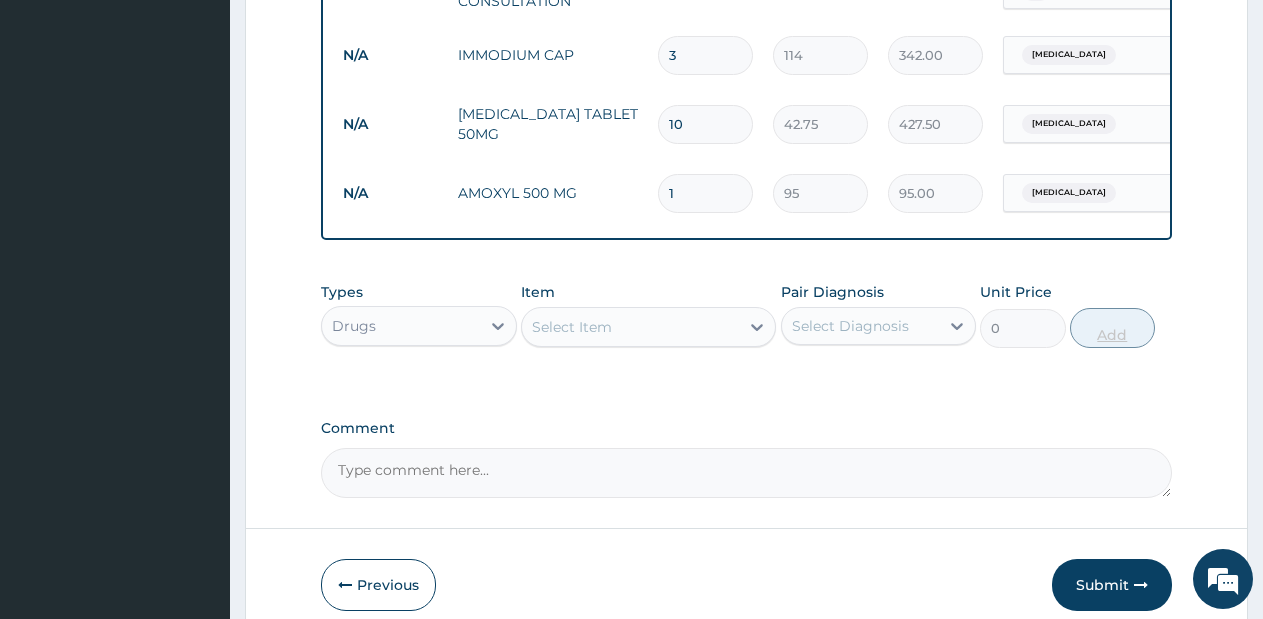 type on "0.00" 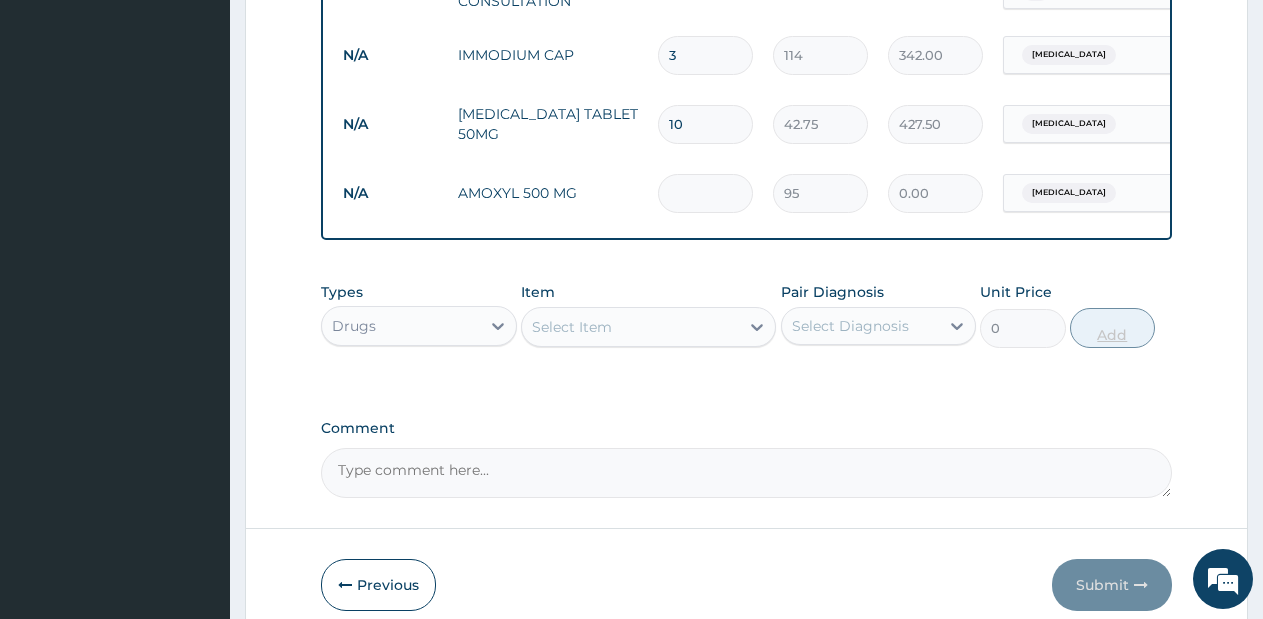 type on "5" 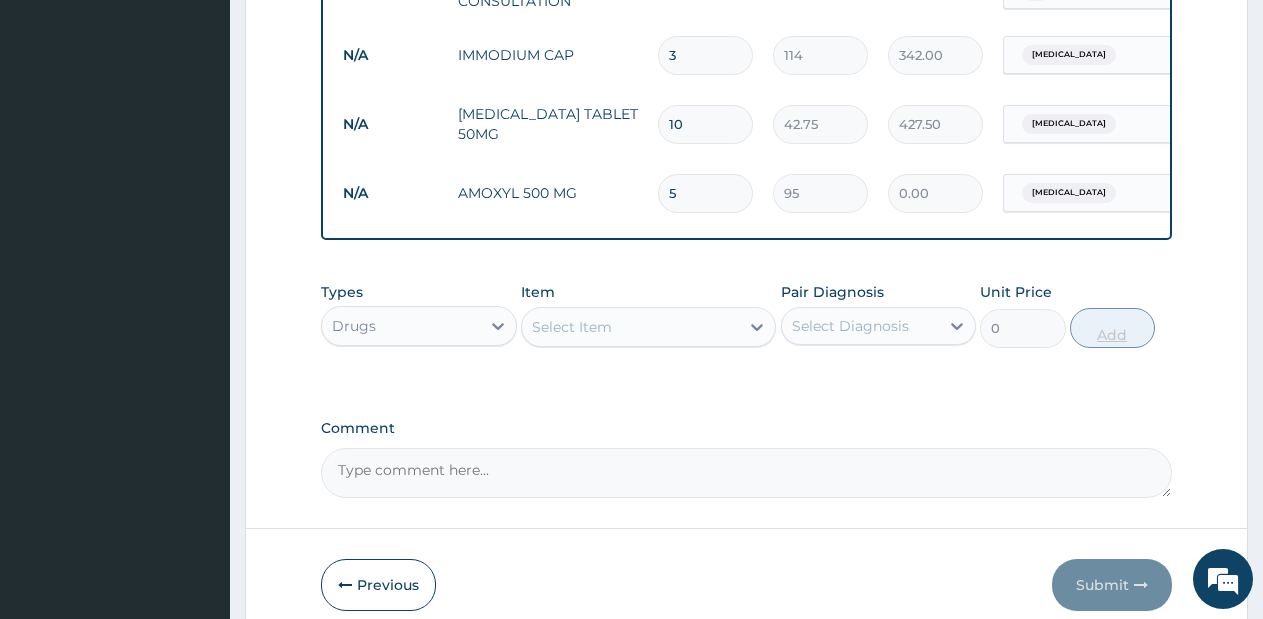 type on "475.00" 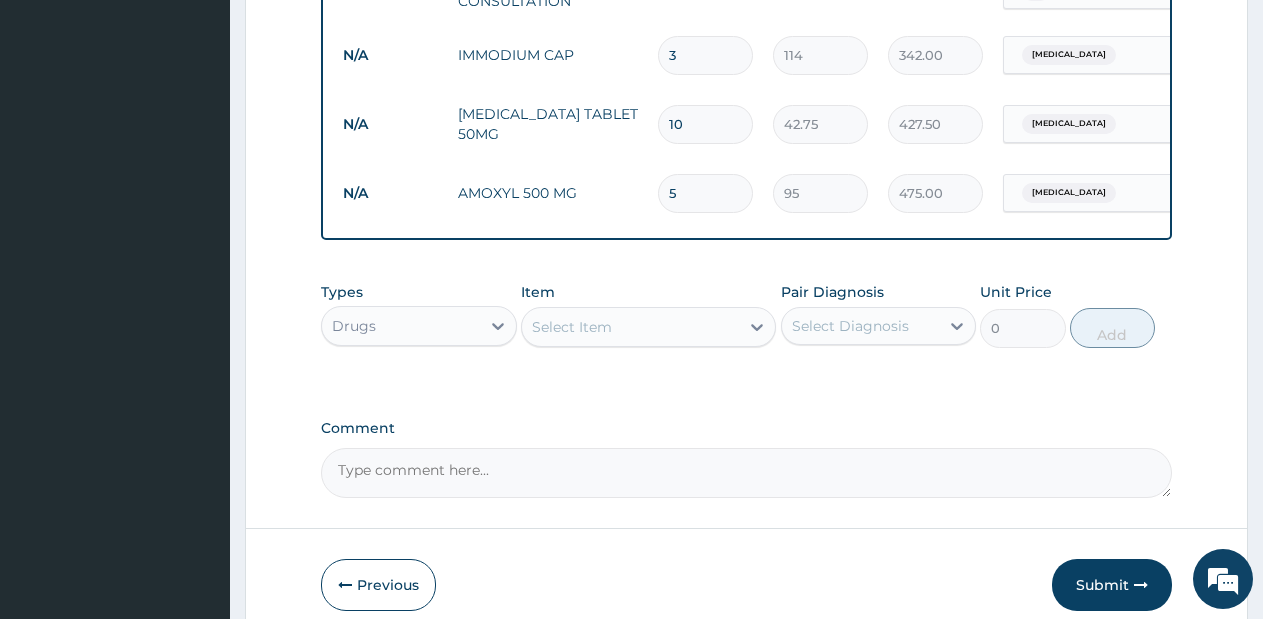 type on "5" 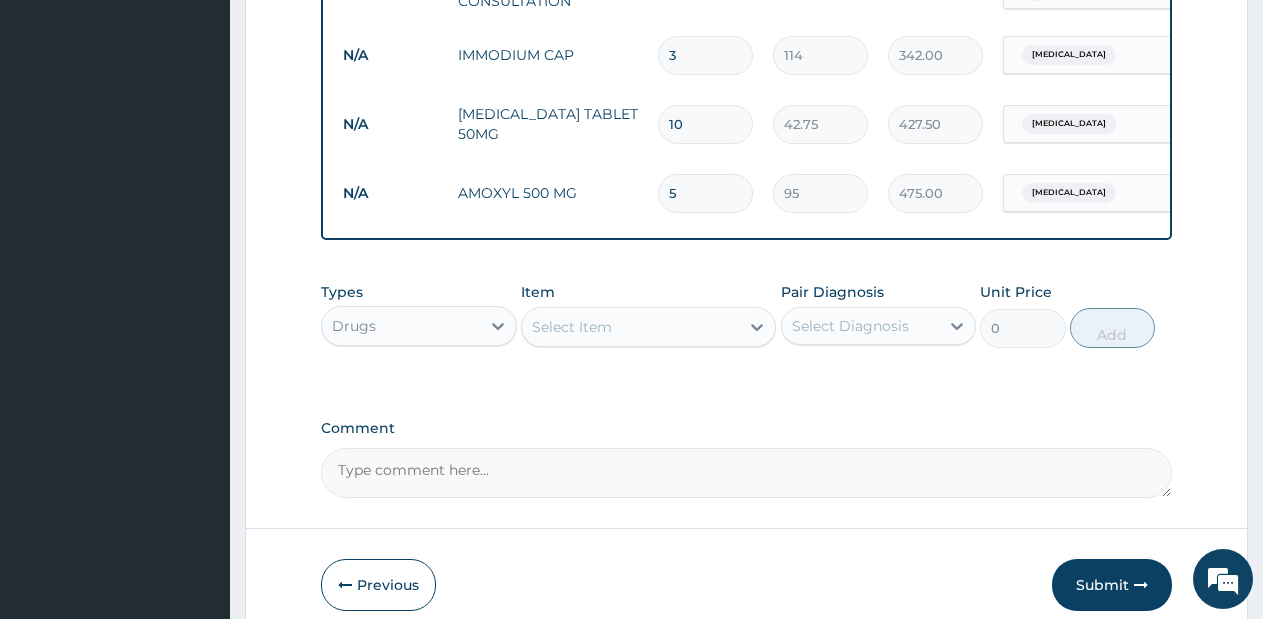 click on "Select Item" at bounding box center [630, 327] 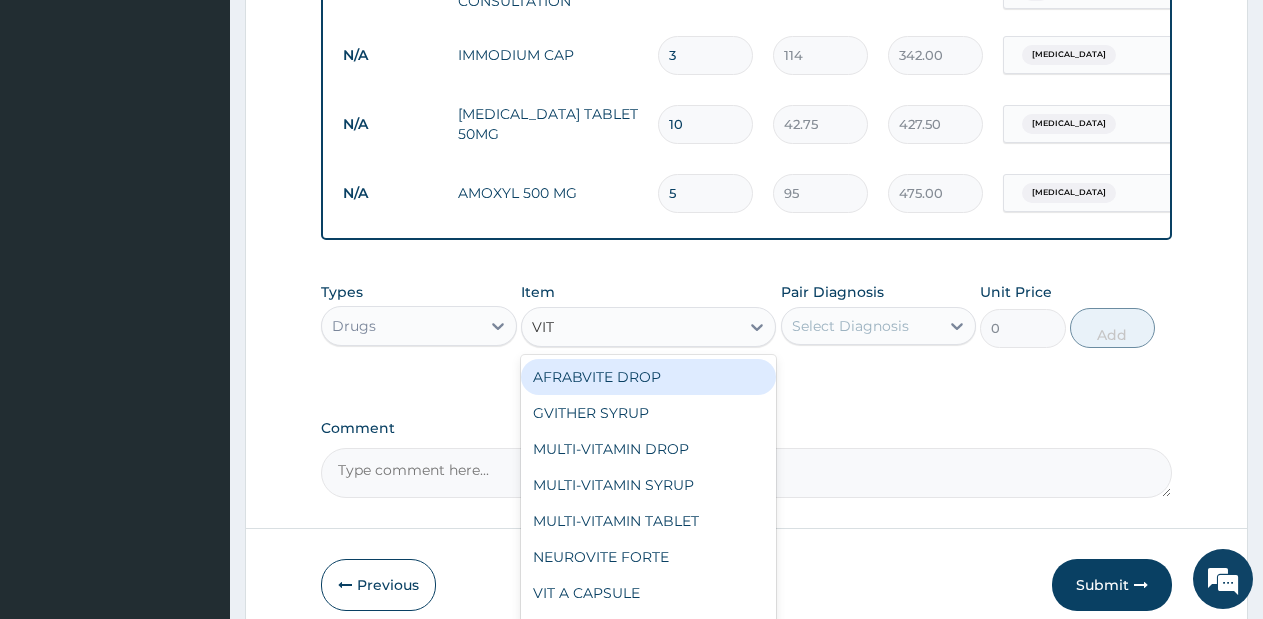 type on "VIT C" 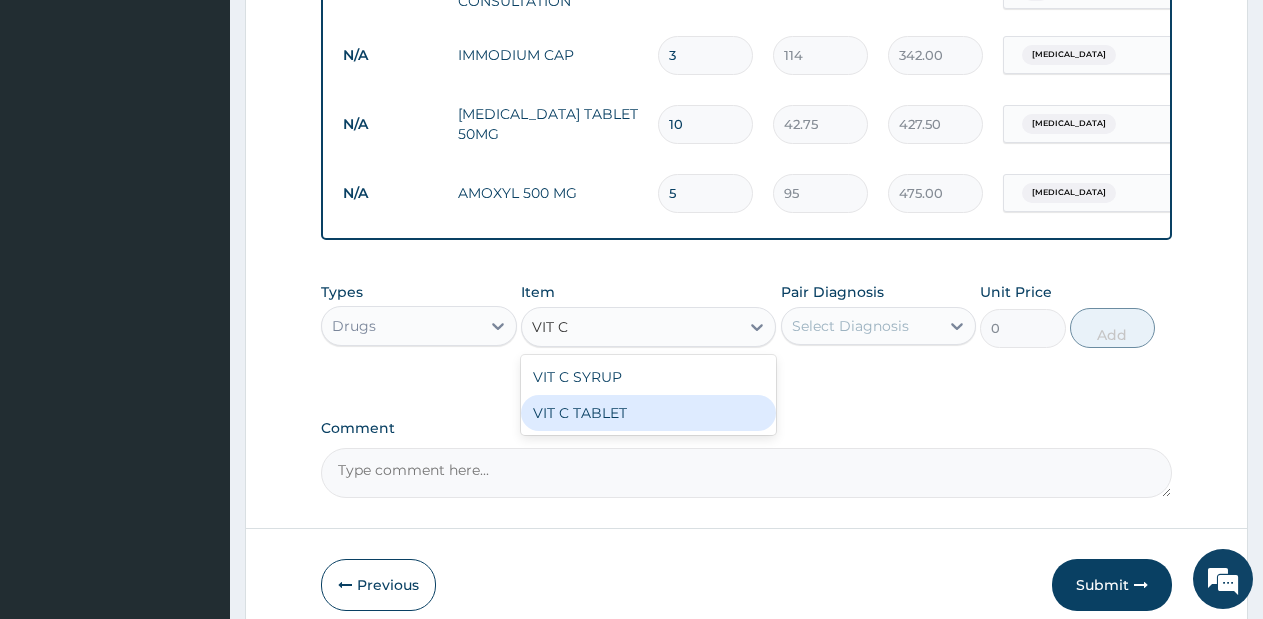 click on "VIT C TABLET" at bounding box center (648, 413) 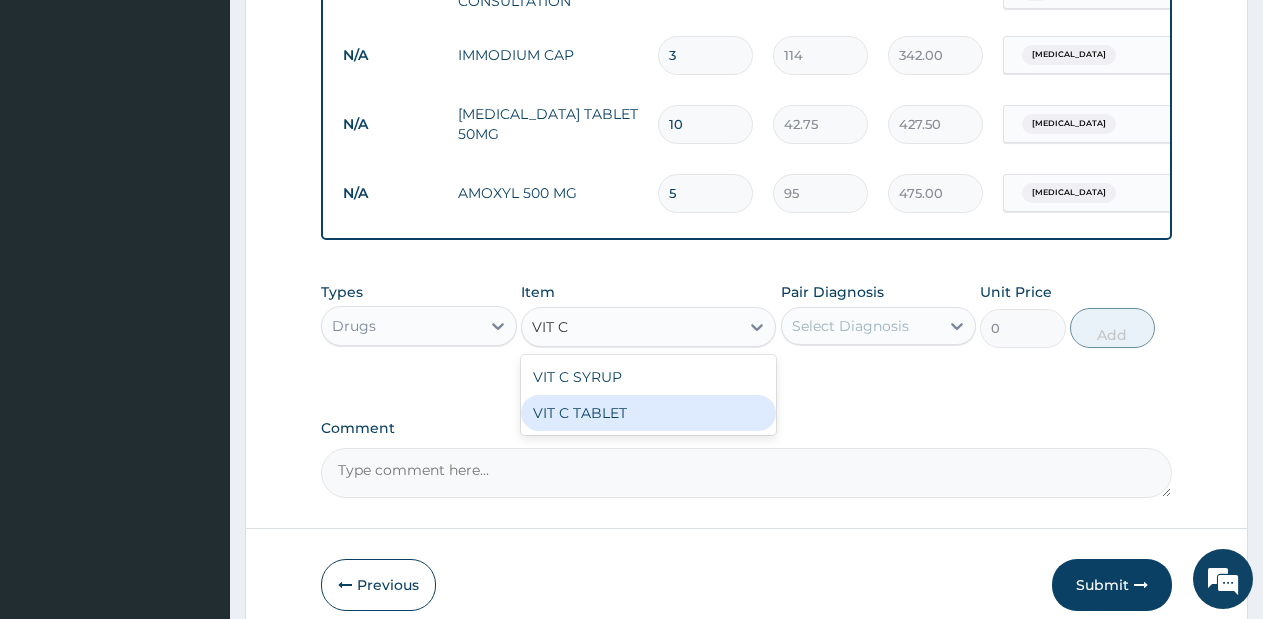 type 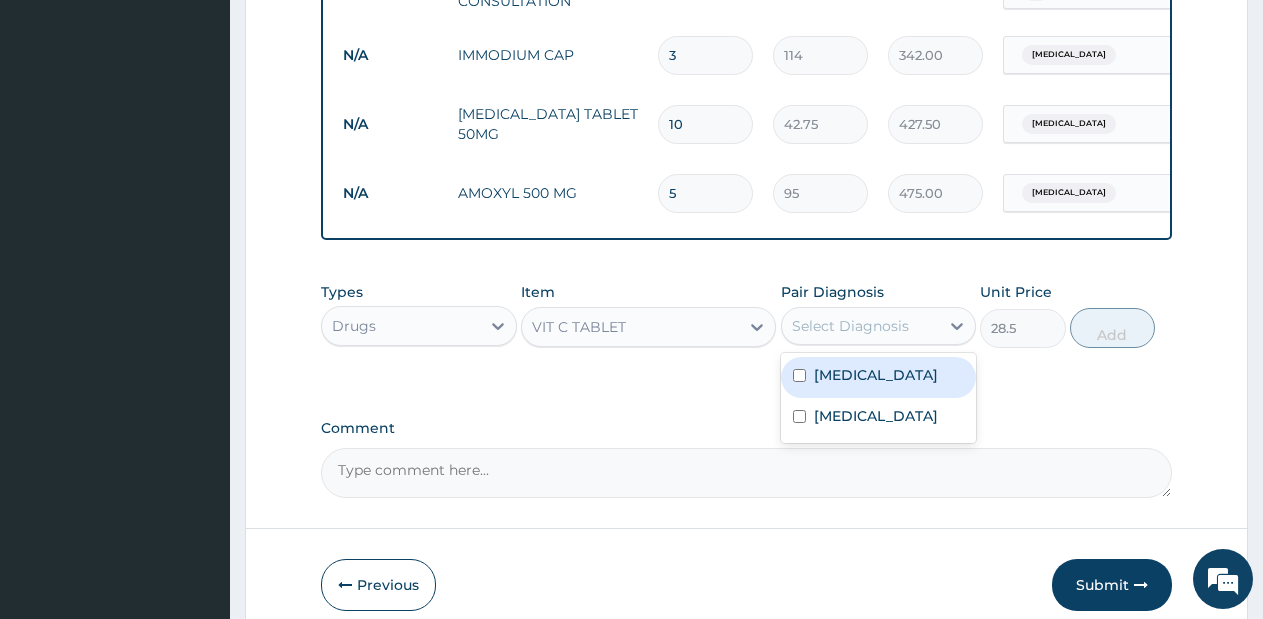 click on "Select Diagnosis" at bounding box center [850, 326] 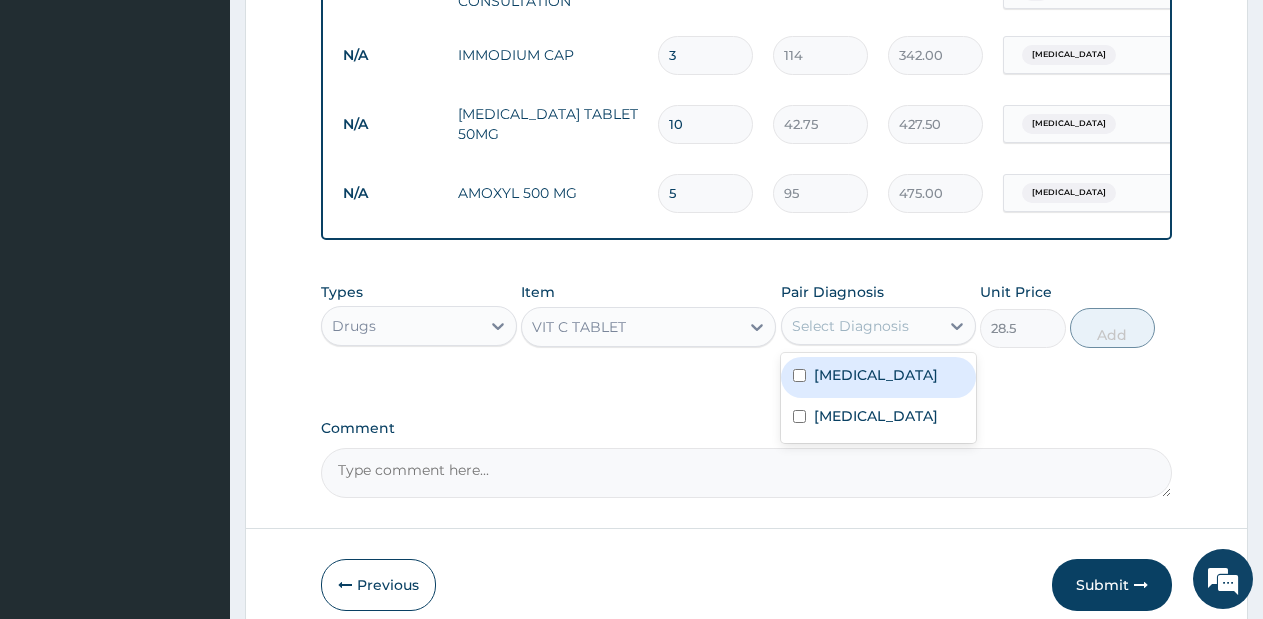click on "Gastroenteritis" at bounding box center [876, 375] 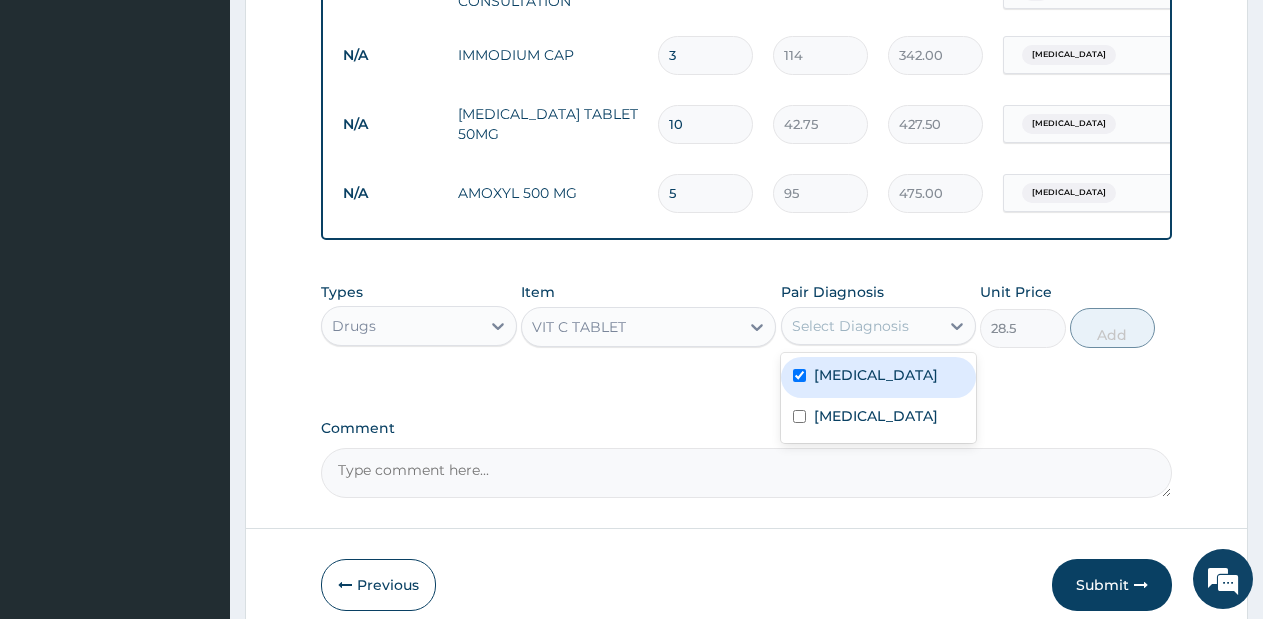 checkbox on "true" 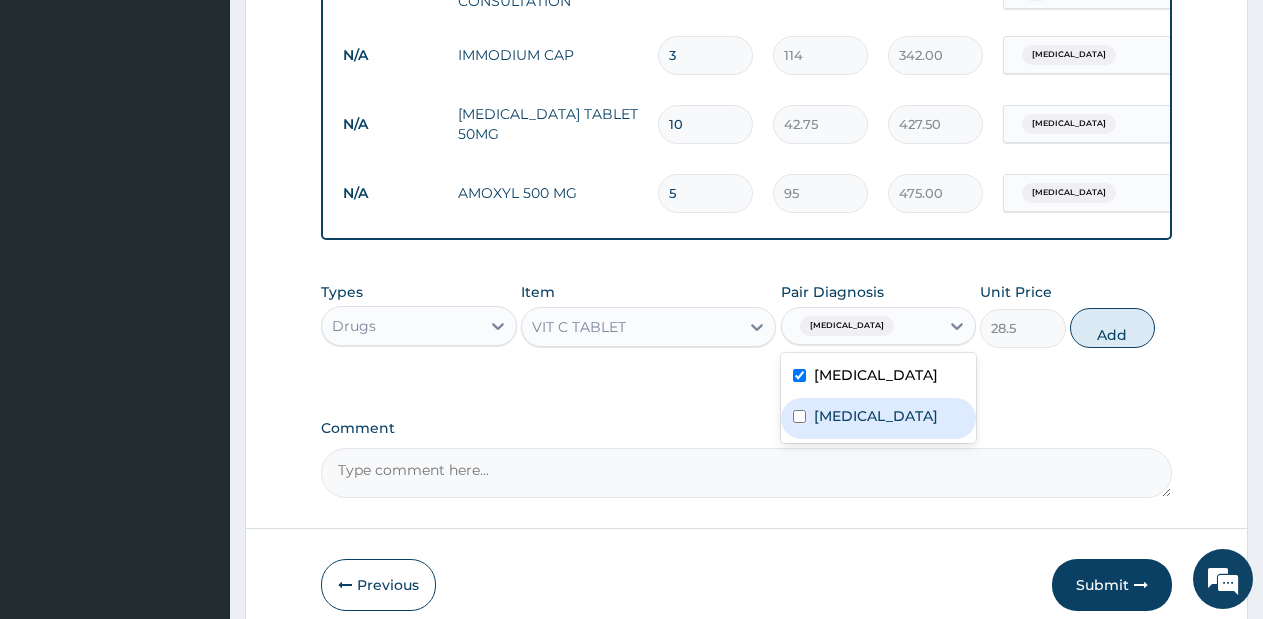 click on "Musculoskeletal pain" at bounding box center (879, 418) 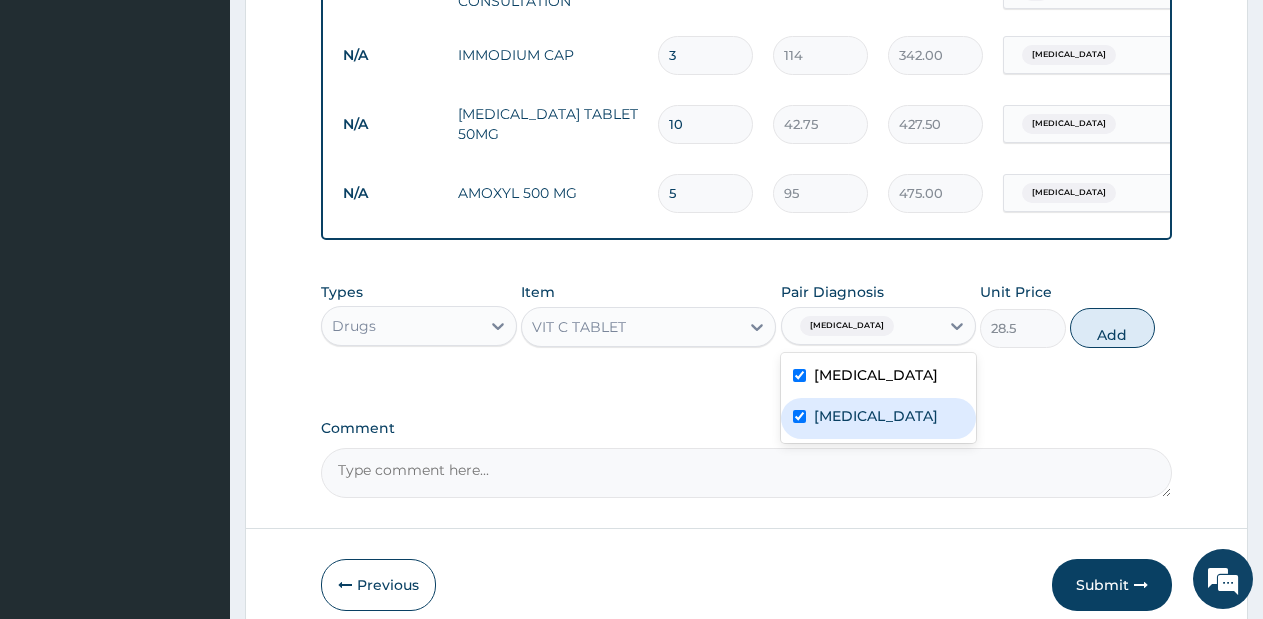 checkbox on "true" 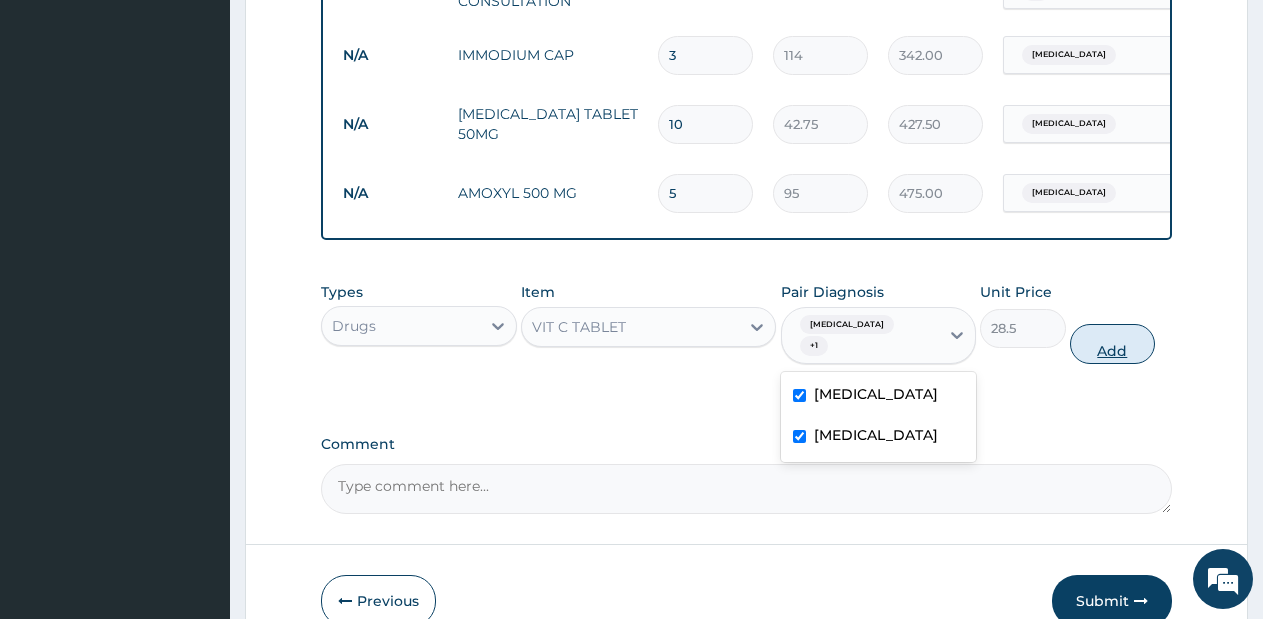 click on "Add" at bounding box center [1112, 344] 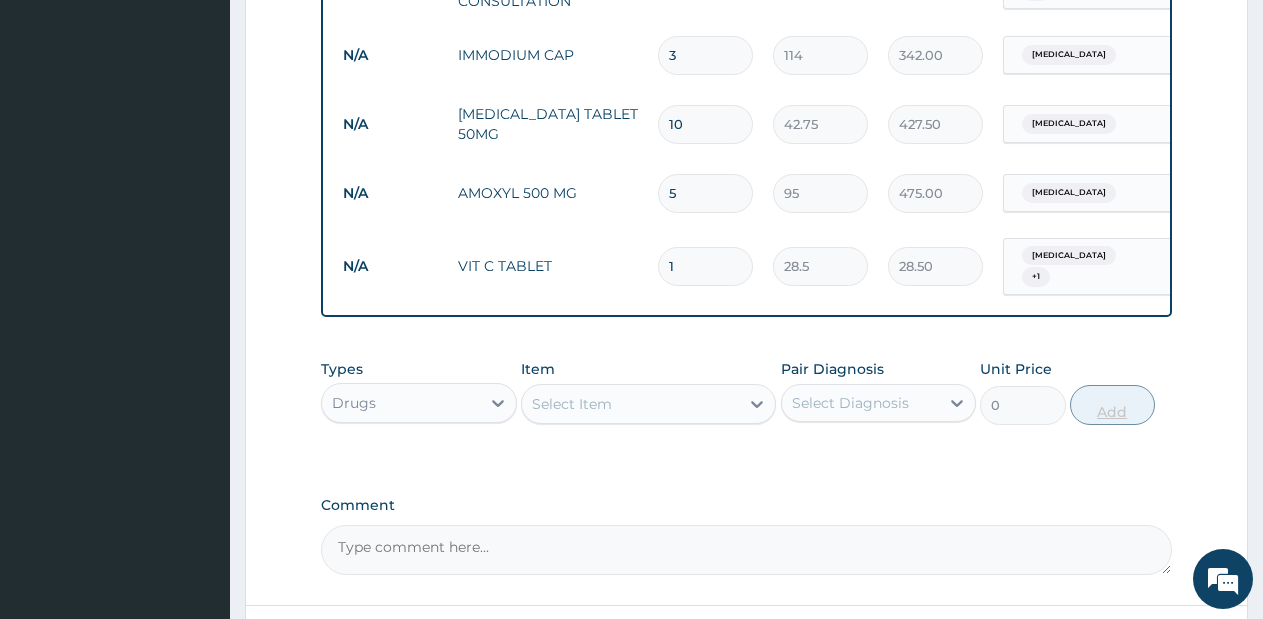 type on "12" 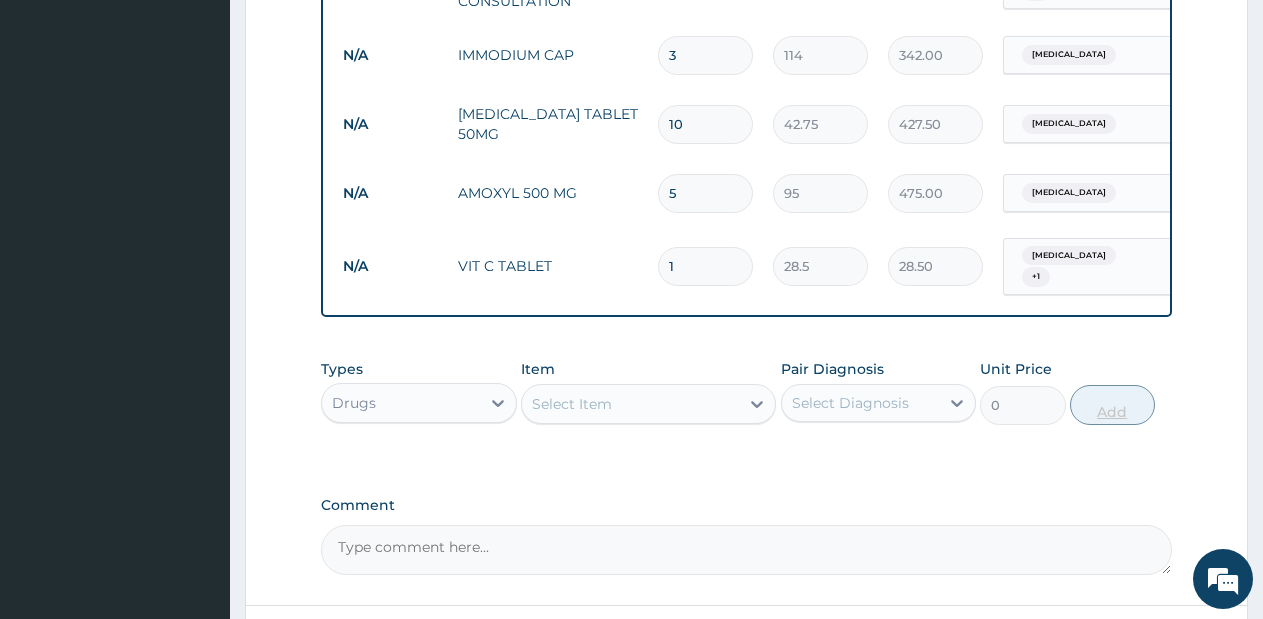 type on "342.00" 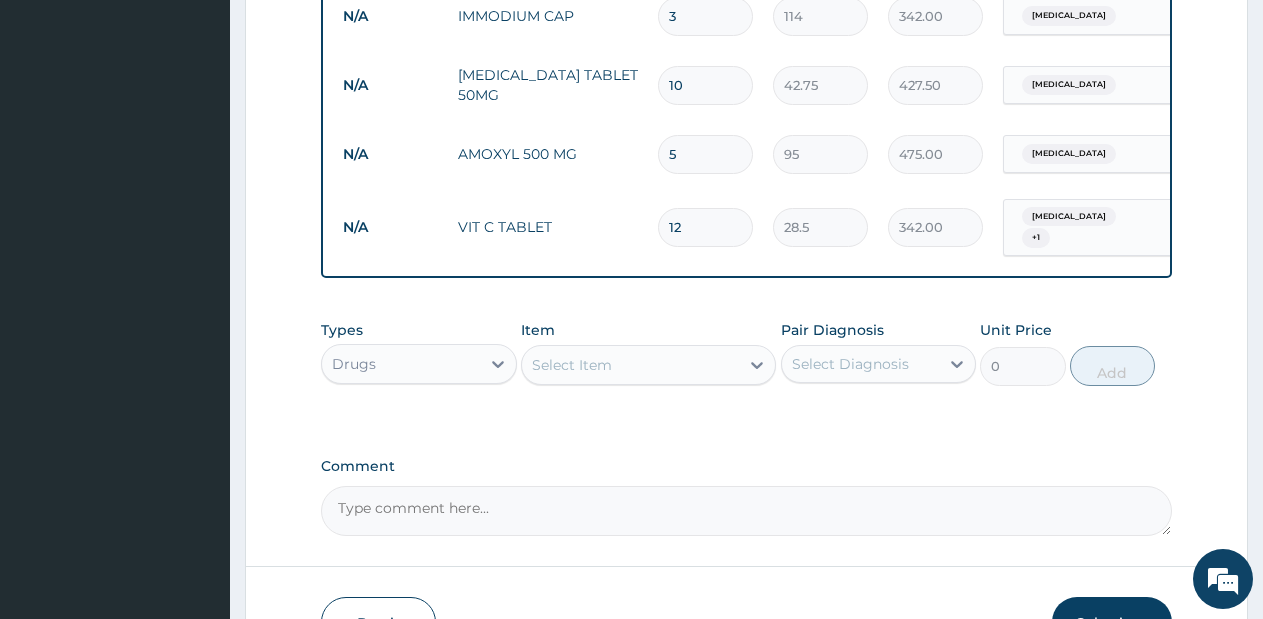 scroll, scrollTop: 1032, scrollLeft: 0, axis: vertical 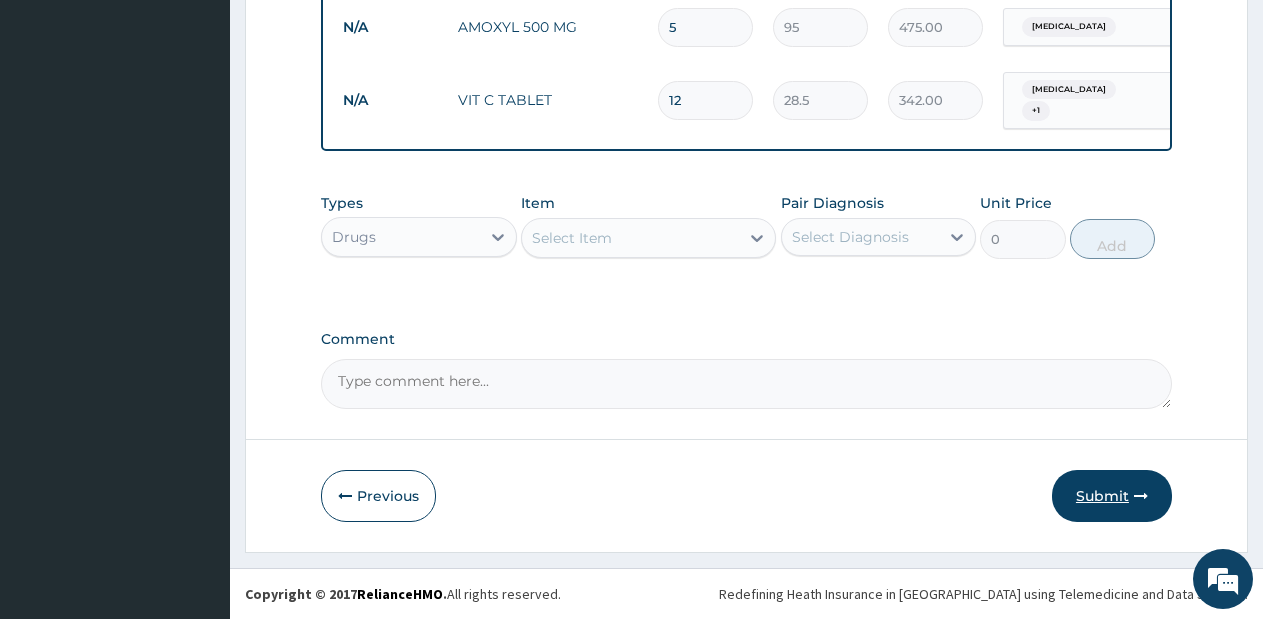 type on "12" 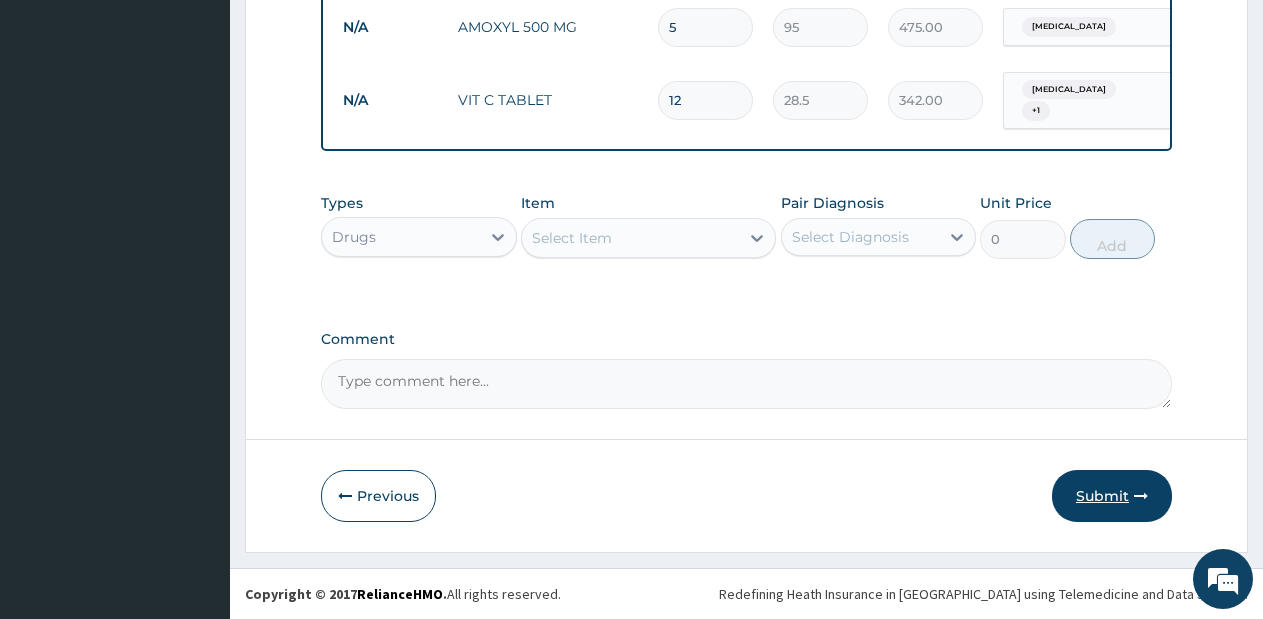 click on "Submit" at bounding box center [1112, 496] 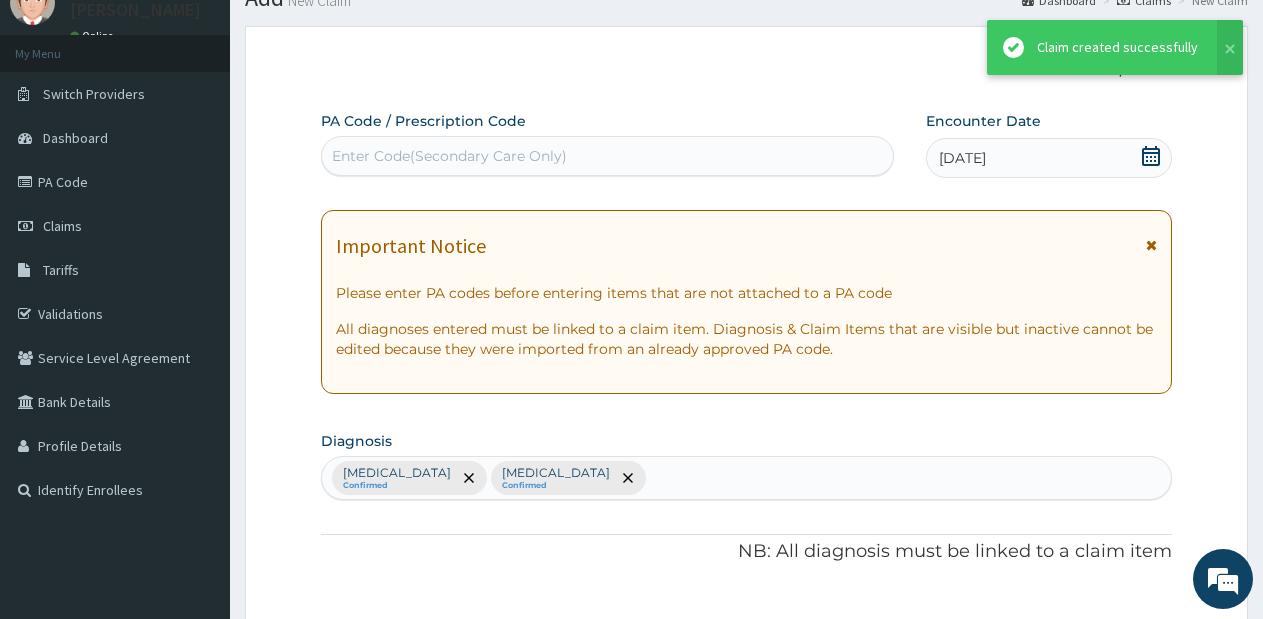 scroll, scrollTop: 1032, scrollLeft: 0, axis: vertical 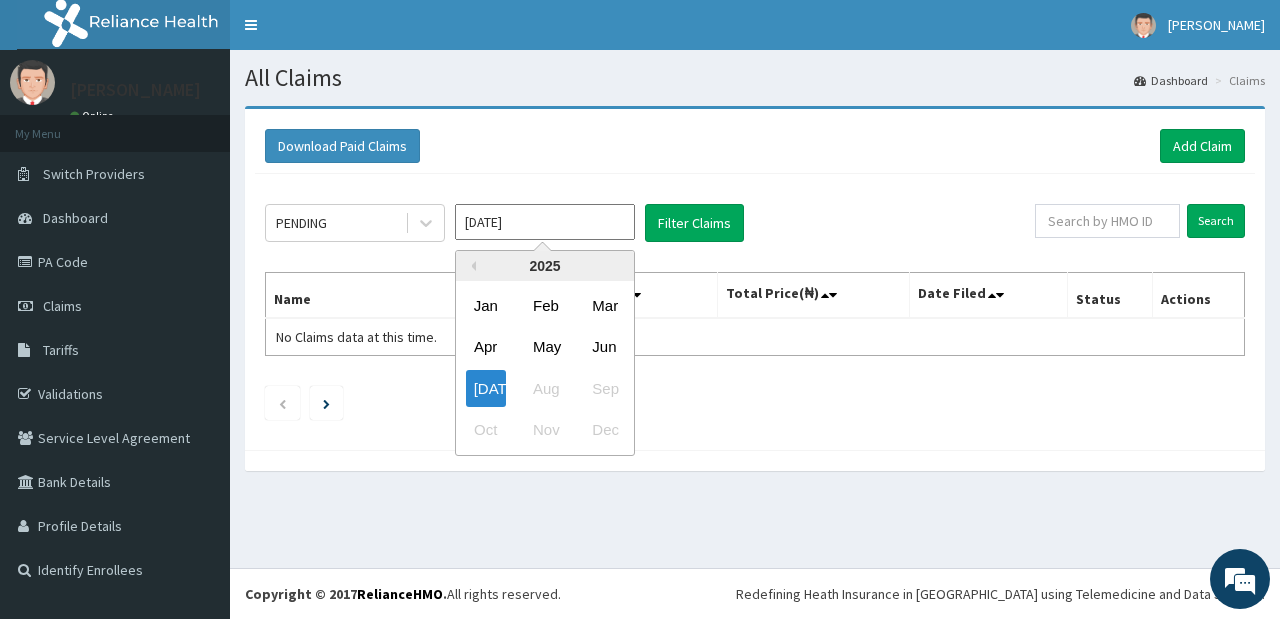 click on "Jul 2025" at bounding box center [545, 222] 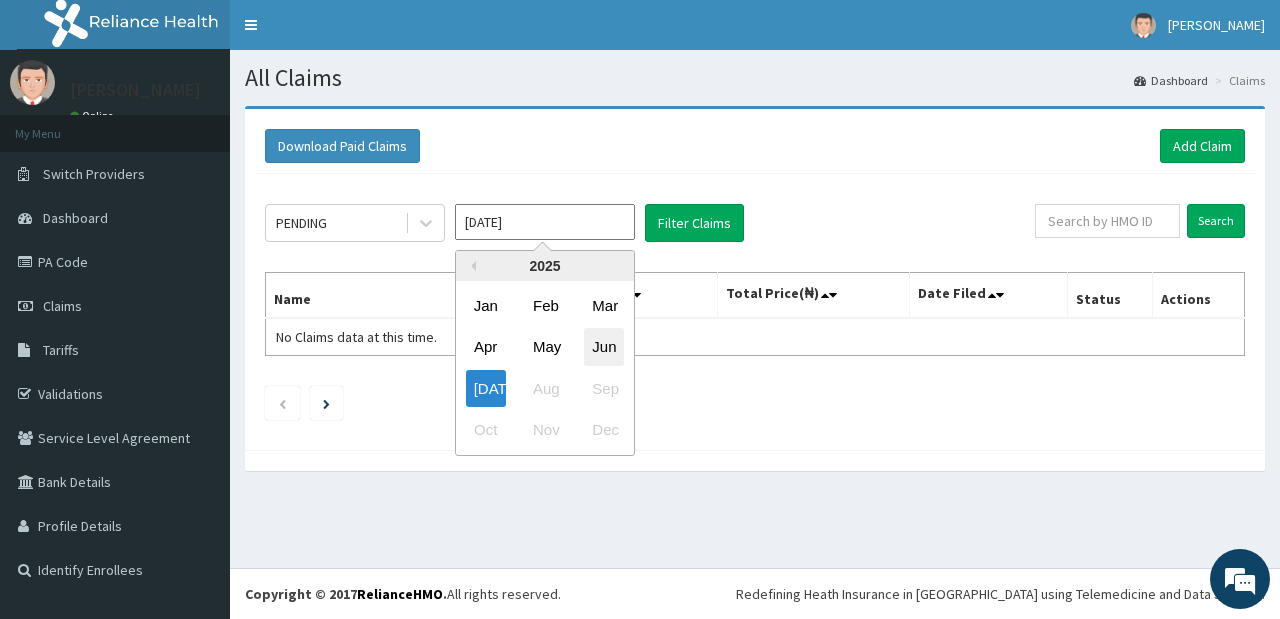 click on "Jun" at bounding box center [604, 347] 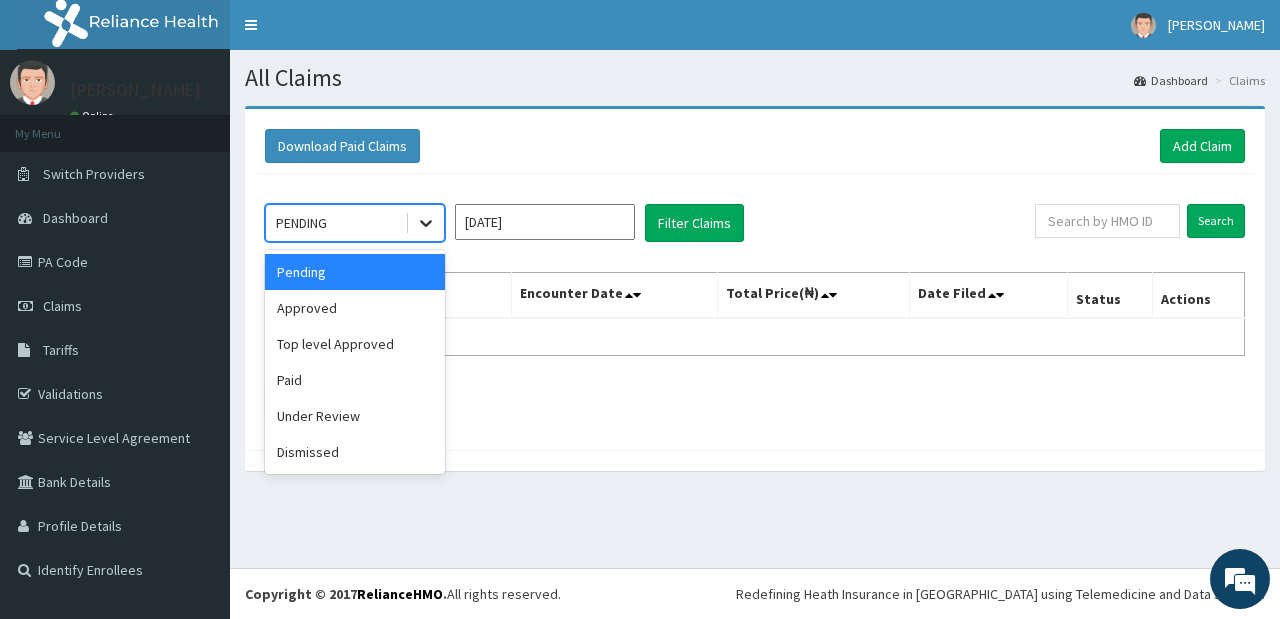 click at bounding box center [426, 223] 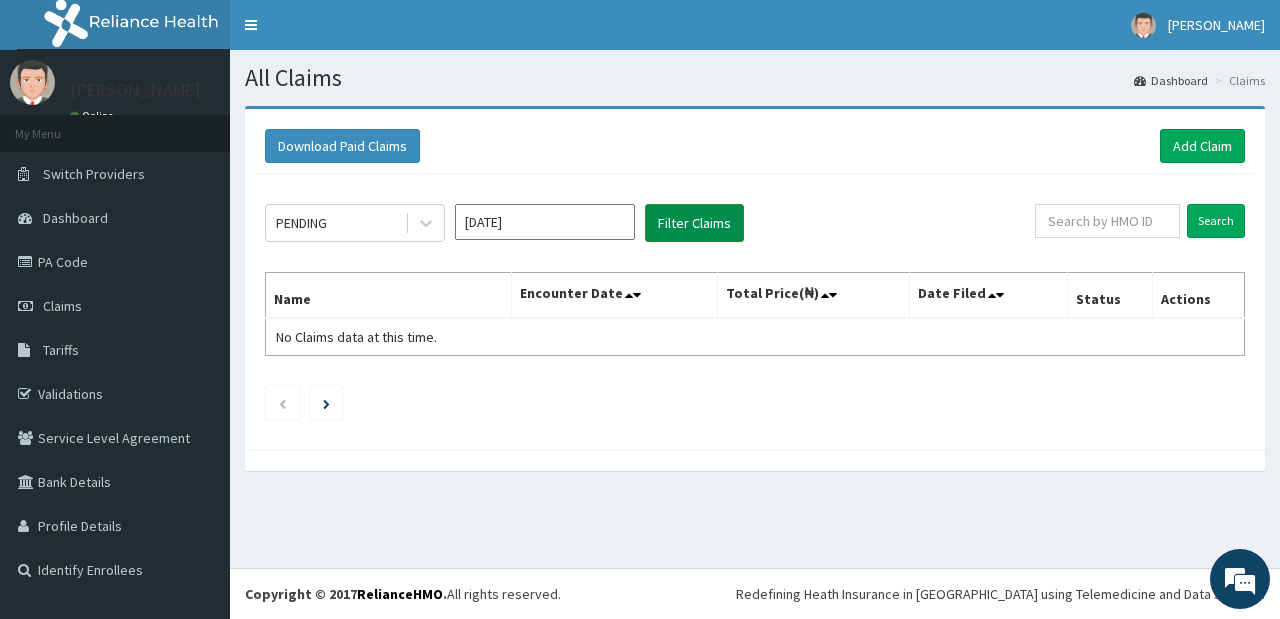 click on "Filter Claims" at bounding box center [694, 223] 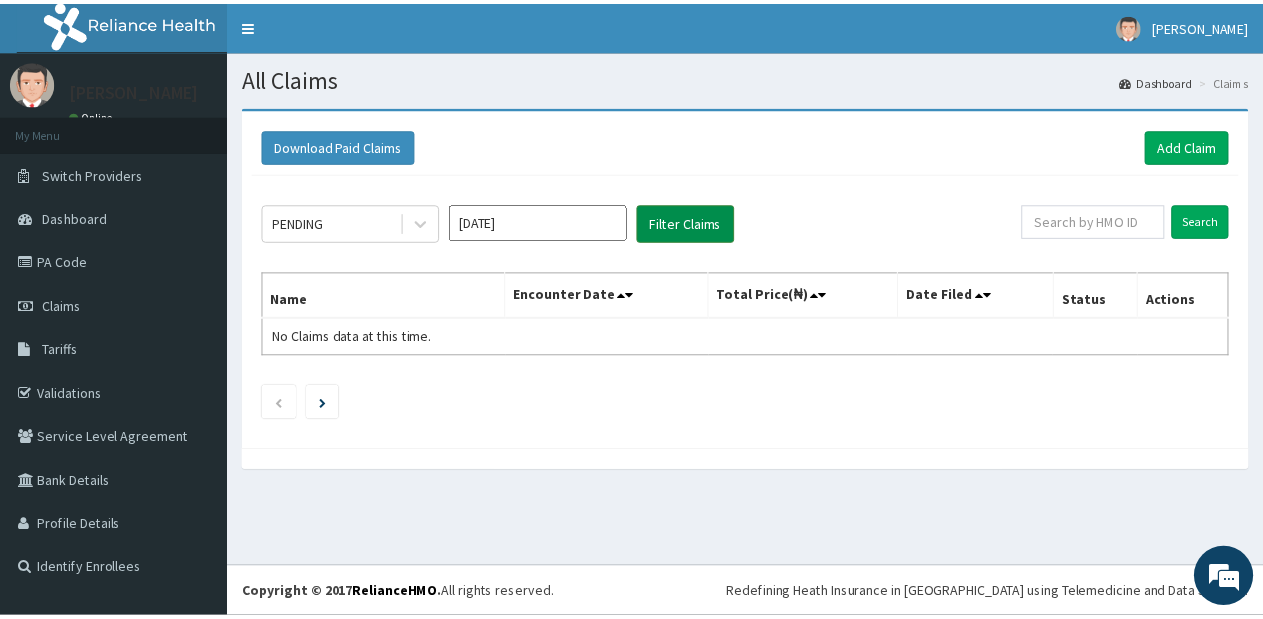 scroll, scrollTop: 0, scrollLeft: 0, axis: both 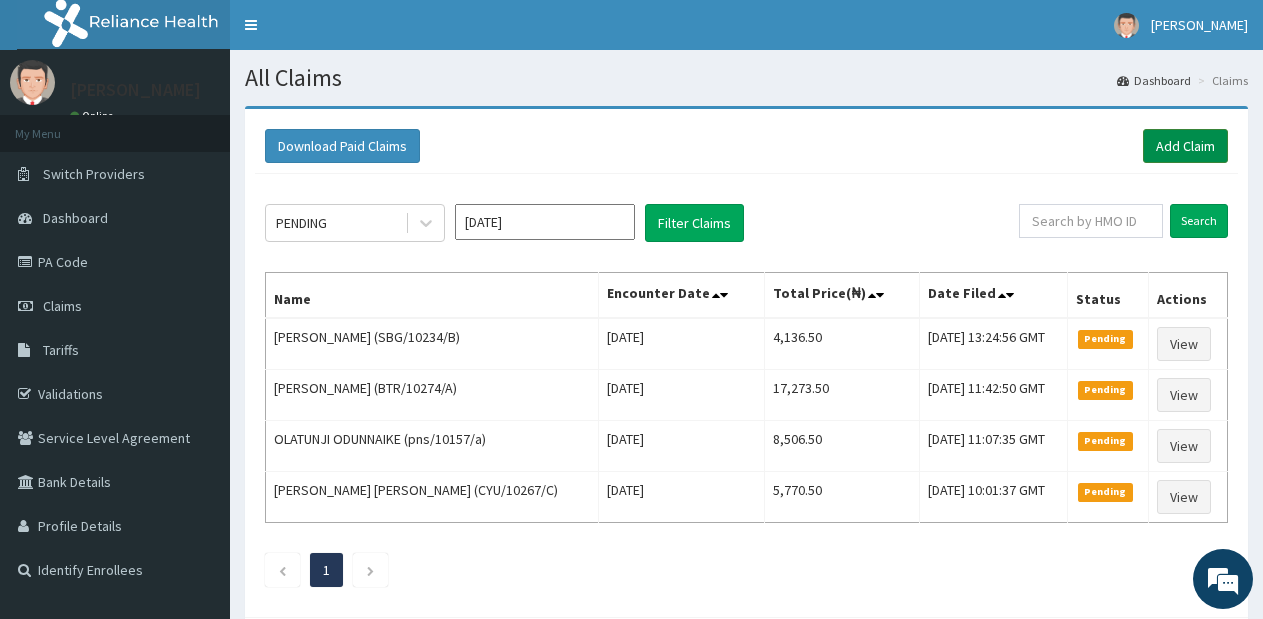 click on "Add Claim" at bounding box center [1185, 146] 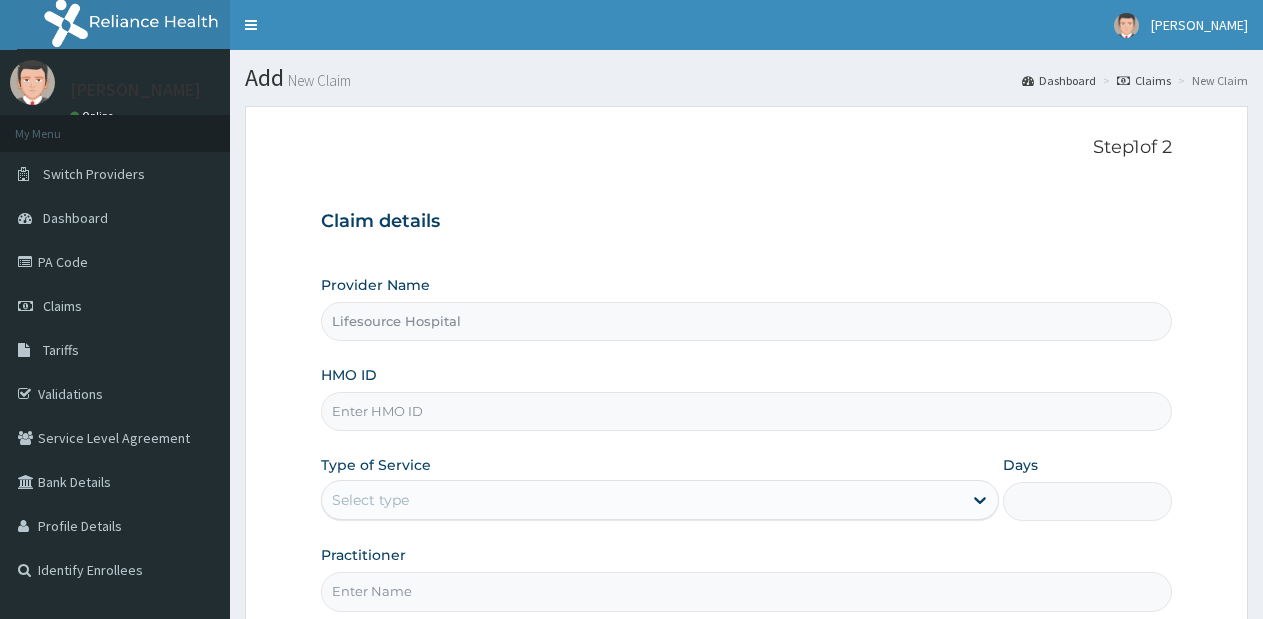 scroll, scrollTop: 0, scrollLeft: 0, axis: both 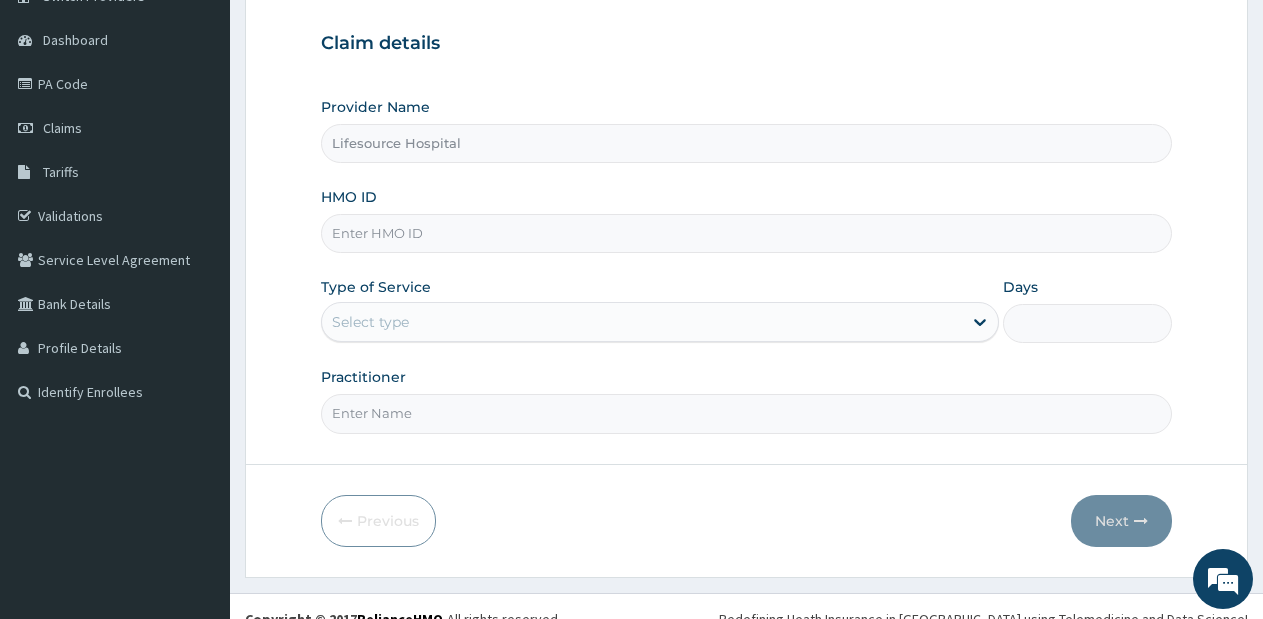 click on "HMO ID" at bounding box center (746, 233) 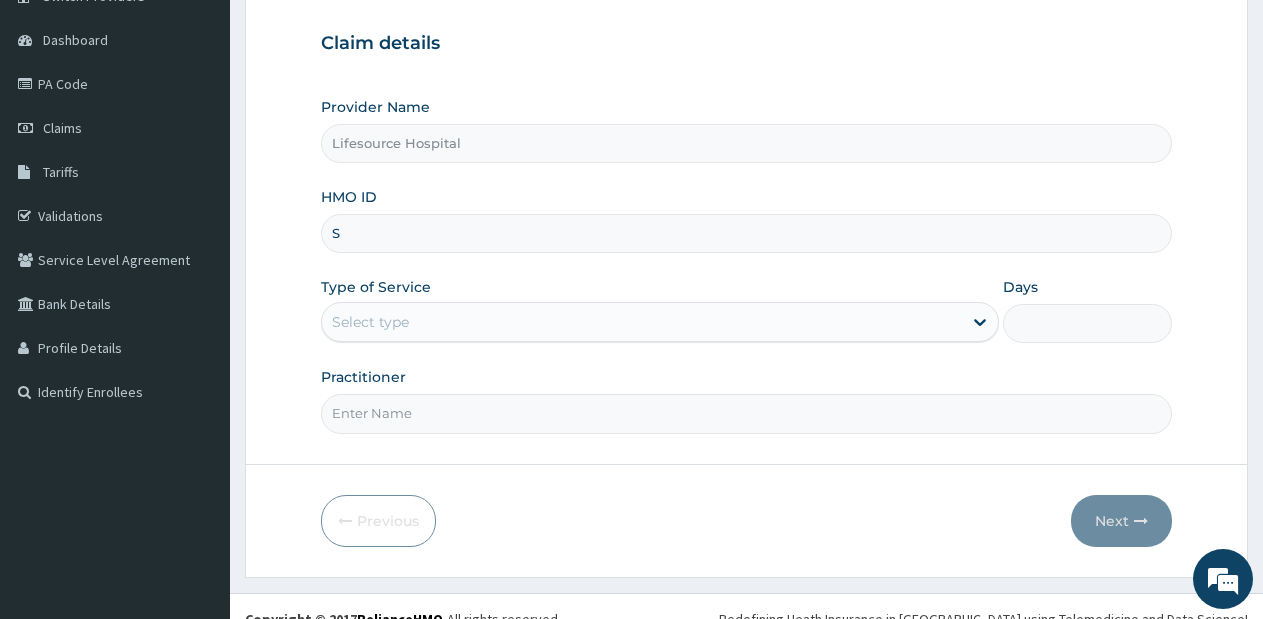 type on "SBG/10234/B" 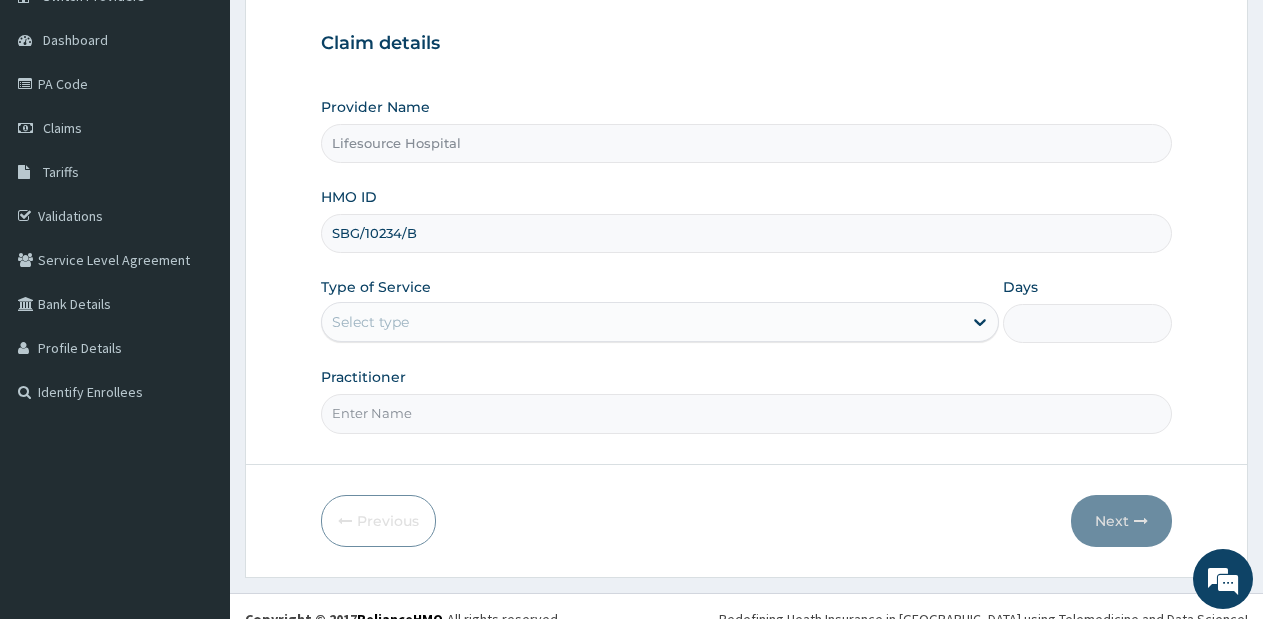 click on "Practitioner" at bounding box center (746, 413) 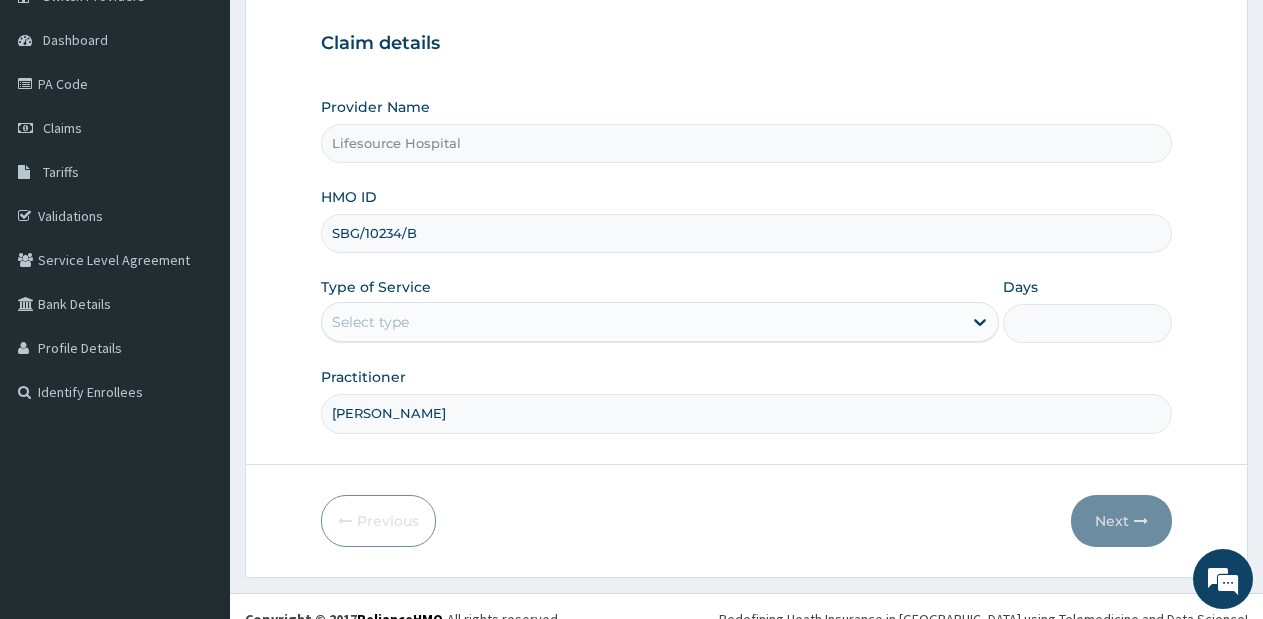 type on "[PERSON_NAME]" 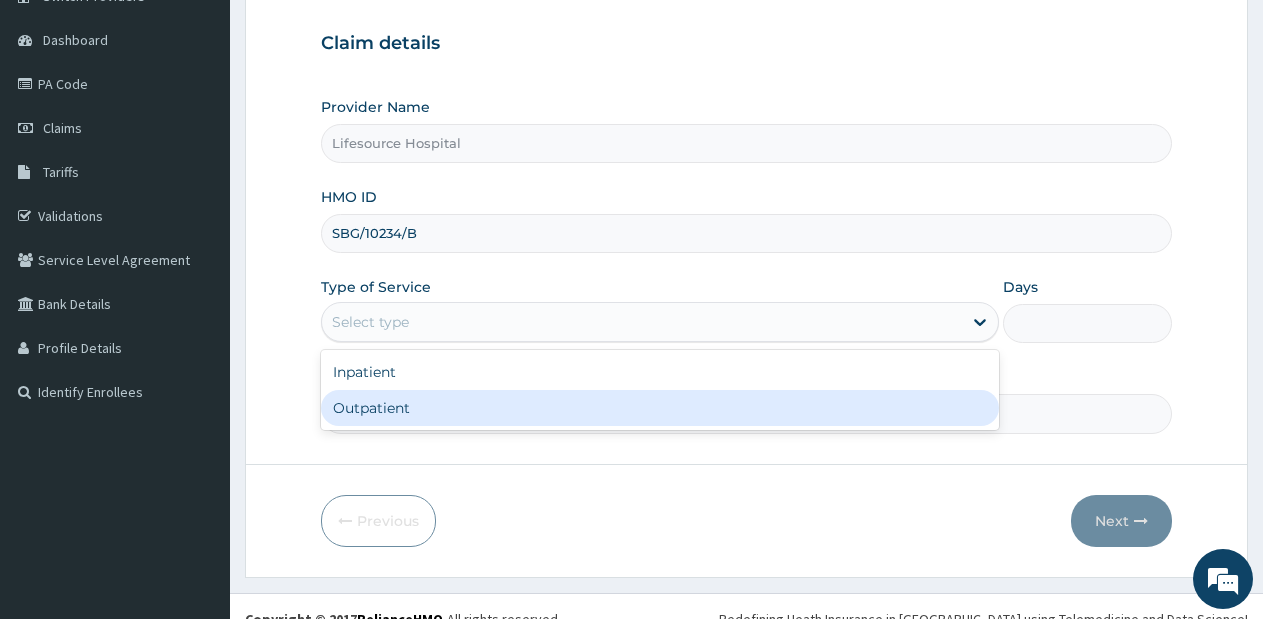 click on "Outpatient" at bounding box center (659, 408) 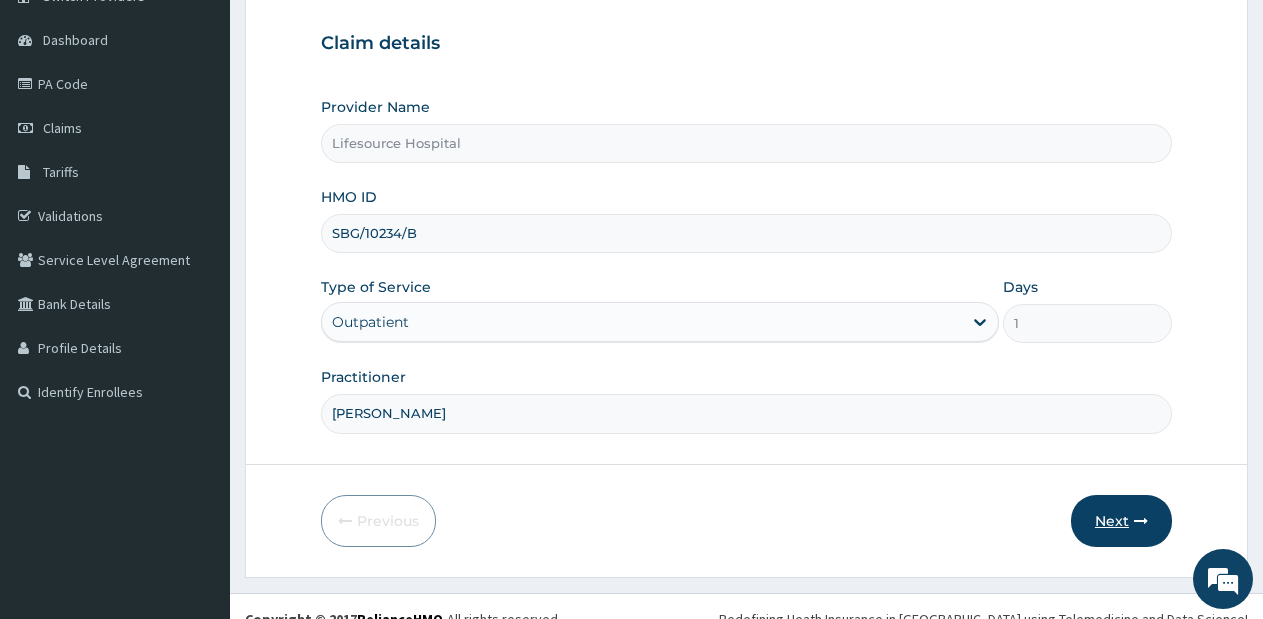 click on "Next" at bounding box center [1121, 521] 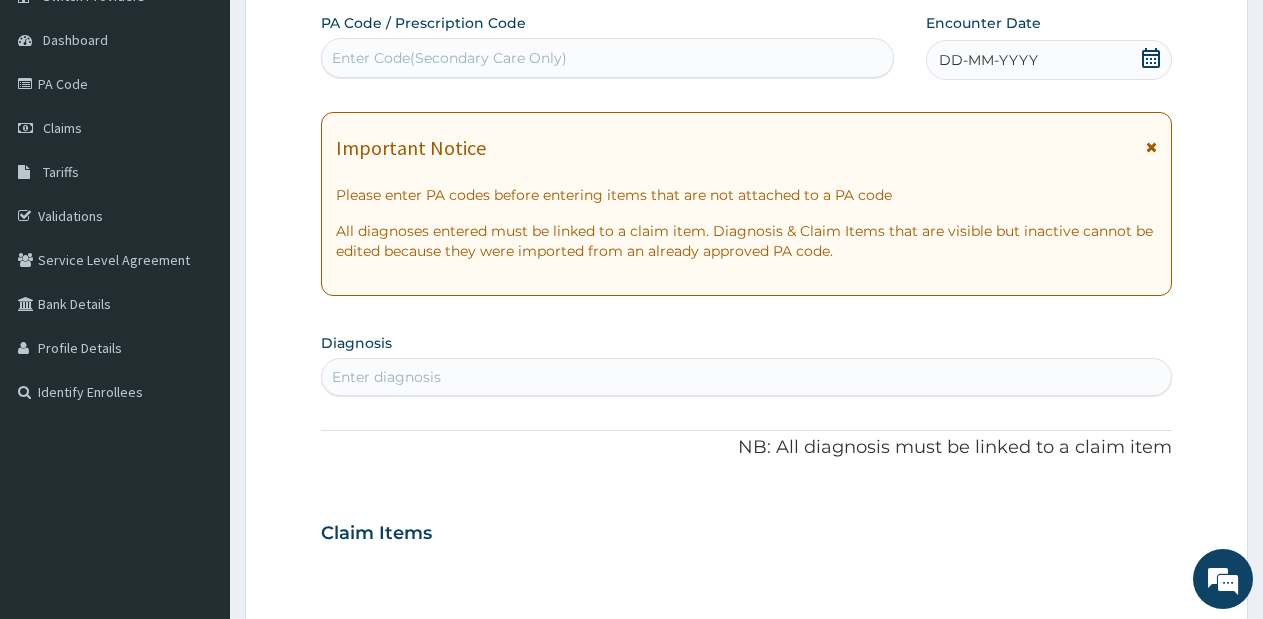 click 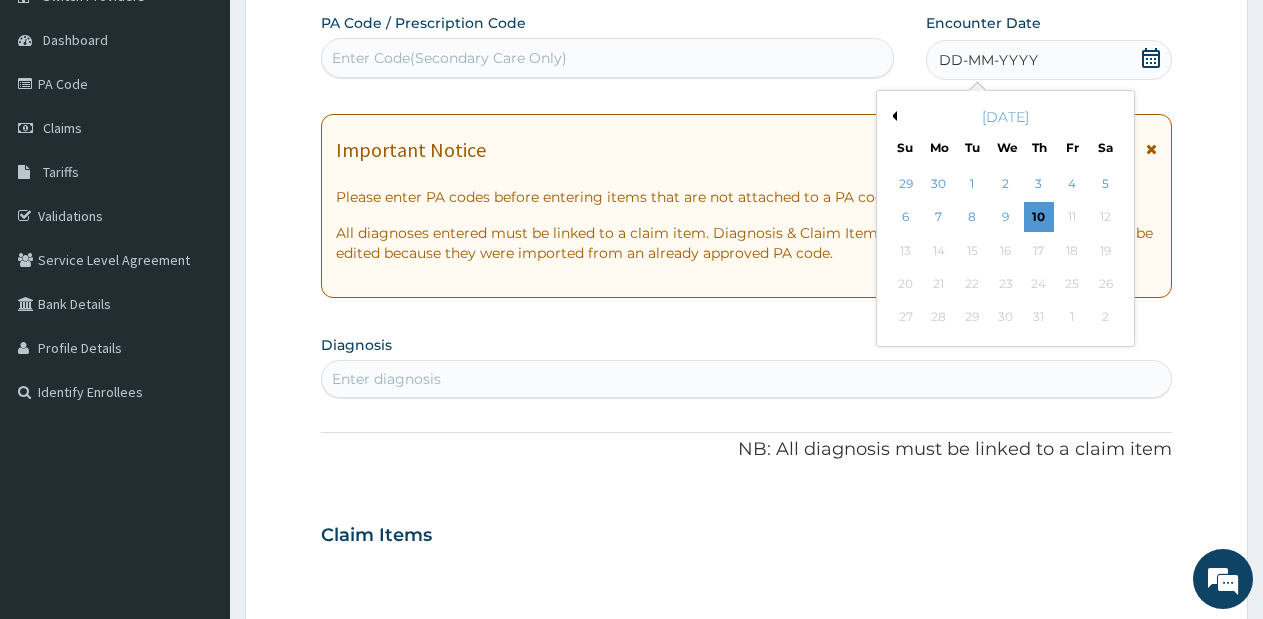 click on "Previous Month" at bounding box center (892, 116) 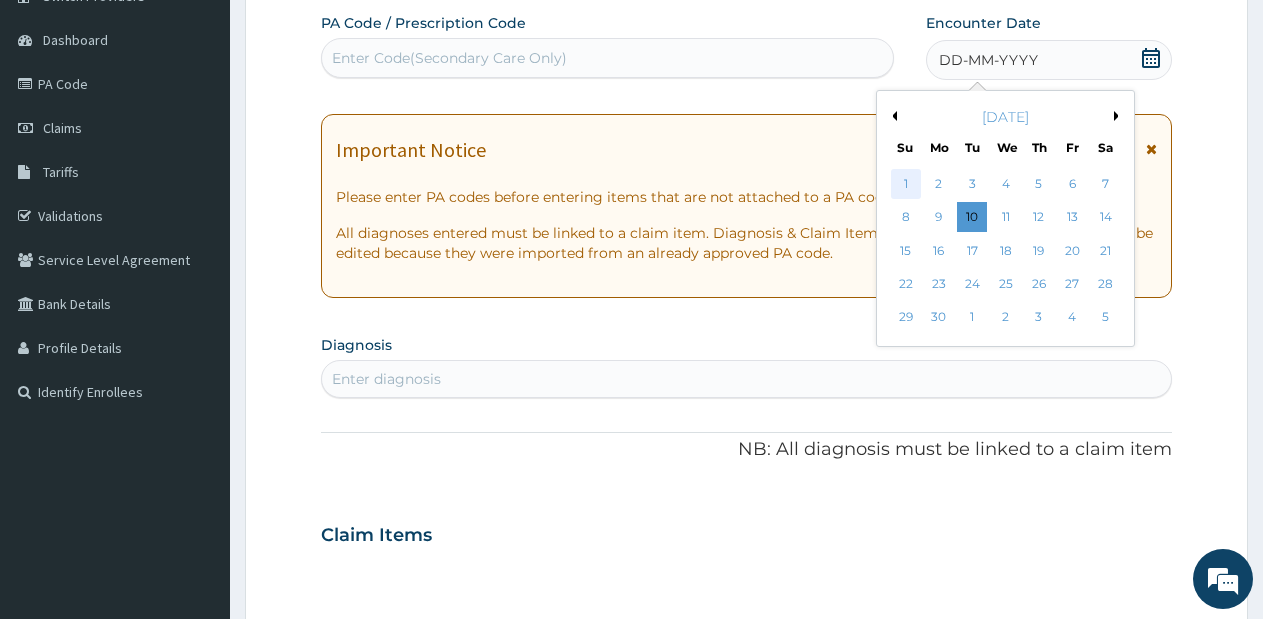 click on "1" at bounding box center (906, 184) 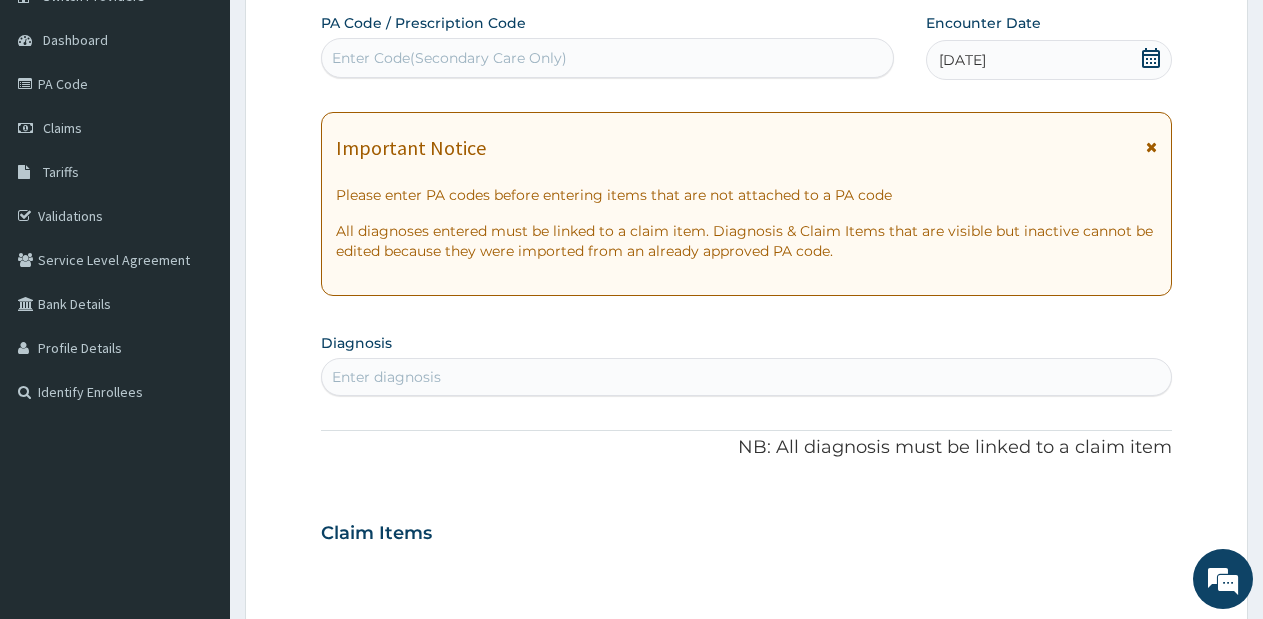 click on "01-06-2025" at bounding box center (1049, 60) 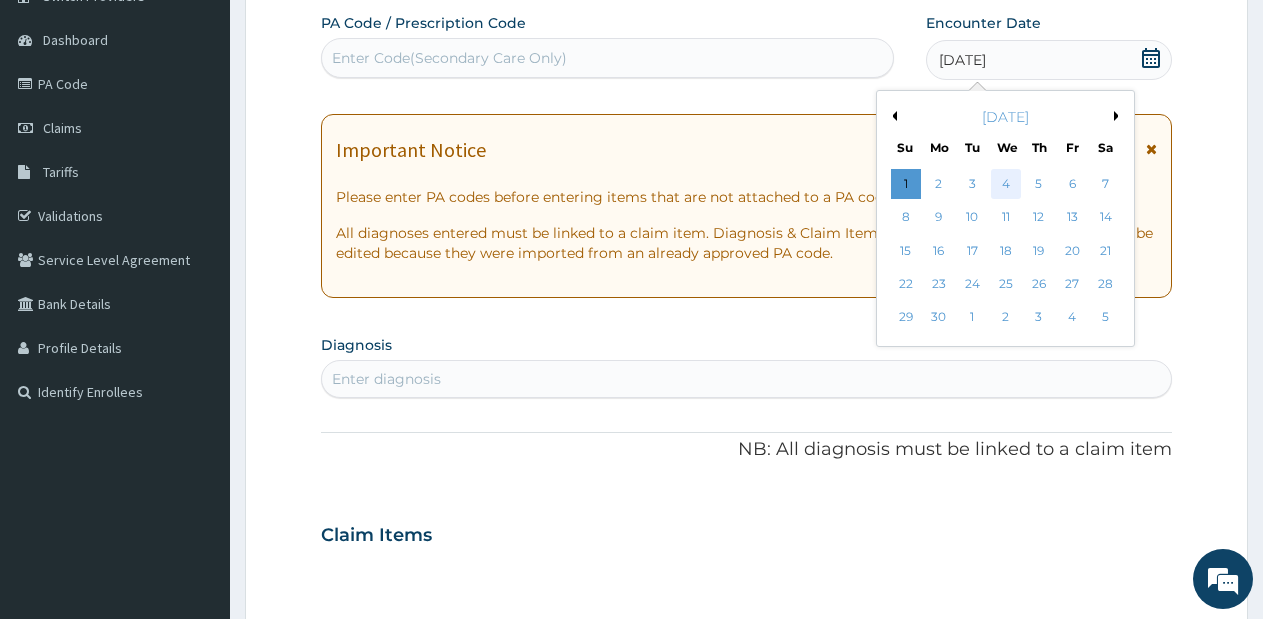 click on "4" at bounding box center [1006, 184] 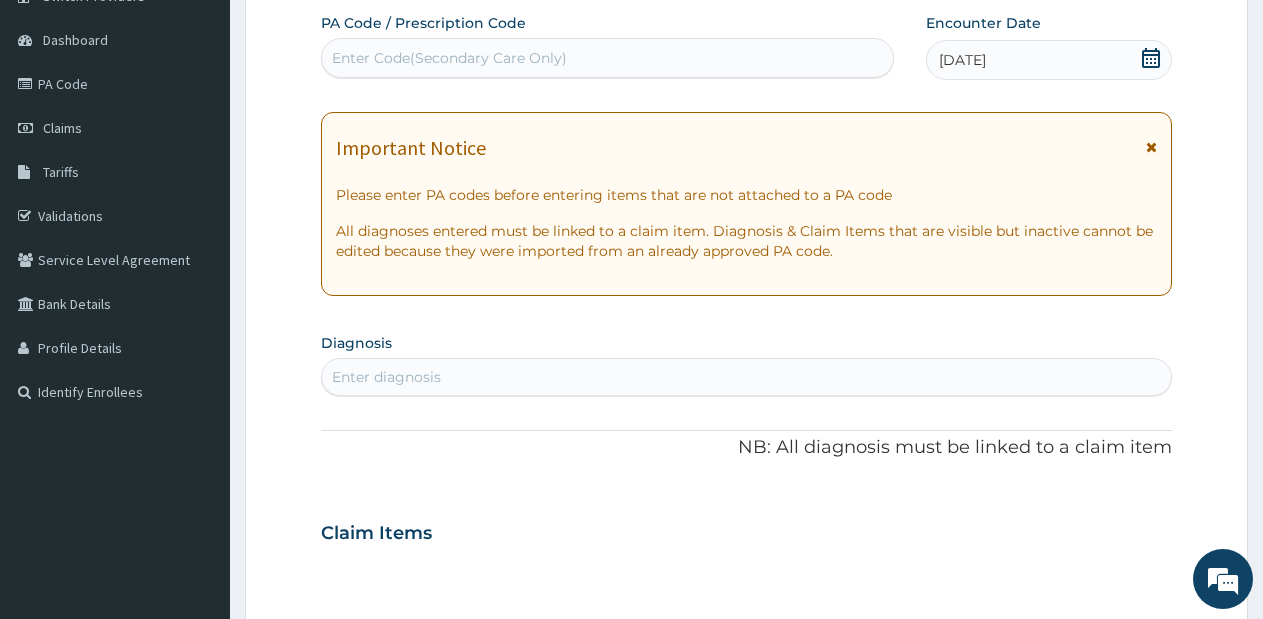 click on "Enter diagnosis" at bounding box center [746, 377] 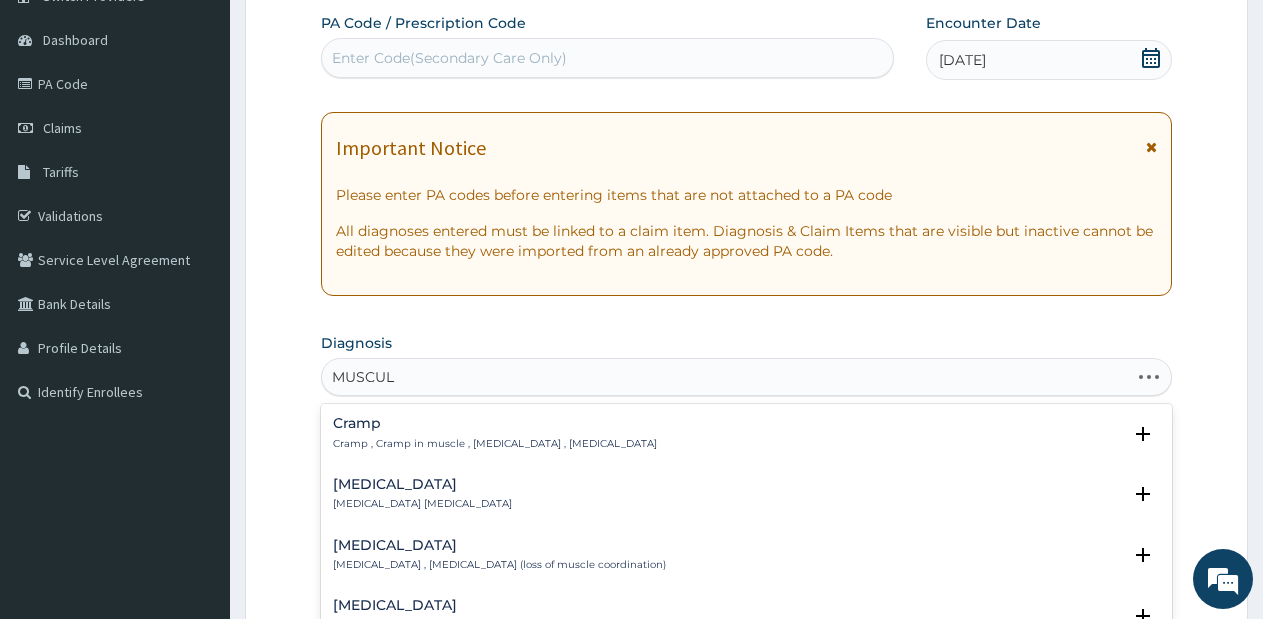 type on "MUSCULO" 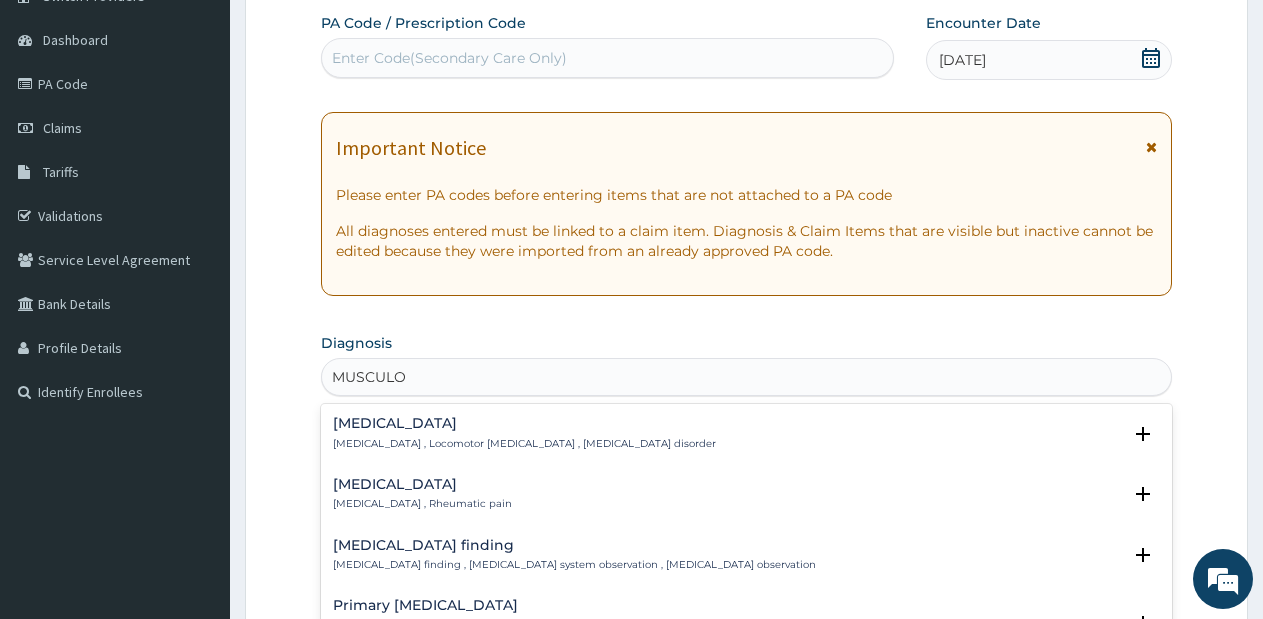 click on "Musculoskeletal pain" at bounding box center (422, 484) 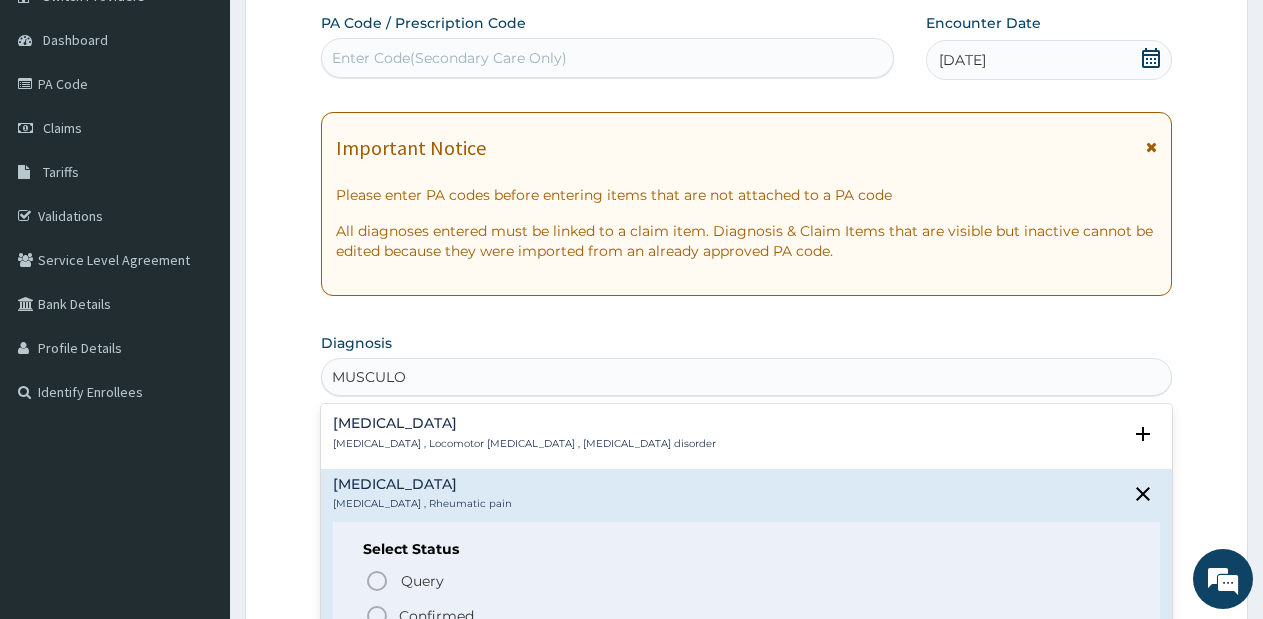 click 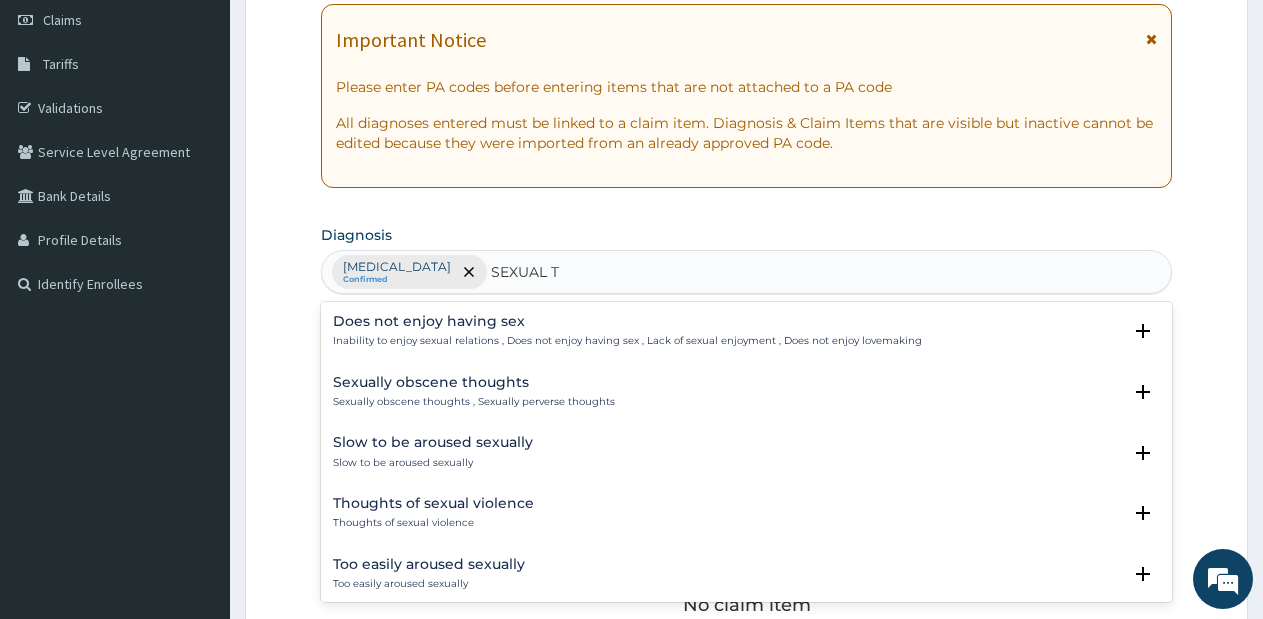 scroll, scrollTop: 284, scrollLeft: 0, axis: vertical 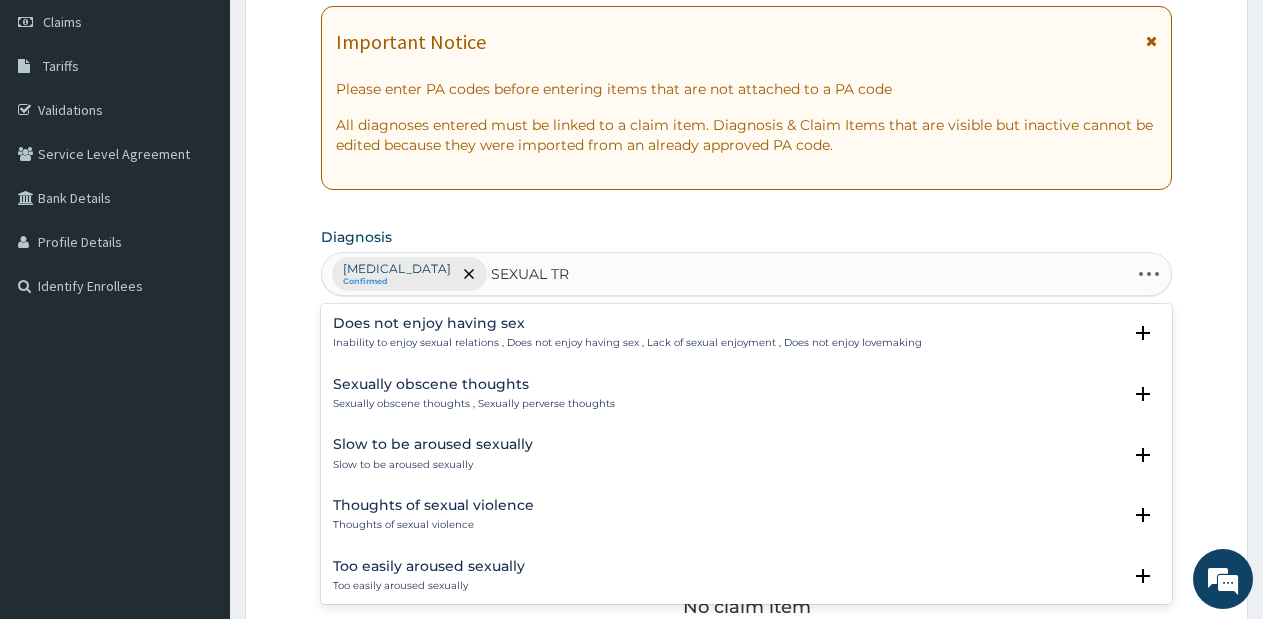 type on "SEXUAL TRA" 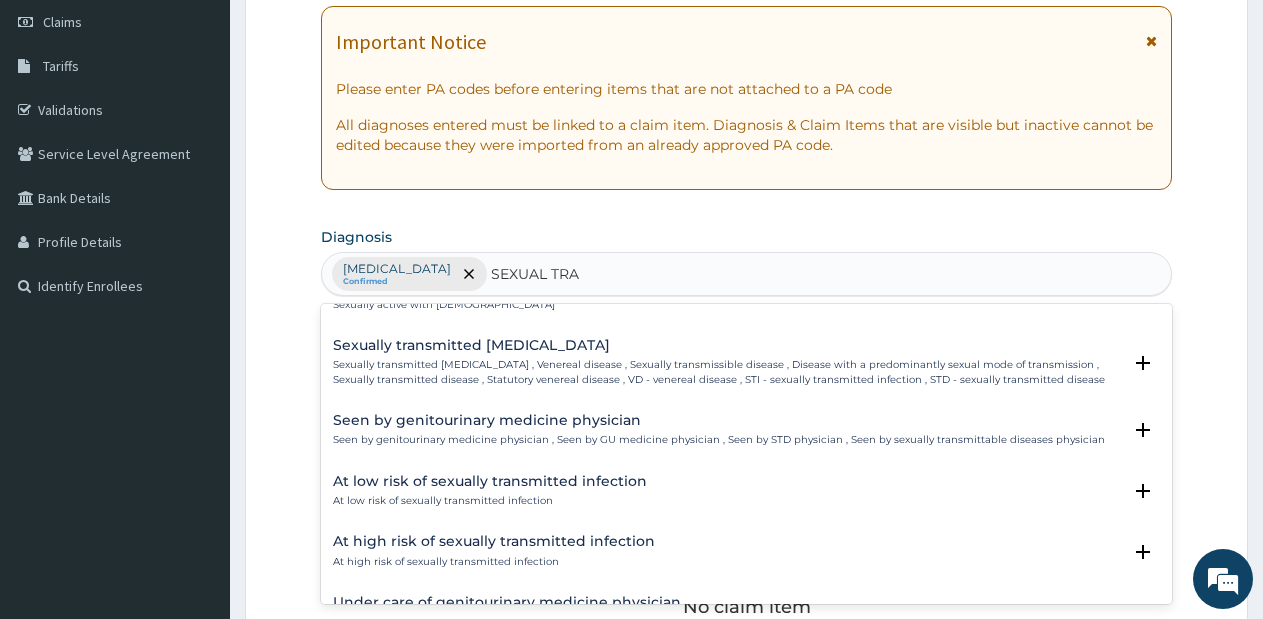 scroll, scrollTop: 200, scrollLeft: 0, axis: vertical 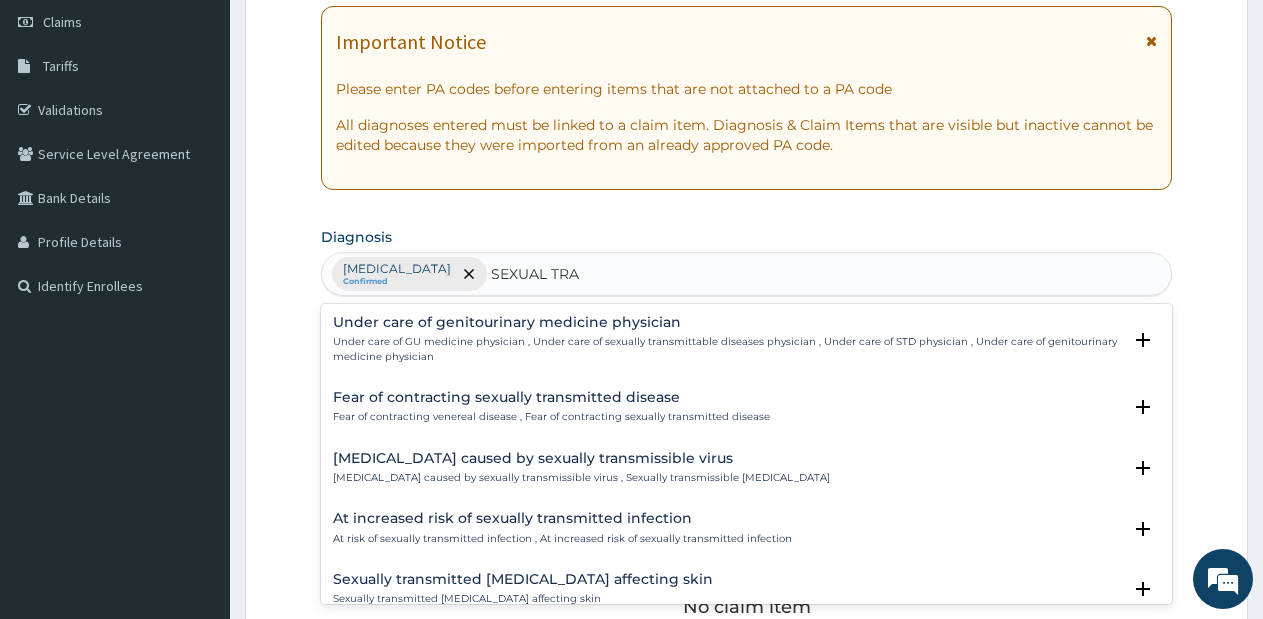 click on "Fear of contracting venereal disease , Fear of contracting sexually transmitted disease" at bounding box center [551, 417] 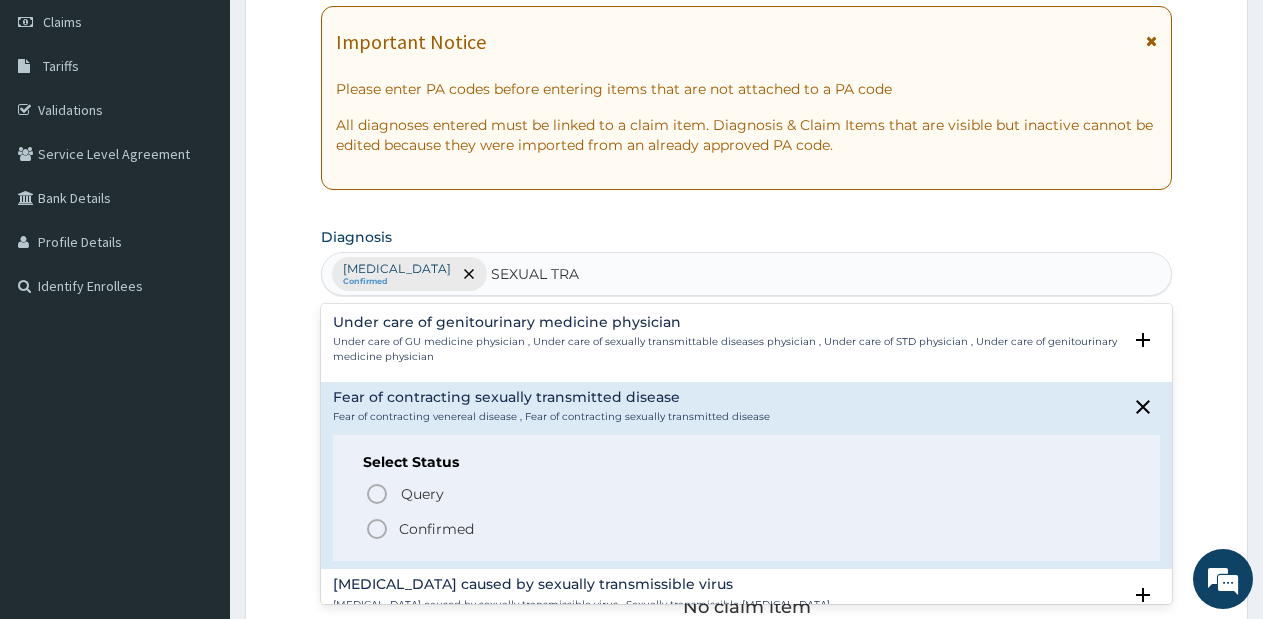click 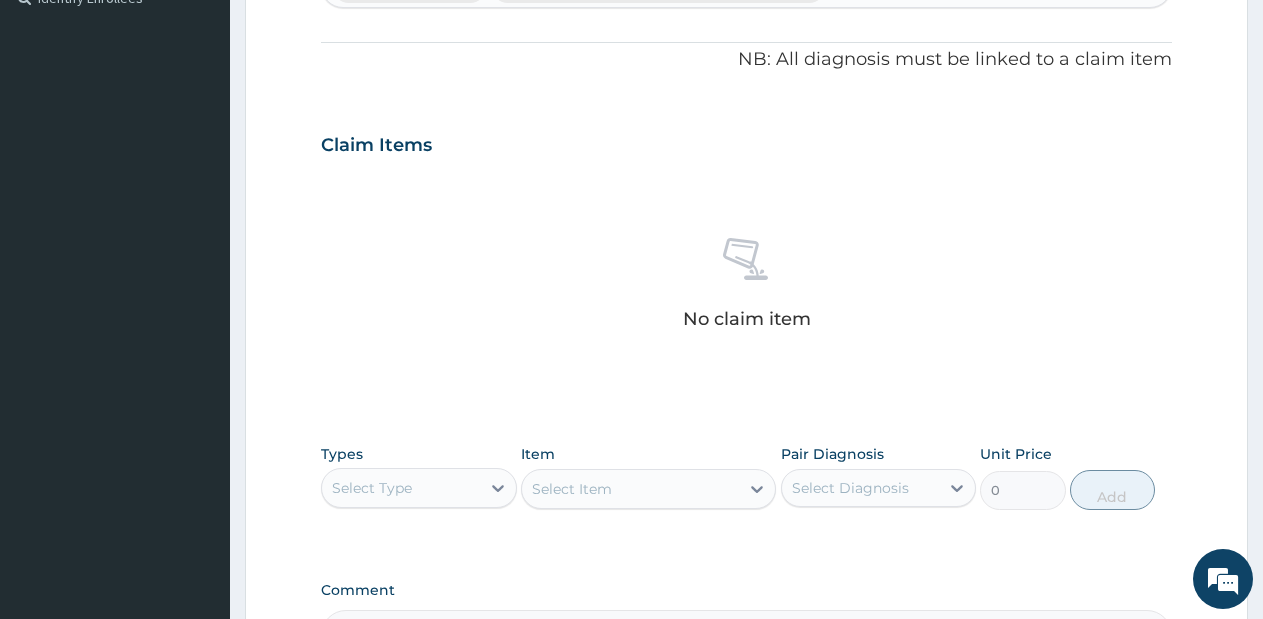 scroll, scrollTop: 823, scrollLeft: 0, axis: vertical 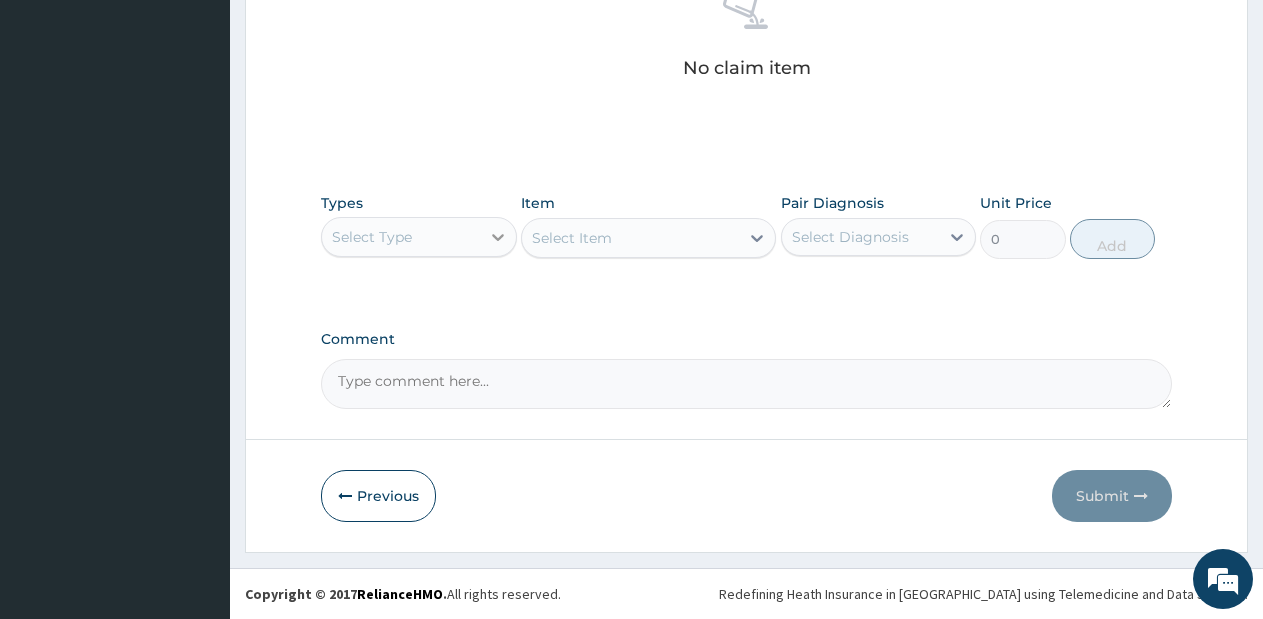 click at bounding box center [498, 237] 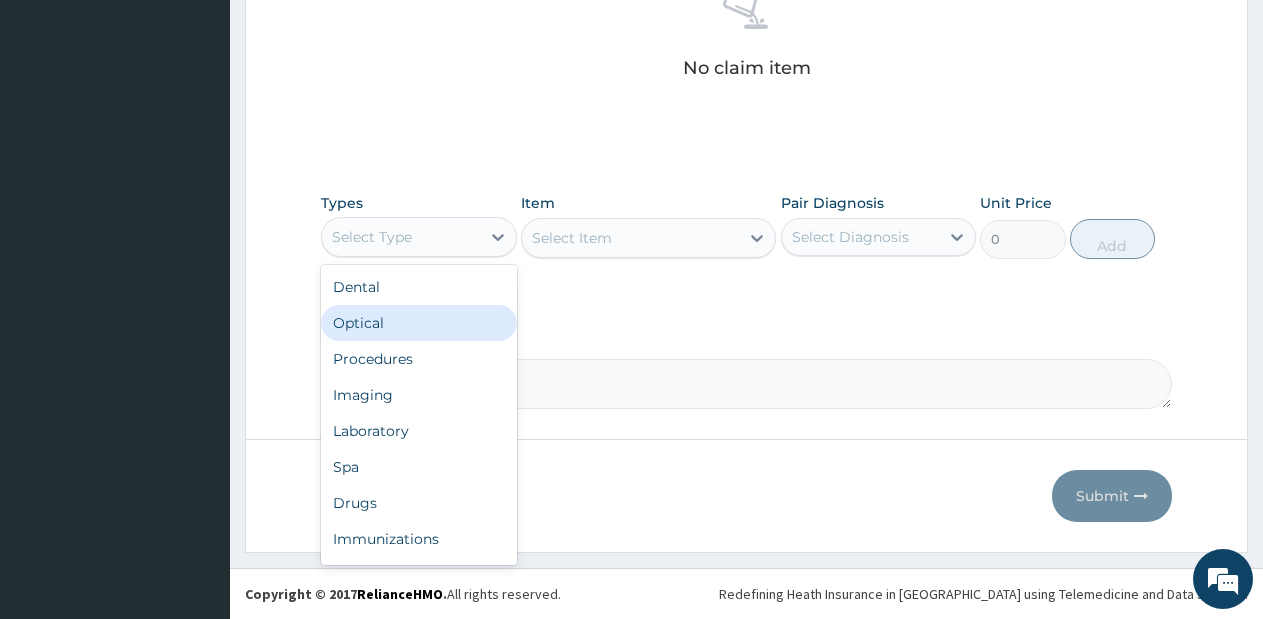 drag, startPoint x: 470, startPoint y: 335, endPoint x: 466, endPoint y: 361, distance: 26.305893 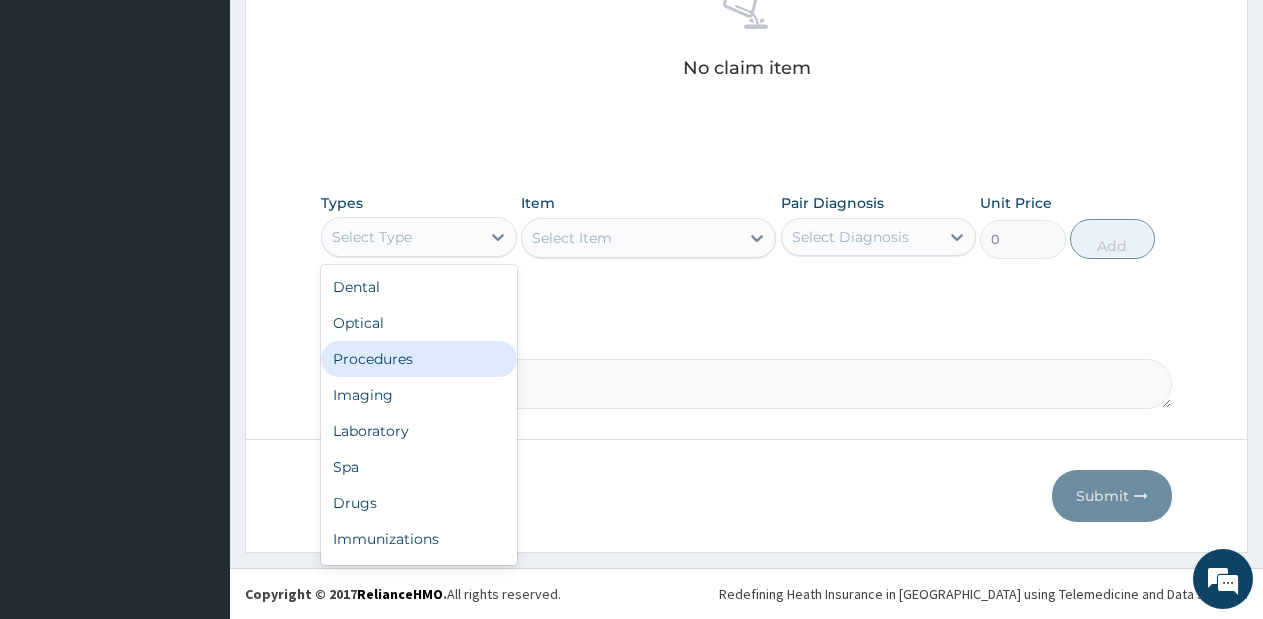 click on "Procedures" at bounding box center (419, 359) 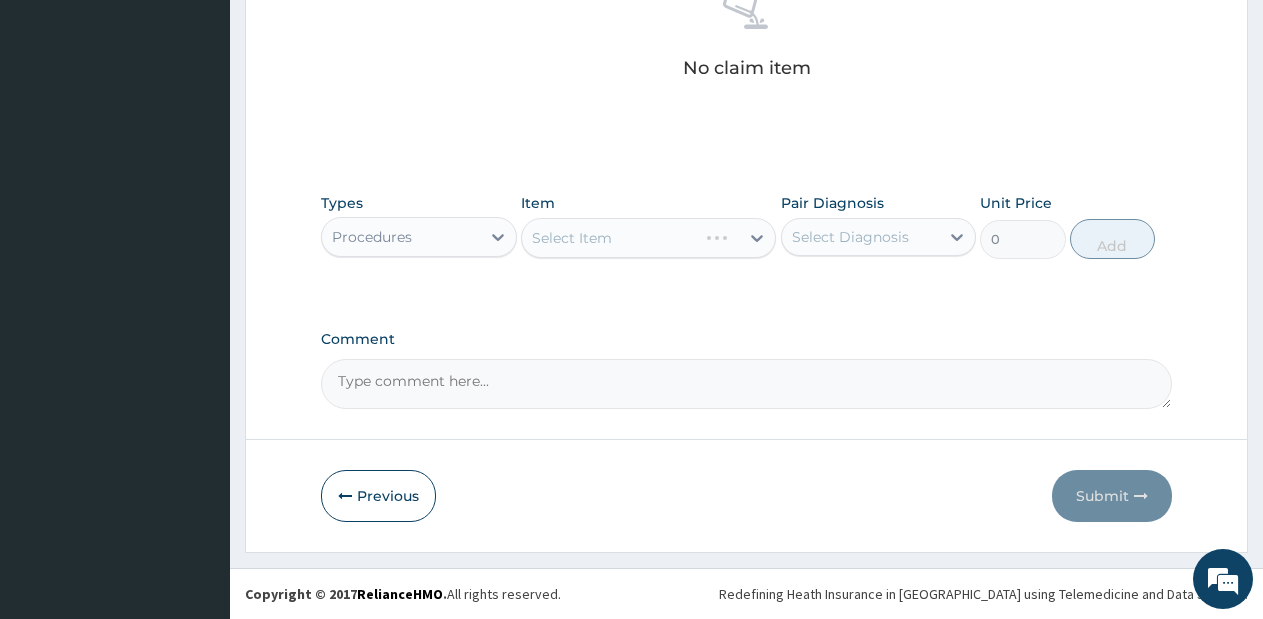 click on "Select Item" at bounding box center (648, 238) 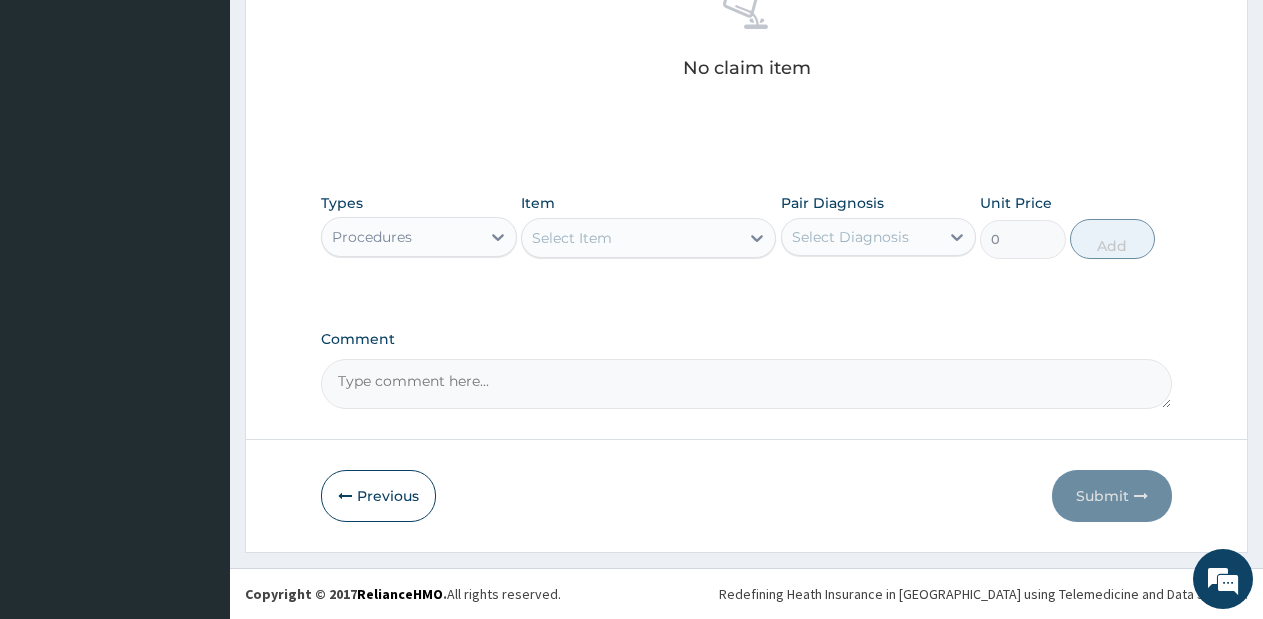 click on "Select Item" at bounding box center [630, 238] 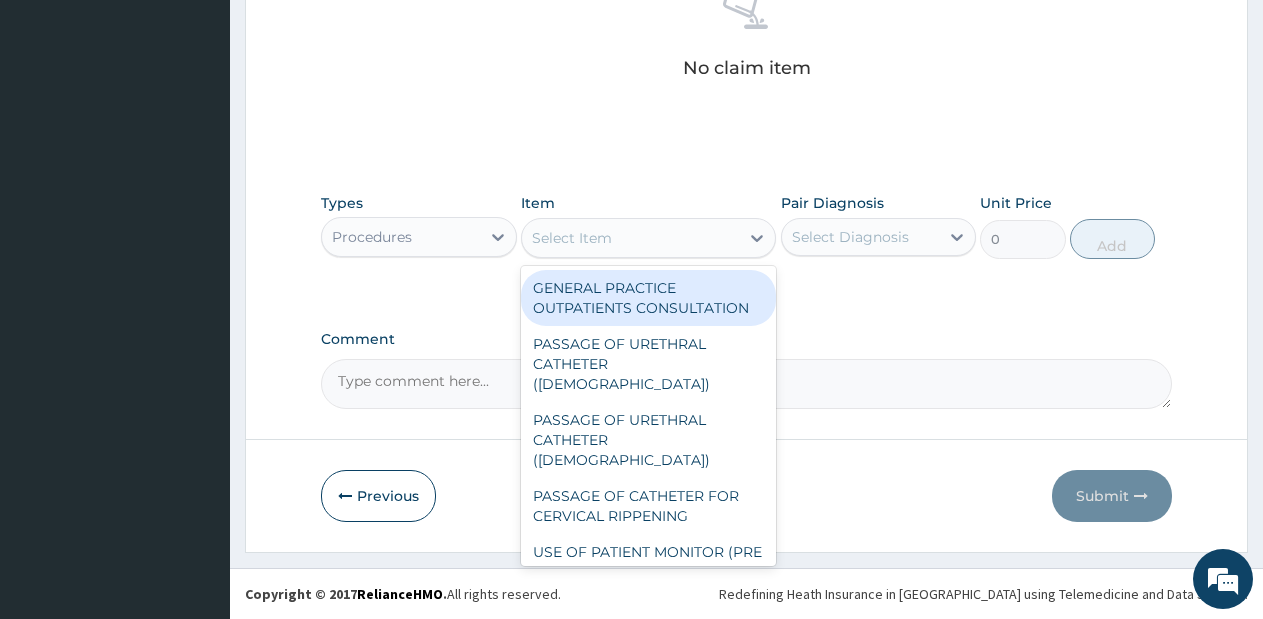 click on "GENERAL PRACTICE OUTPATIENTS CONSULTATION" at bounding box center [648, 298] 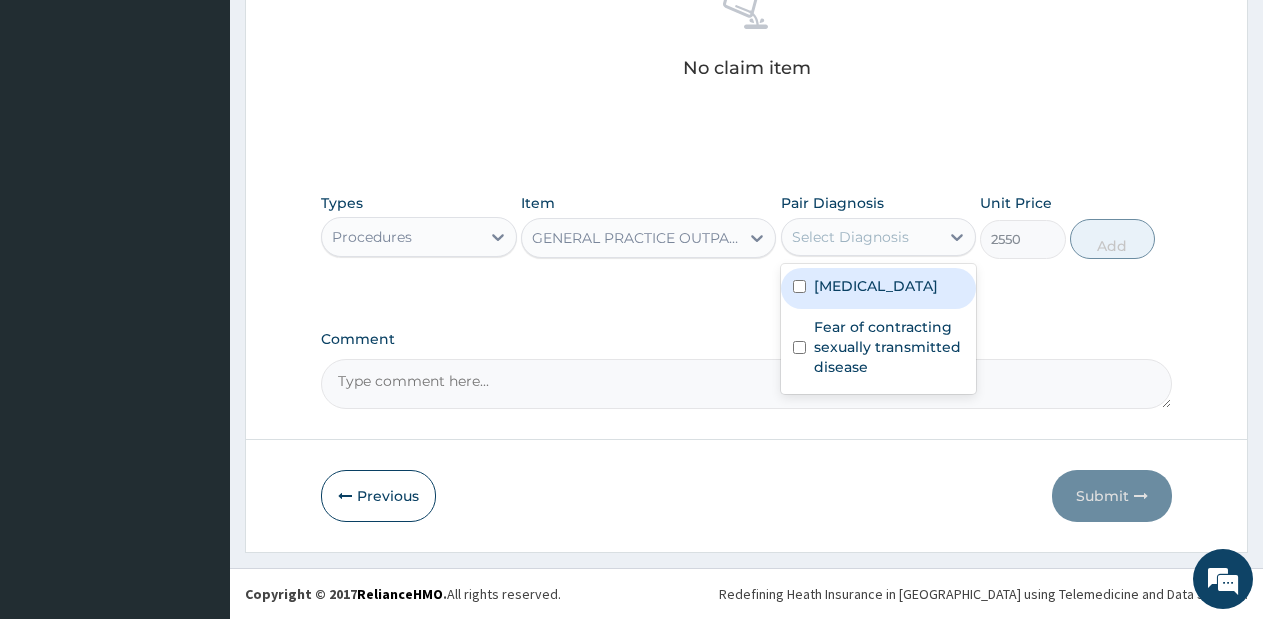 click on "Select Diagnosis" at bounding box center [850, 237] 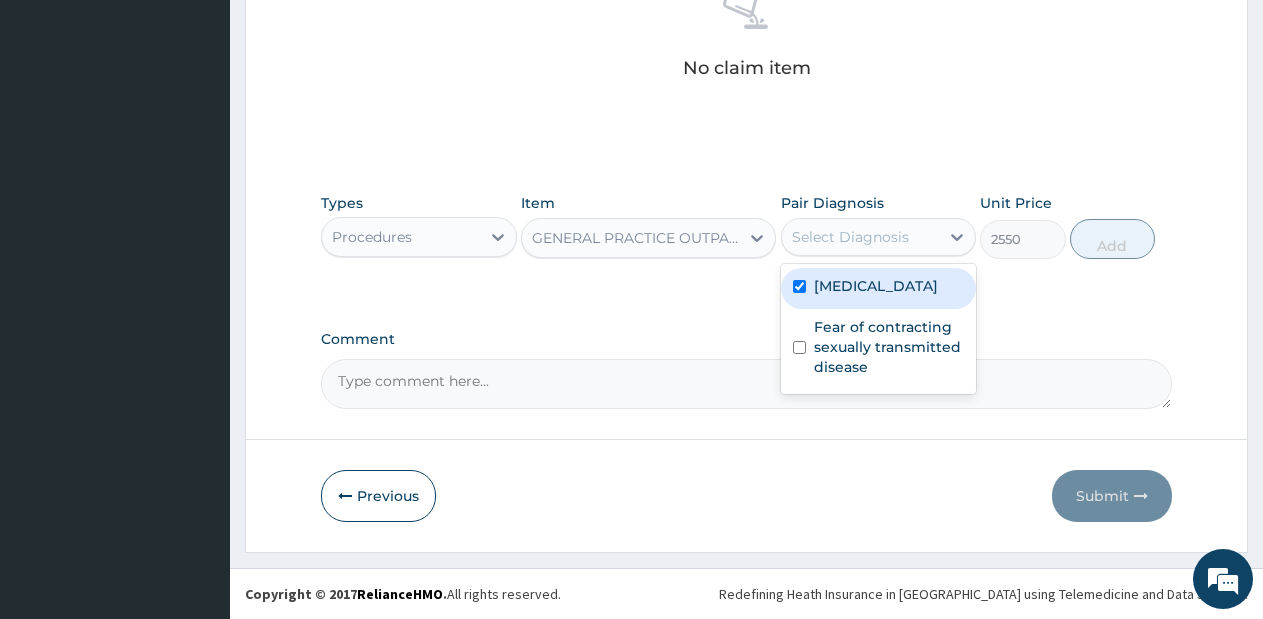 checkbox on "true" 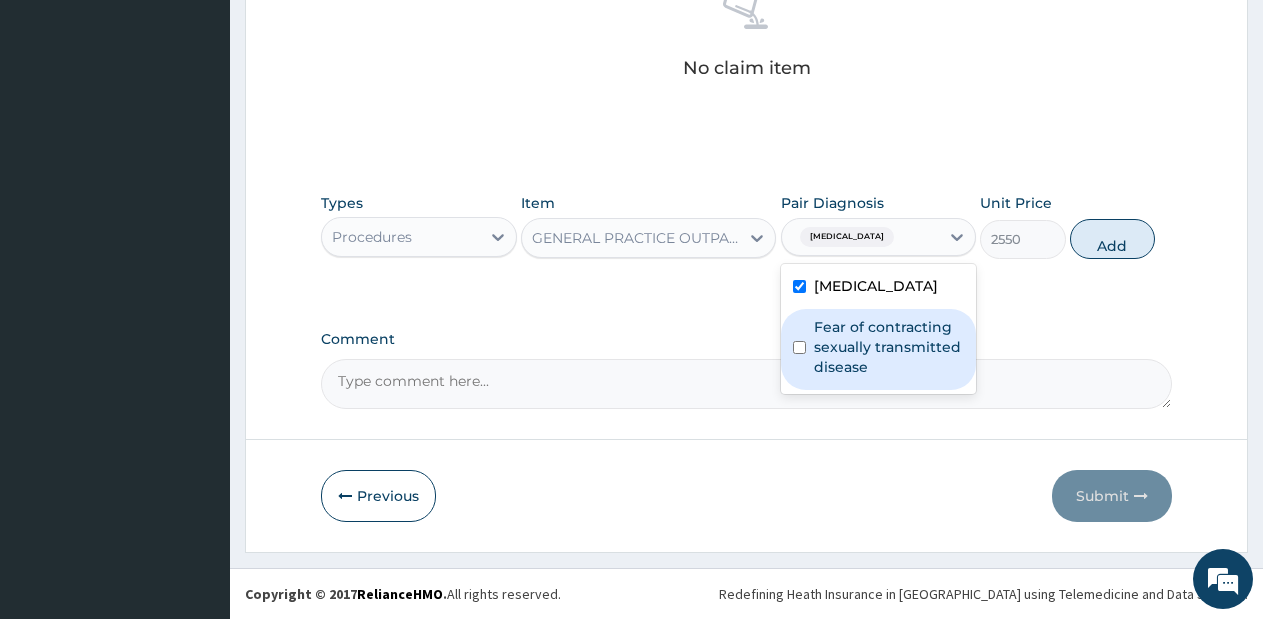 click on "Fear of contracting sexually transmitted disease" at bounding box center (889, 347) 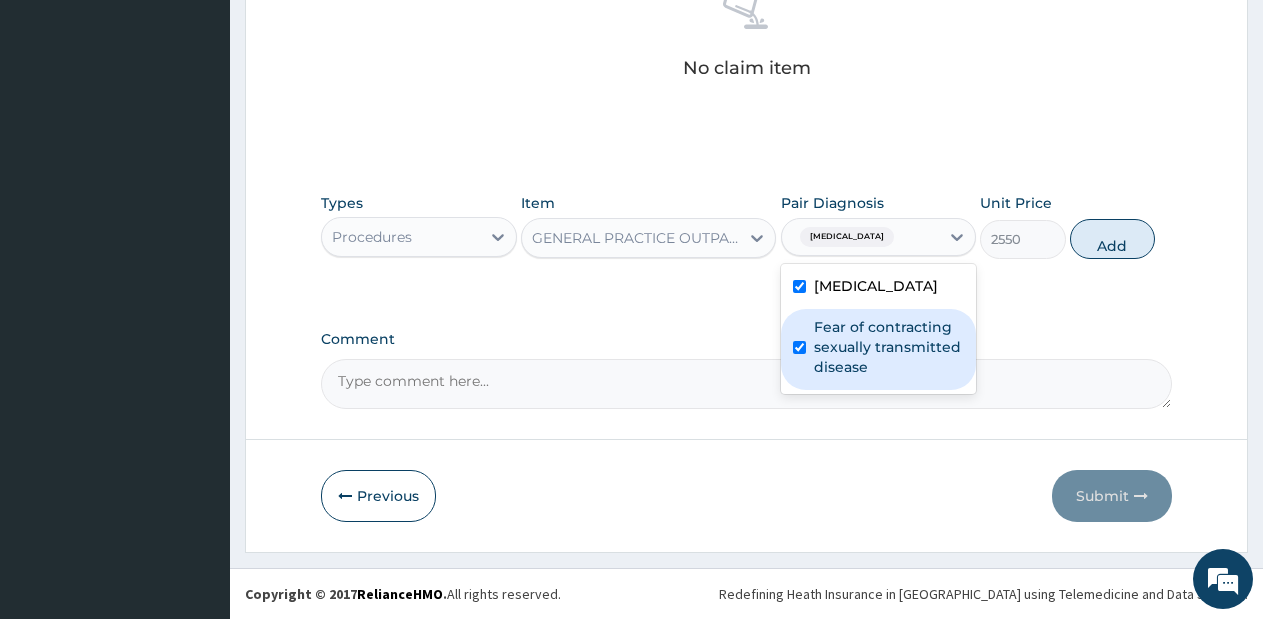 checkbox on "true" 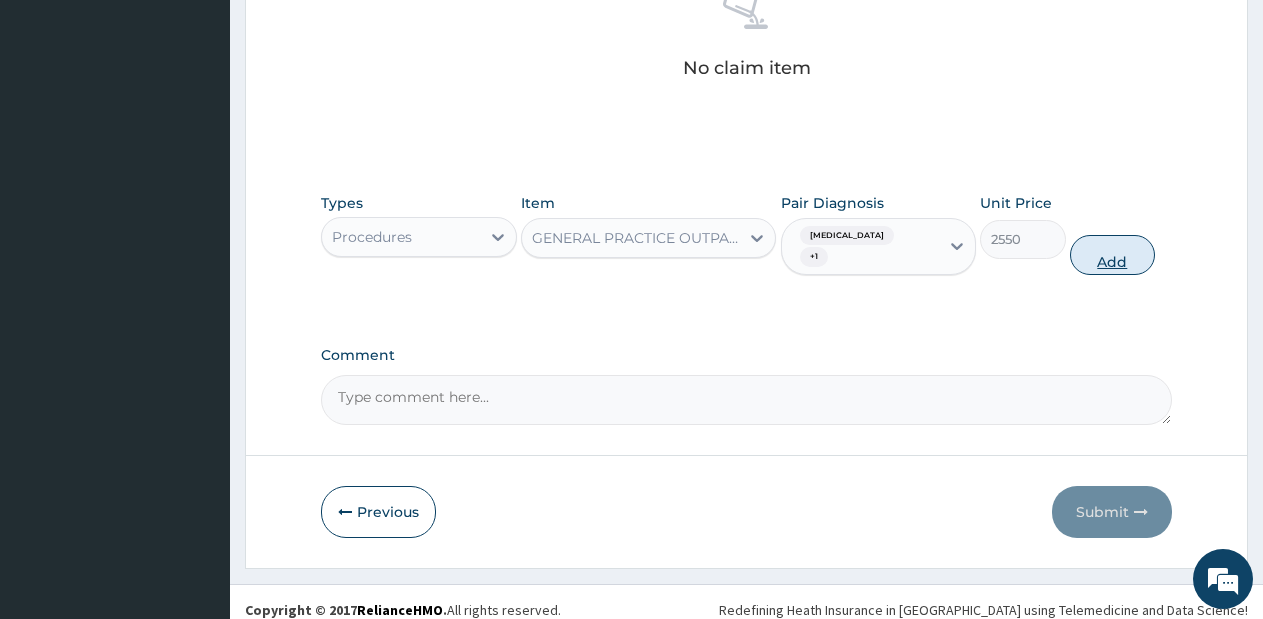 click on "Add" at bounding box center (1112, 255) 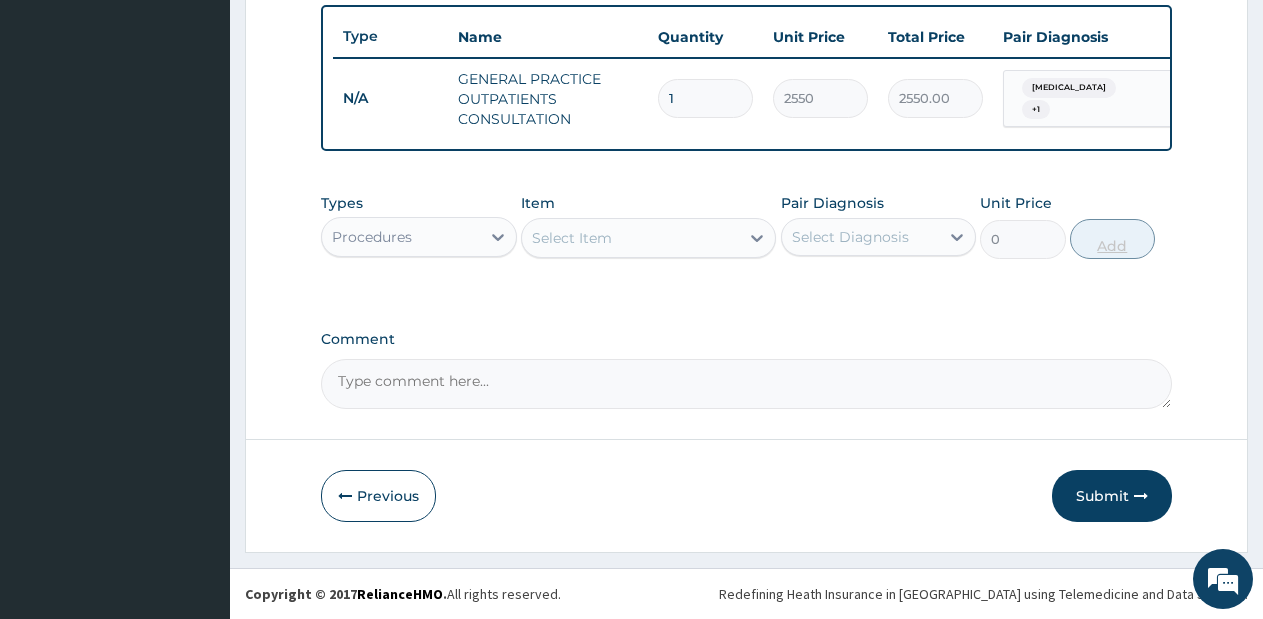 scroll, scrollTop: 756, scrollLeft: 0, axis: vertical 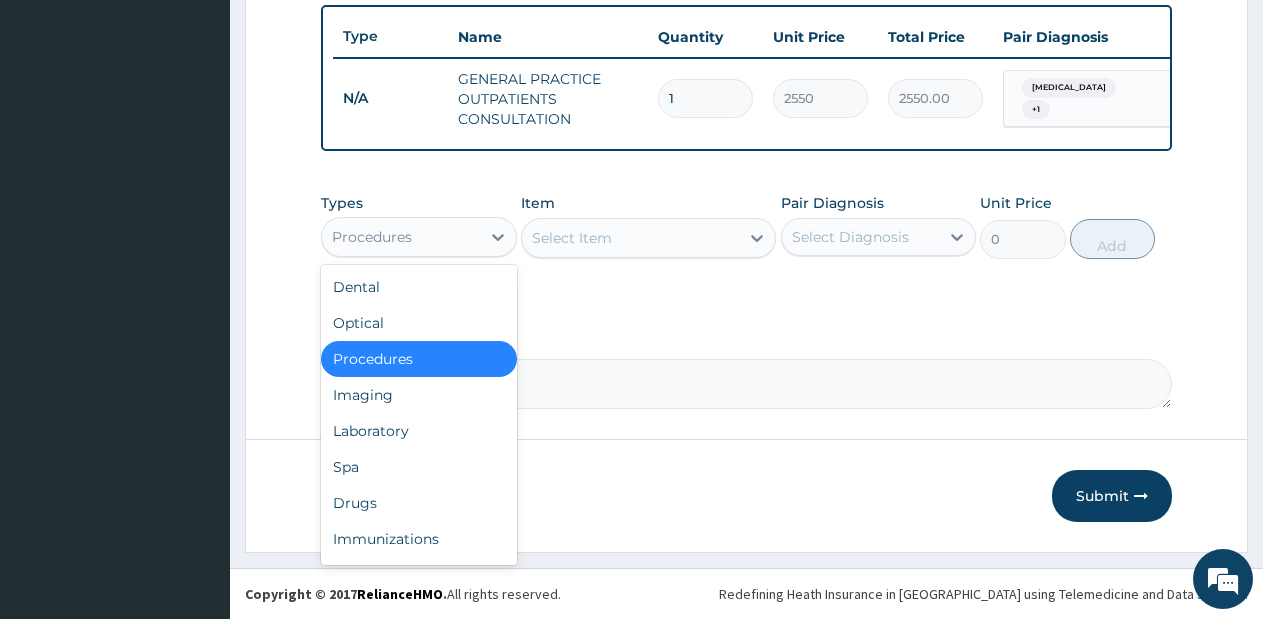 click on "Procedures" at bounding box center [401, 237] 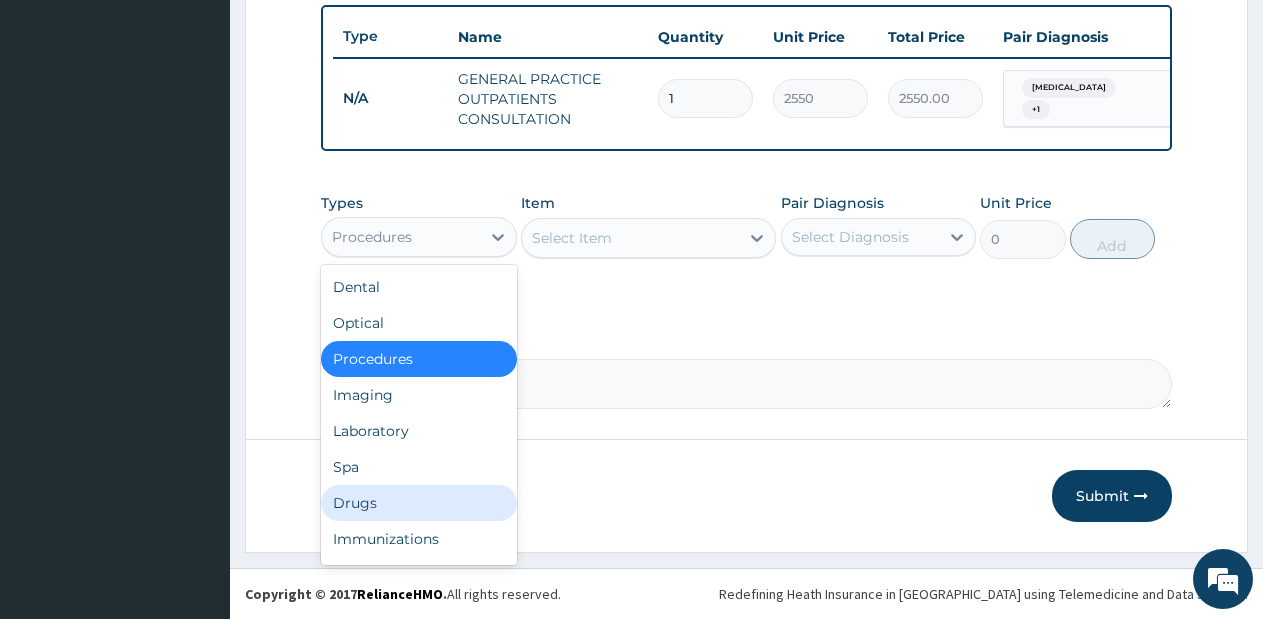 click on "Drugs" at bounding box center (419, 503) 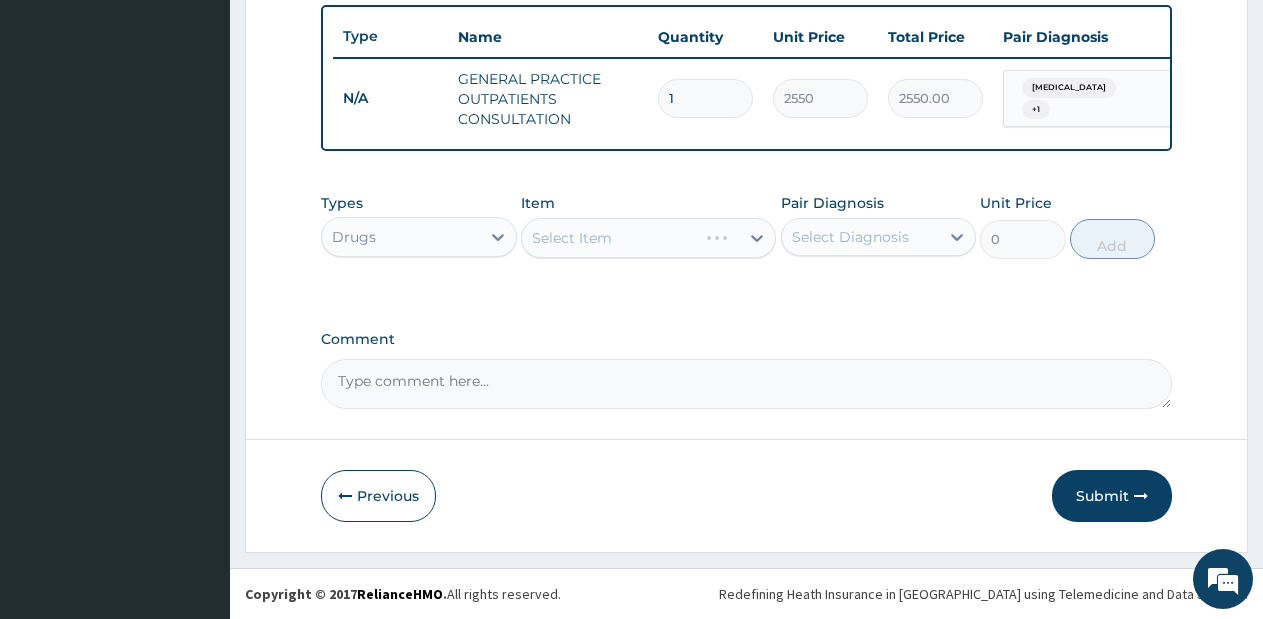 click on "Select Item" at bounding box center [648, 238] 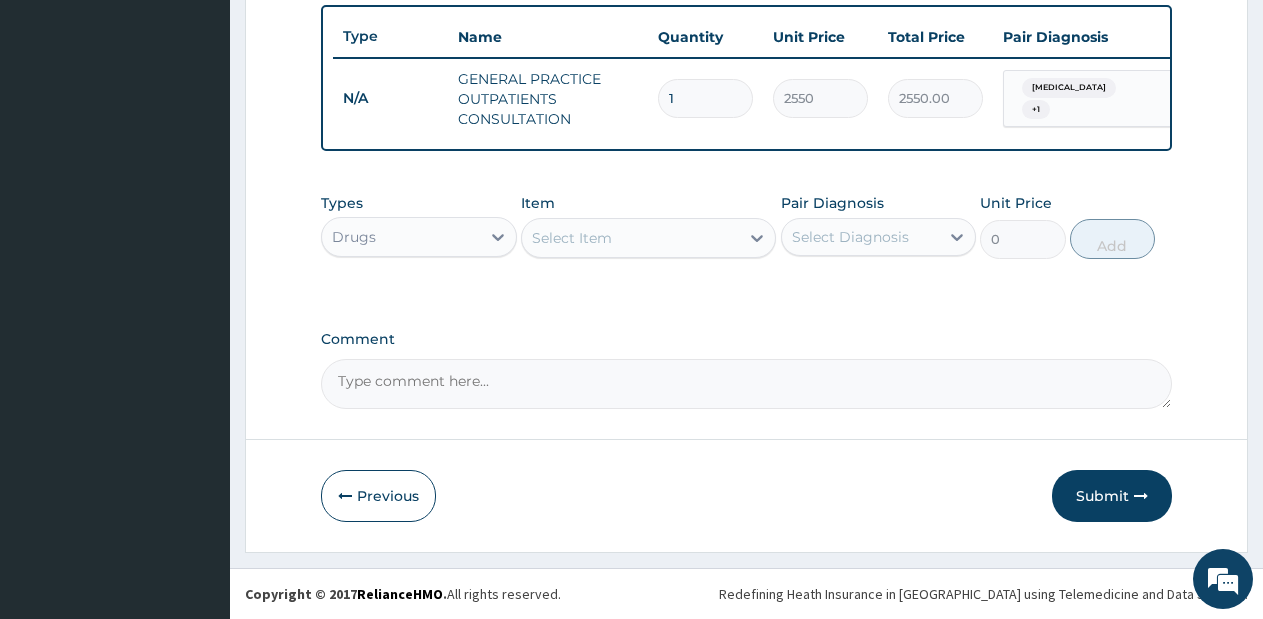 click on "Select Item" at bounding box center (630, 238) 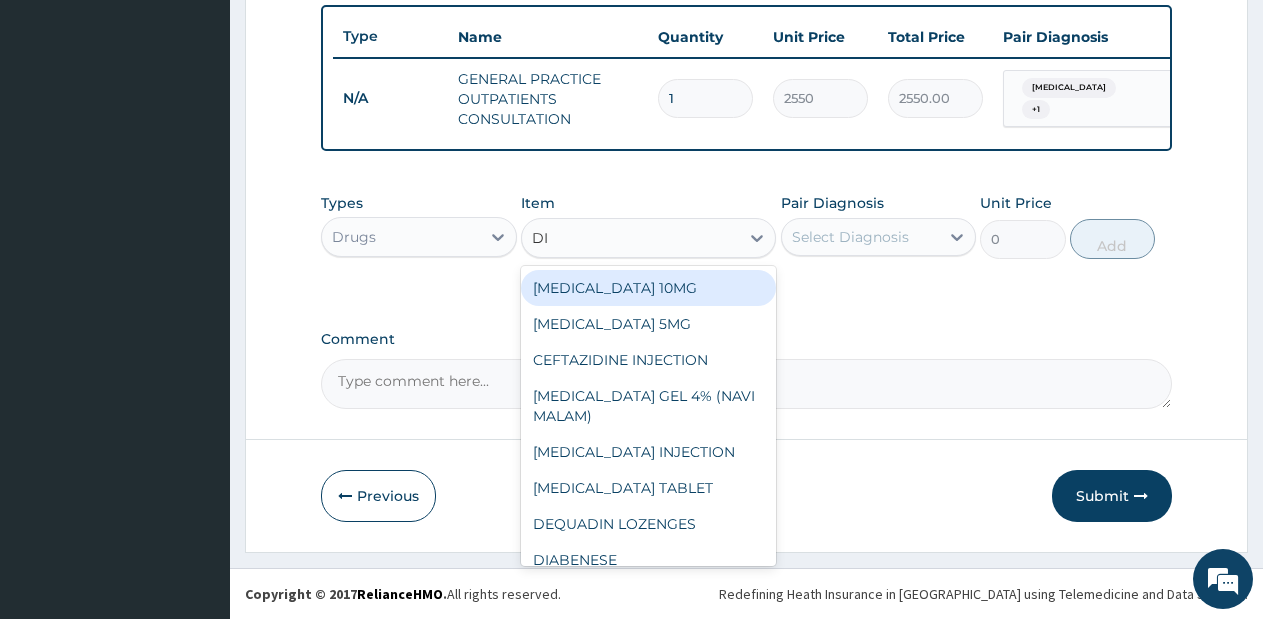 type on "DIC" 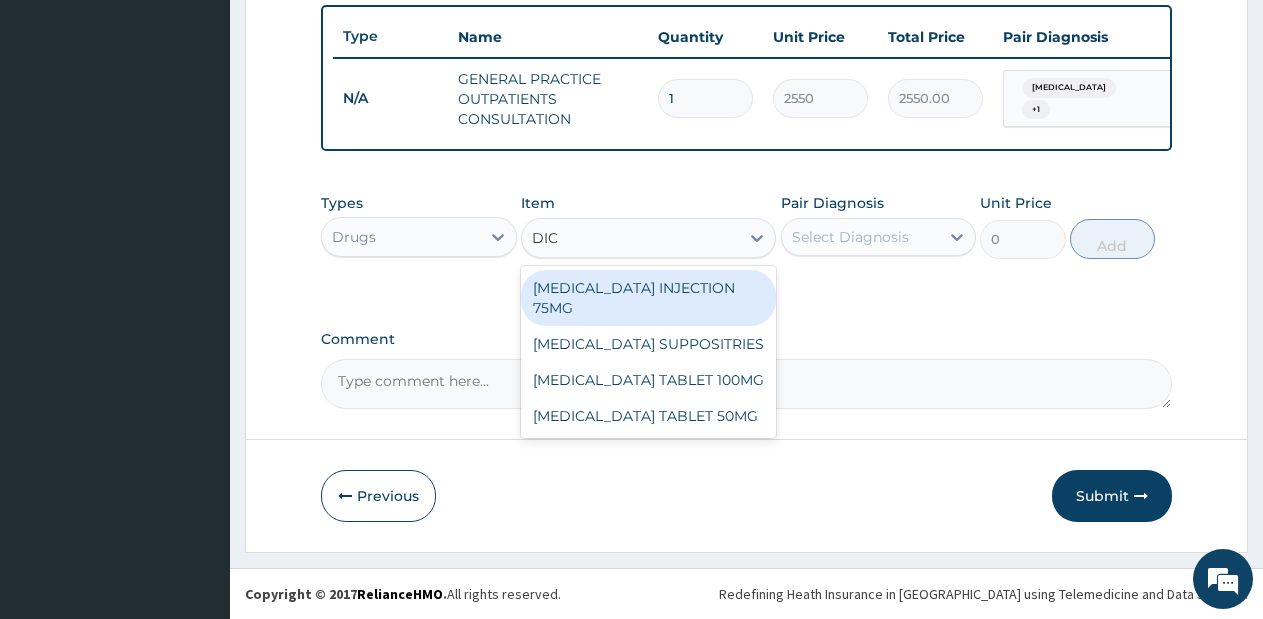 click on "DICLOFENAC INJECTION 75MG" at bounding box center [648, 298] 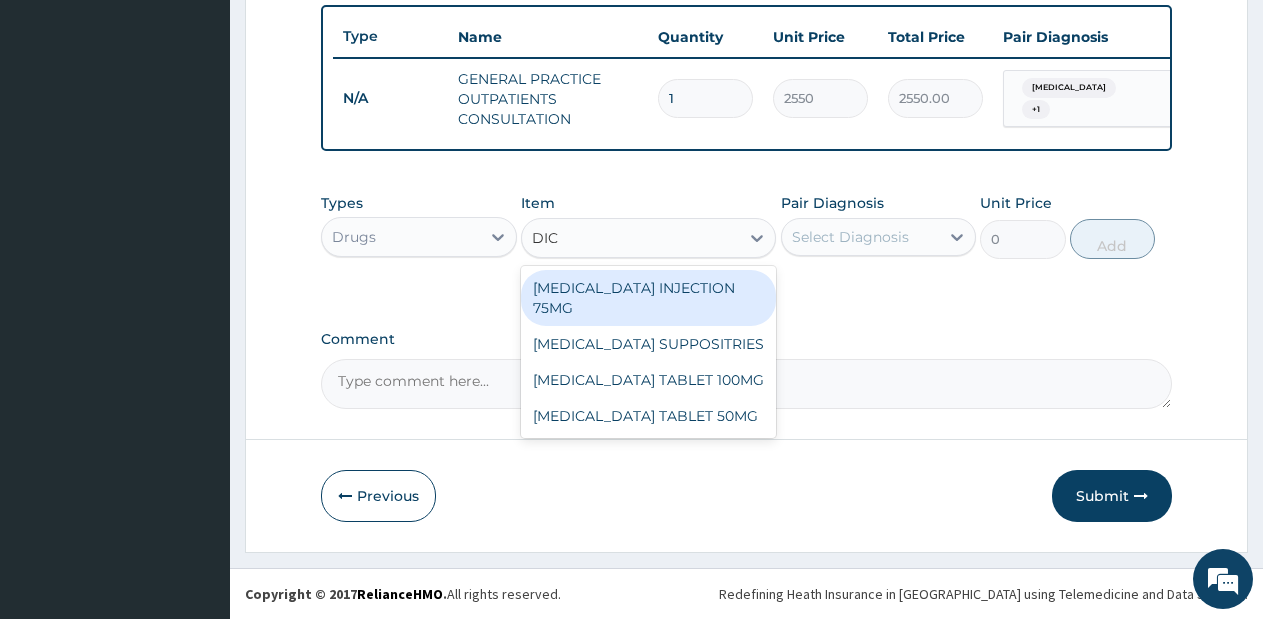 type 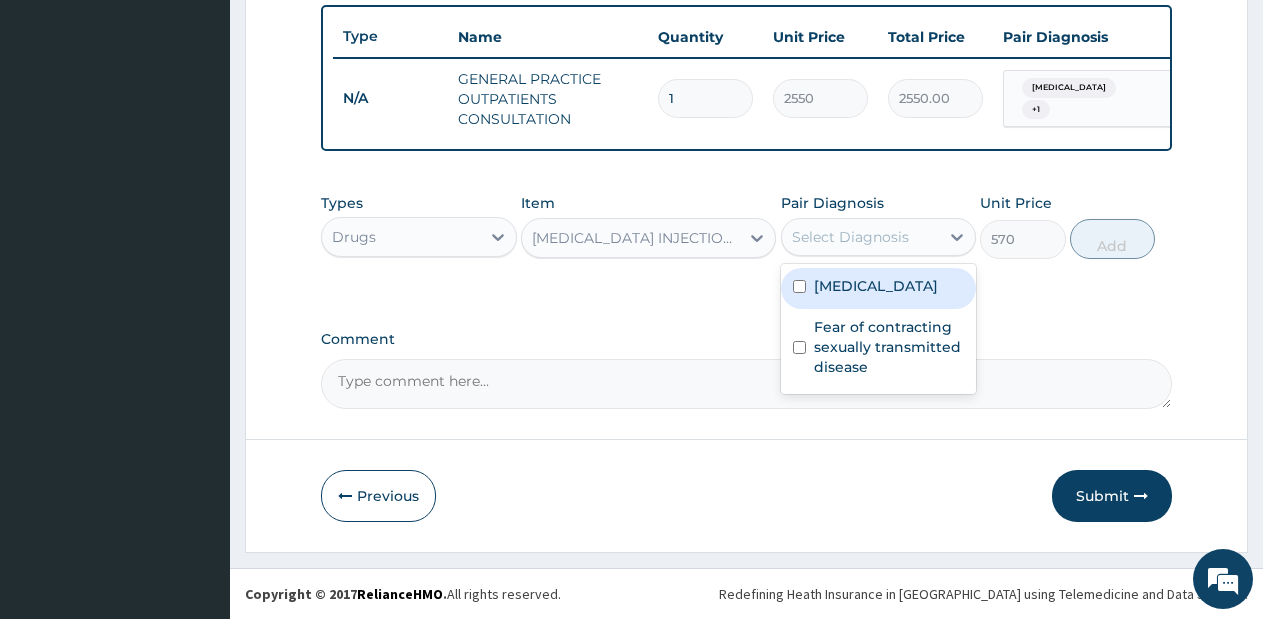 click on "Select Diagnosis" at bounding box center [850, 237] 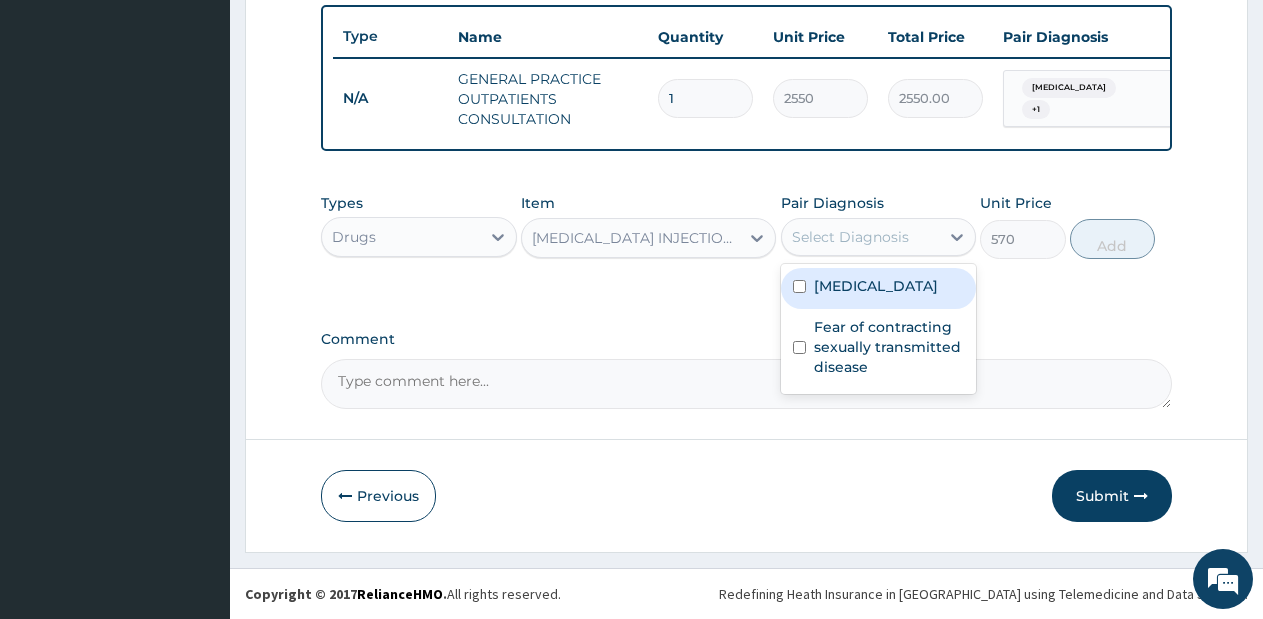 click on "Musculoskeletal pain" at bounding box center [879, 288] 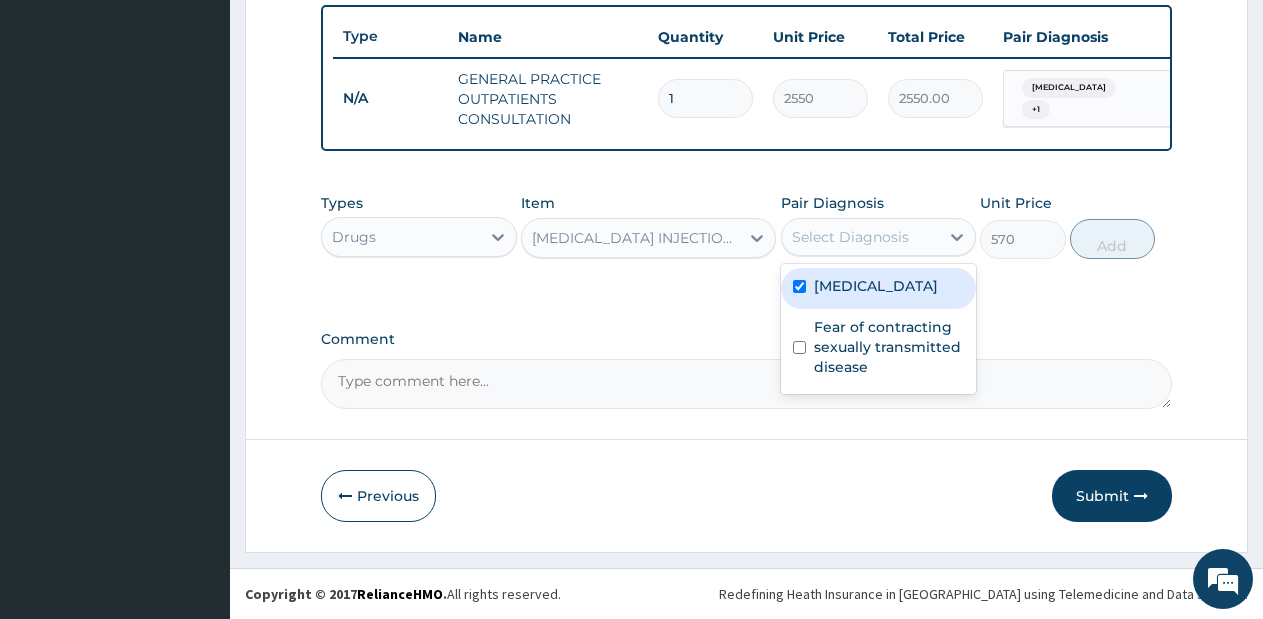 checkbox on "true" 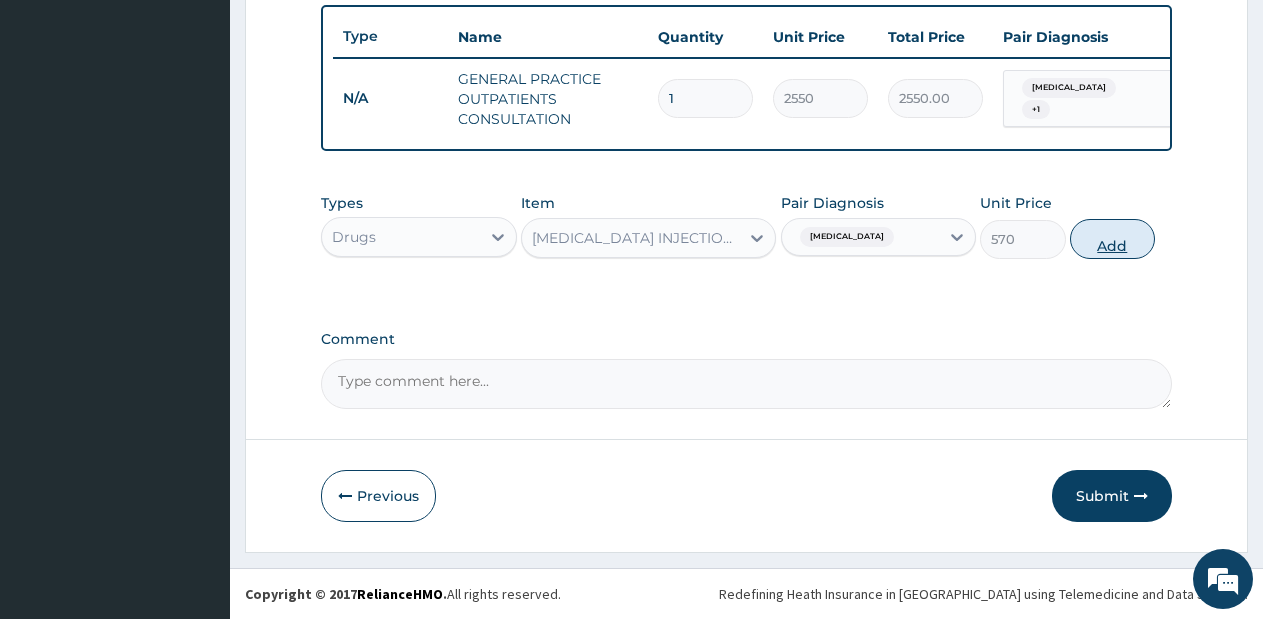 click on "Add" at bounding box center [1112, 239] 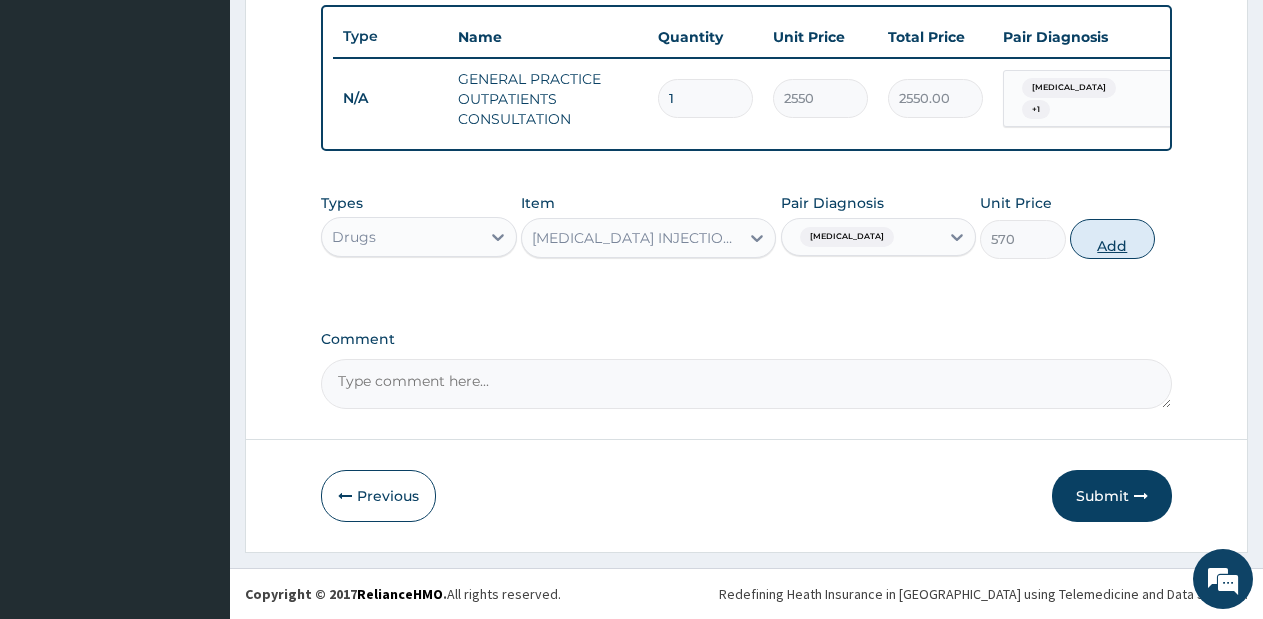 type on "0" 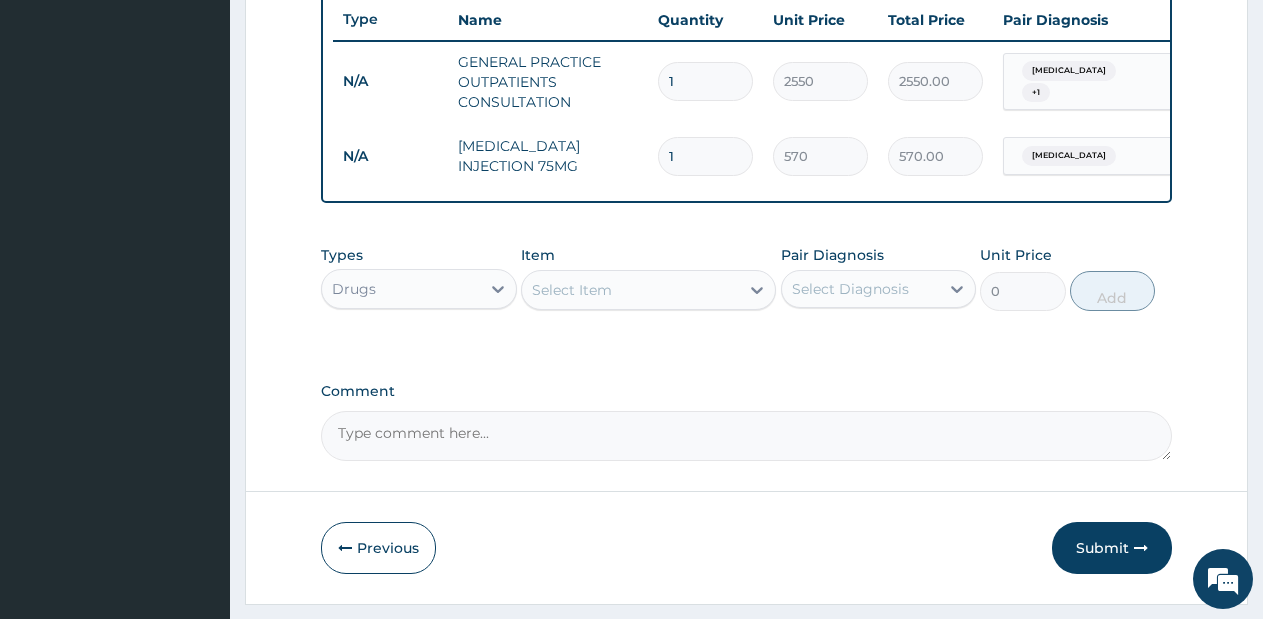 click on "Select Item" at bounding box center [648, 290] 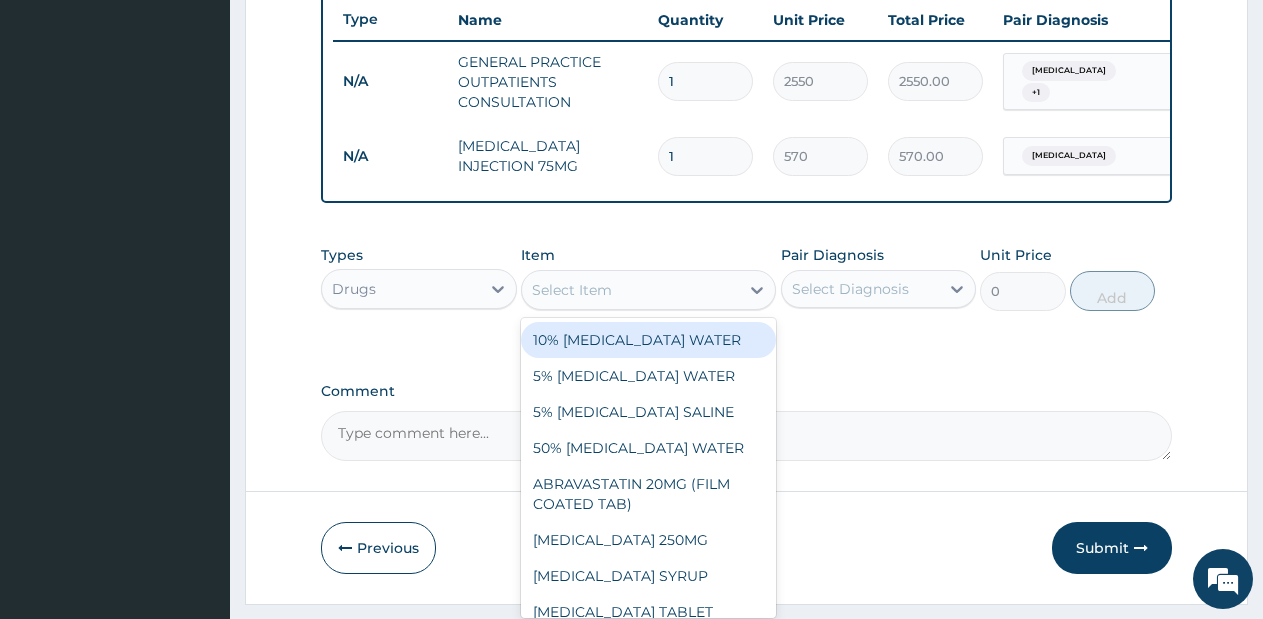 click on "Select Item" at bounding box center (630, 290) 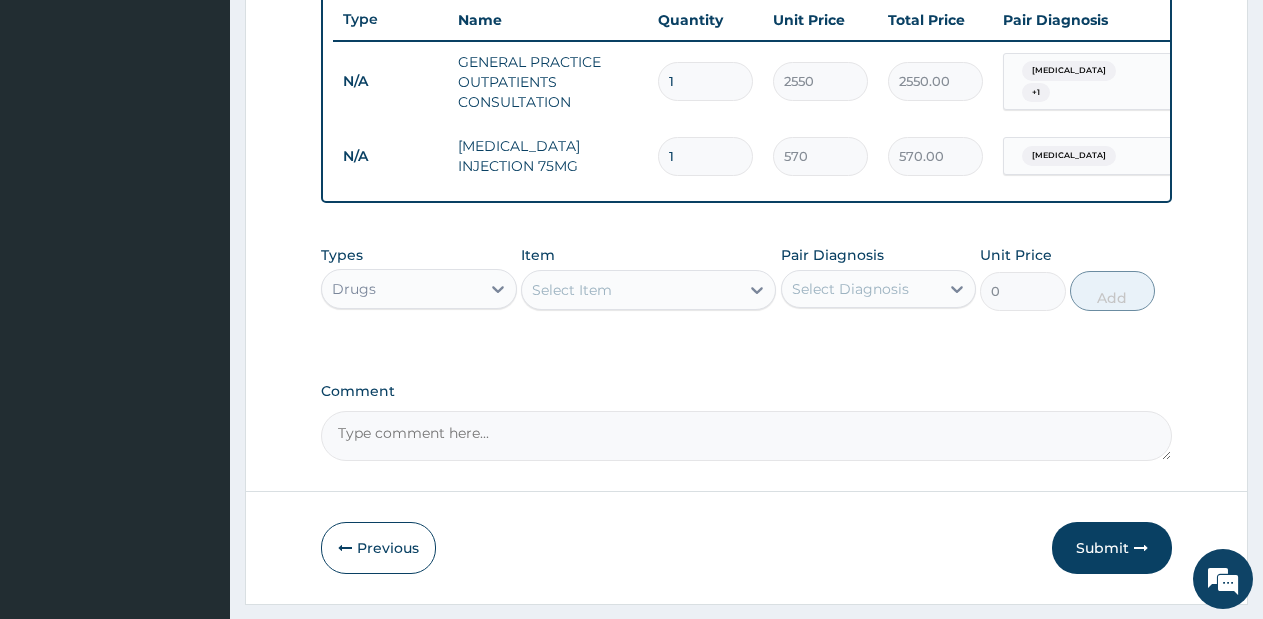 click on "Select Item" at bounding box center (630, 290) 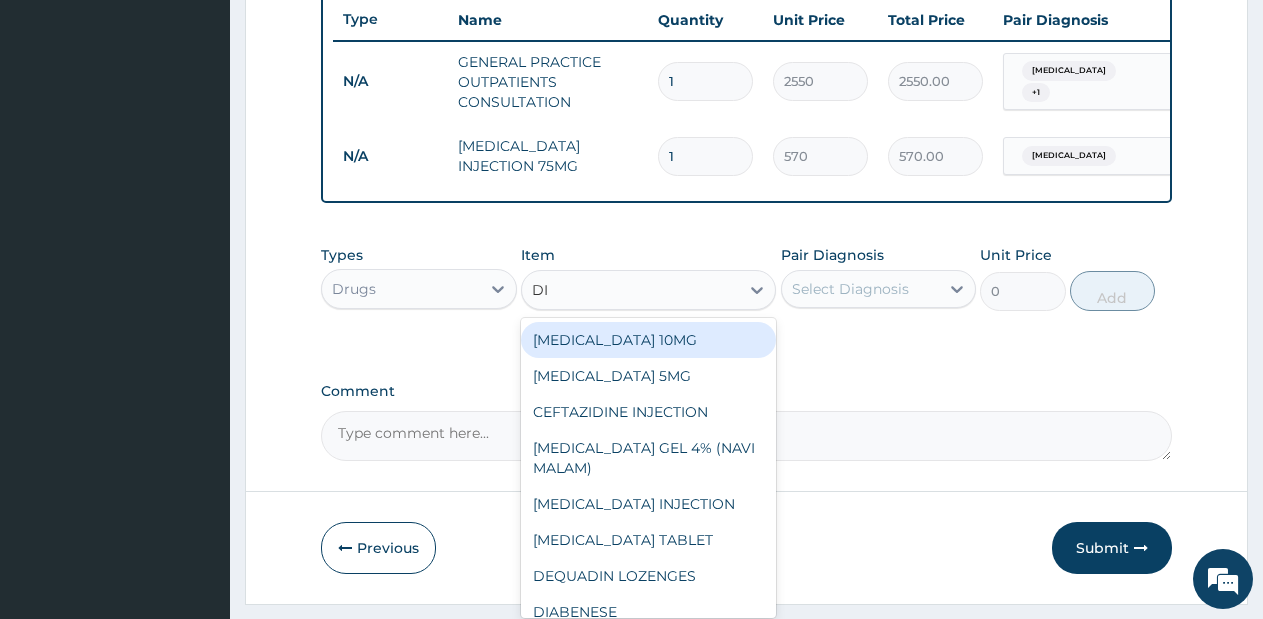 type on "DIC" 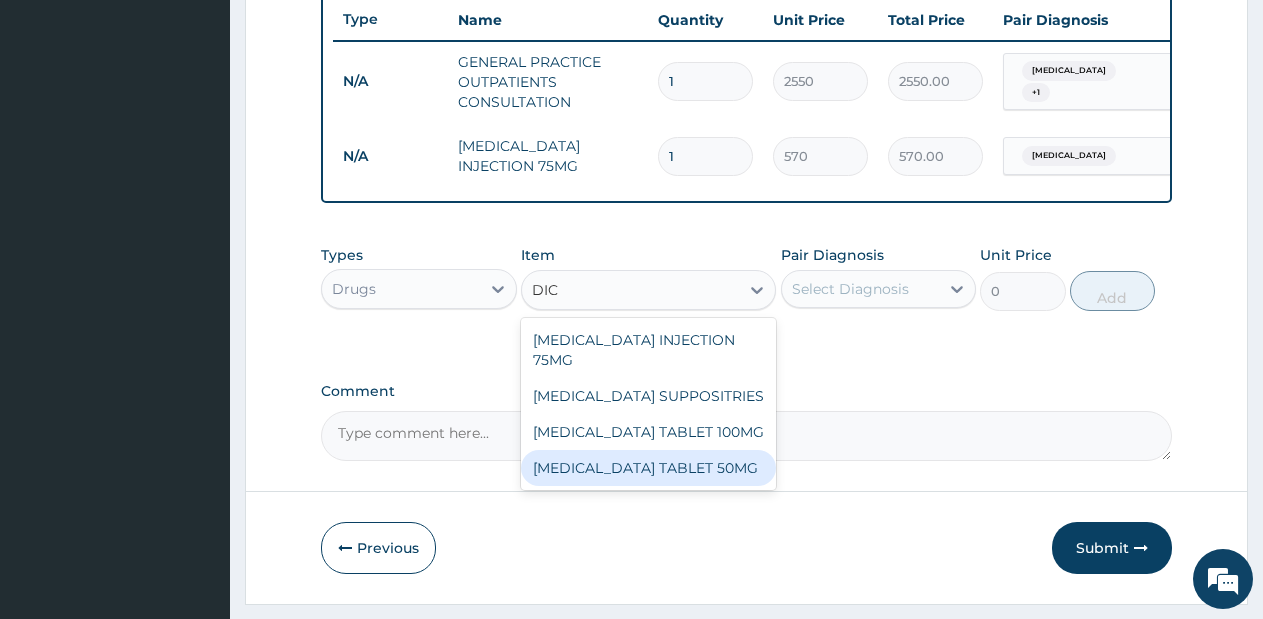 click on "DICLOFENAC TABLET 50MG" at bounding box center (648, 468) 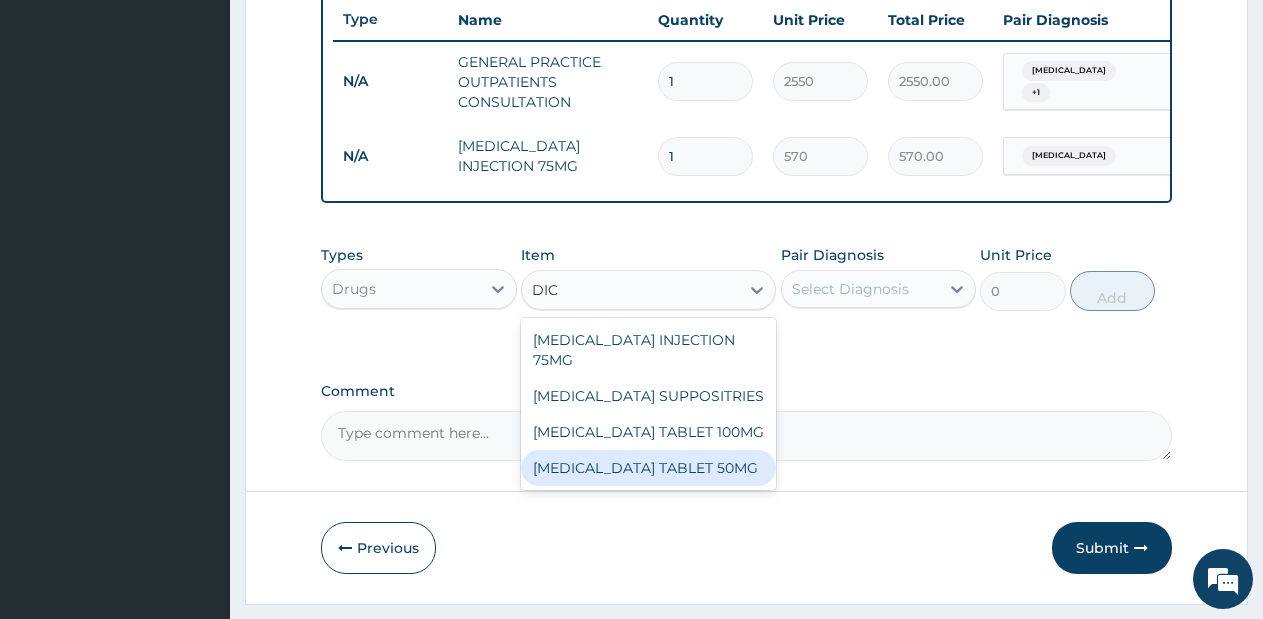 type 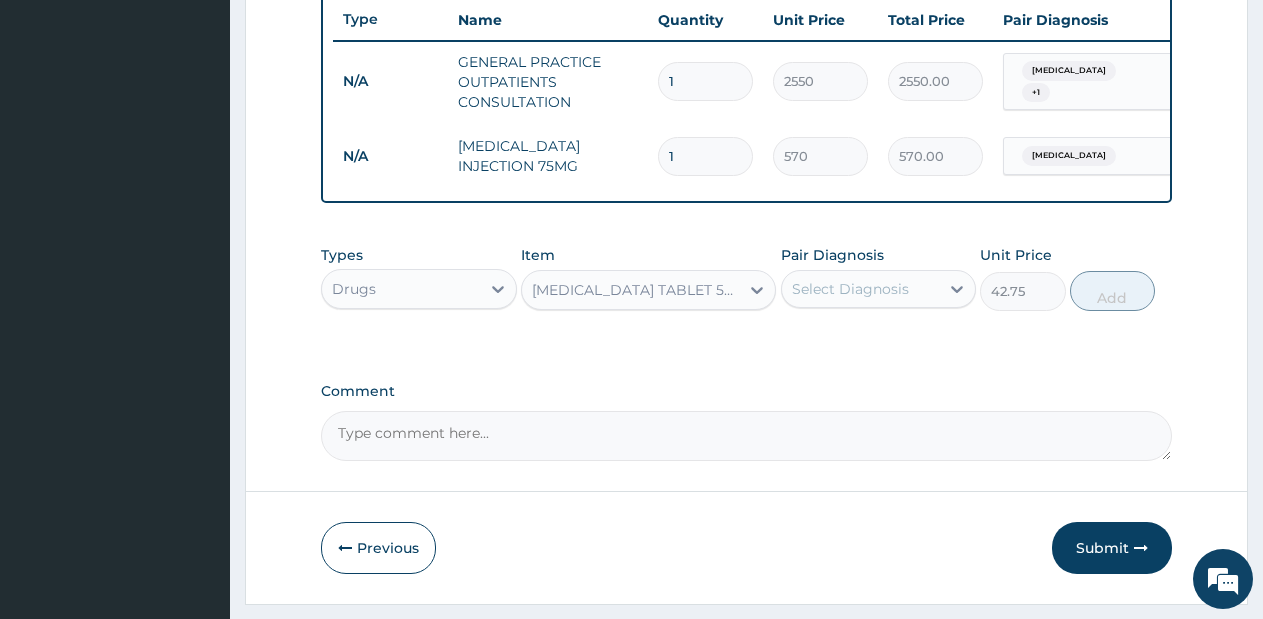 click on "Select Diagnosis" at bounding box center [850, 289] 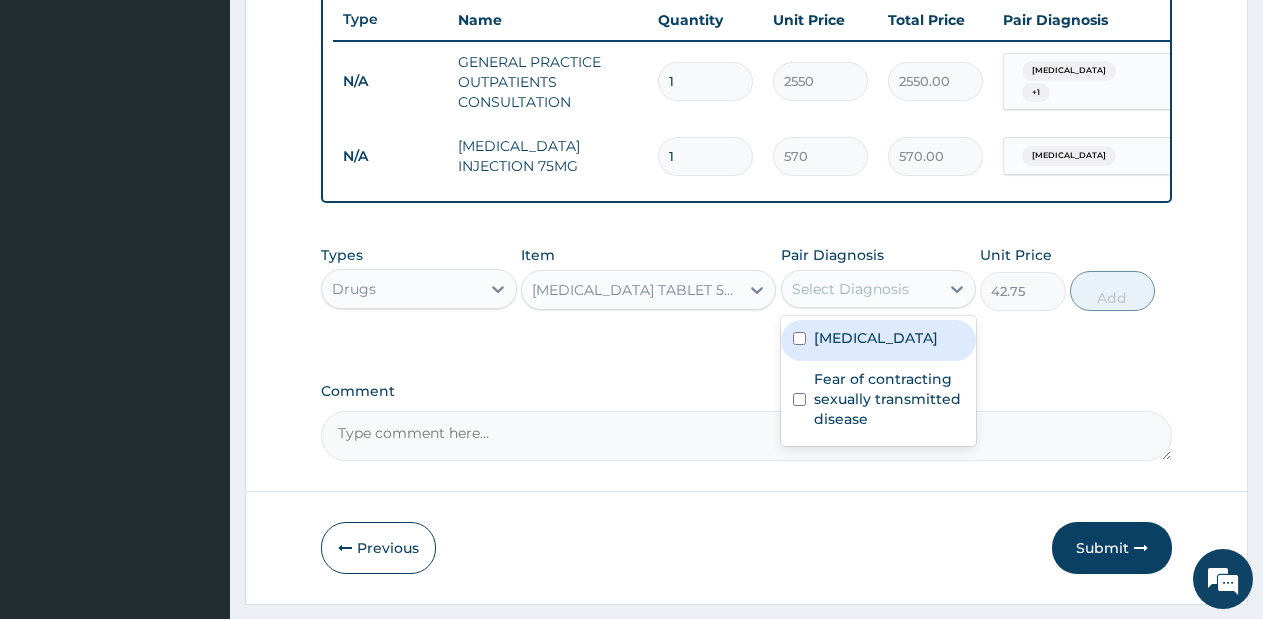 click on "Musculoskeletal pain" at bounding box center [879, 340] 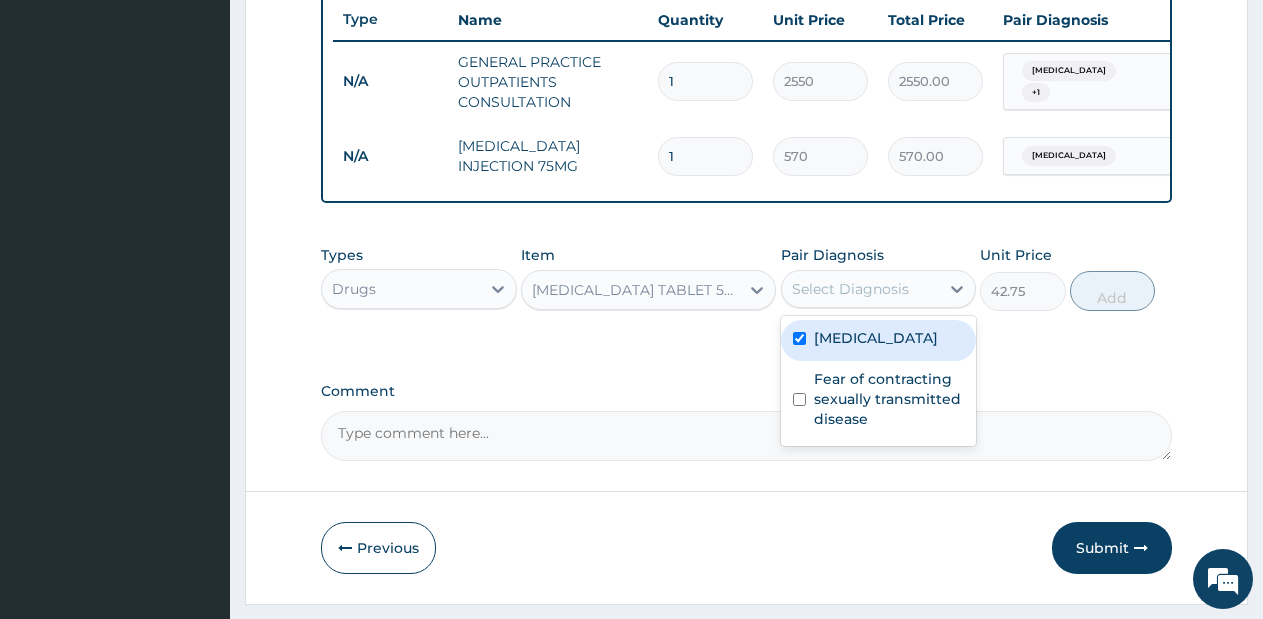 checkbox on "true" 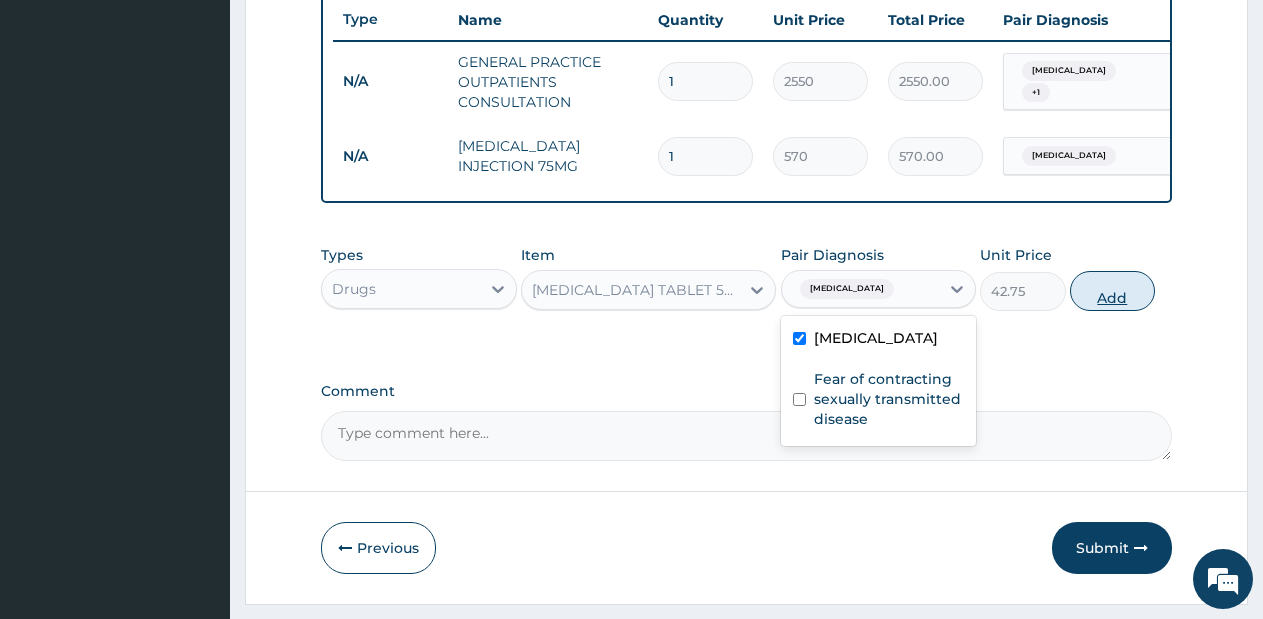 click on "Add" at bounding box center (1112, 291) 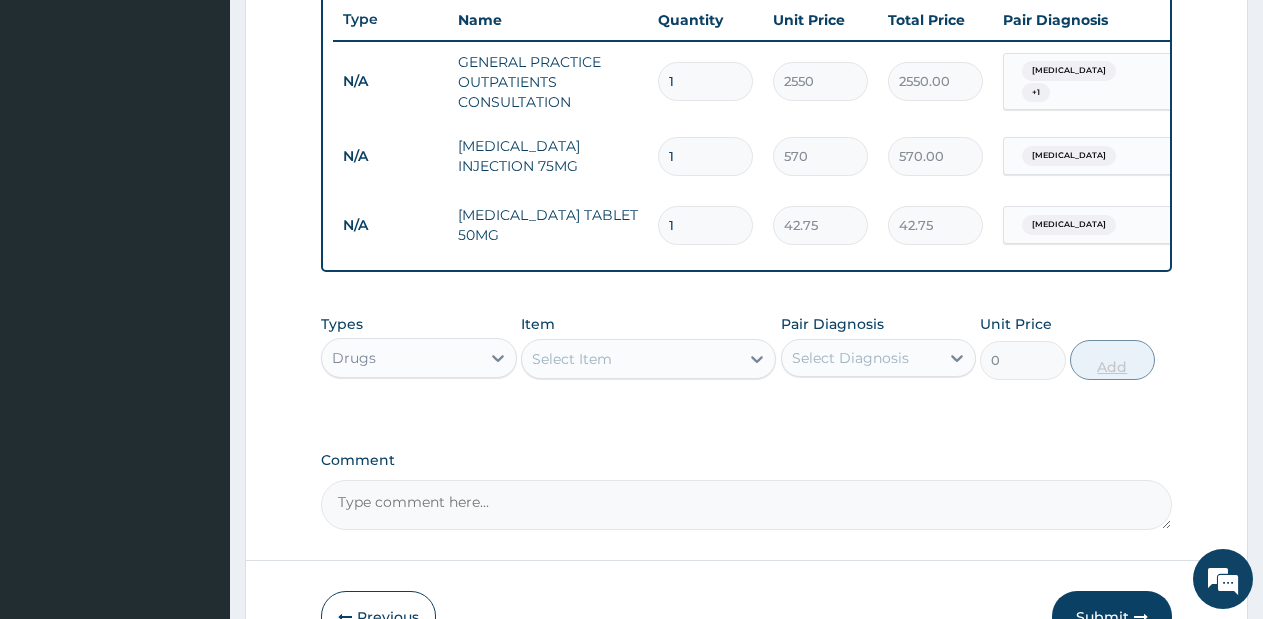type on "10" 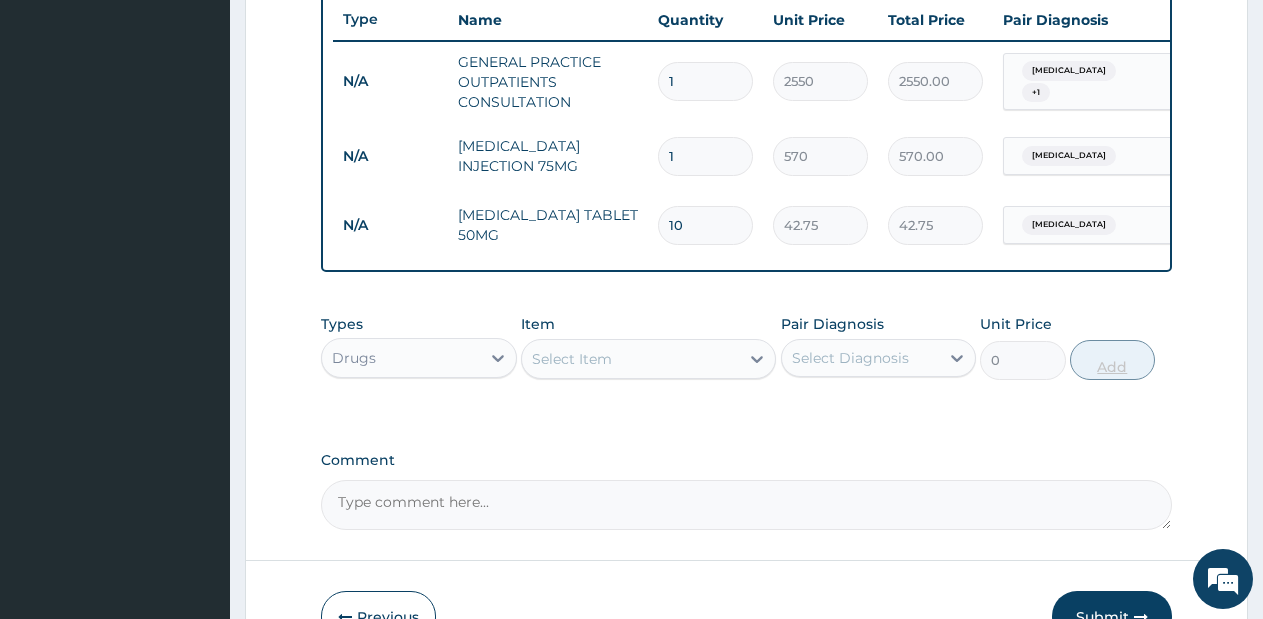 type on "427.50" 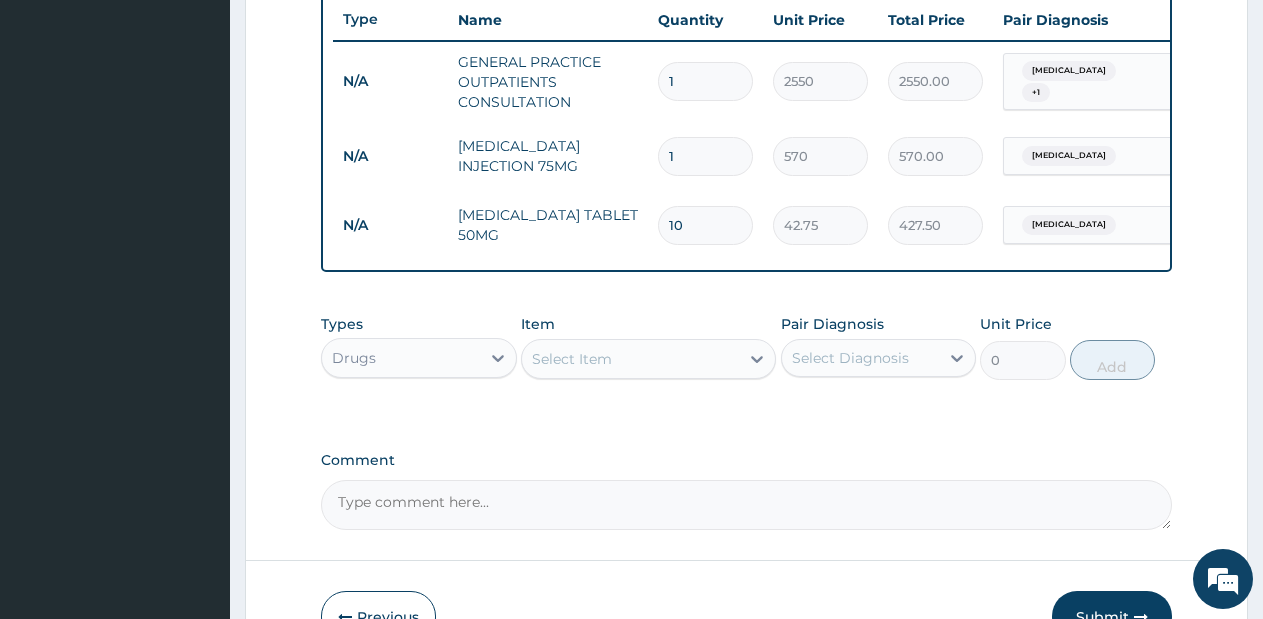 type on "10" 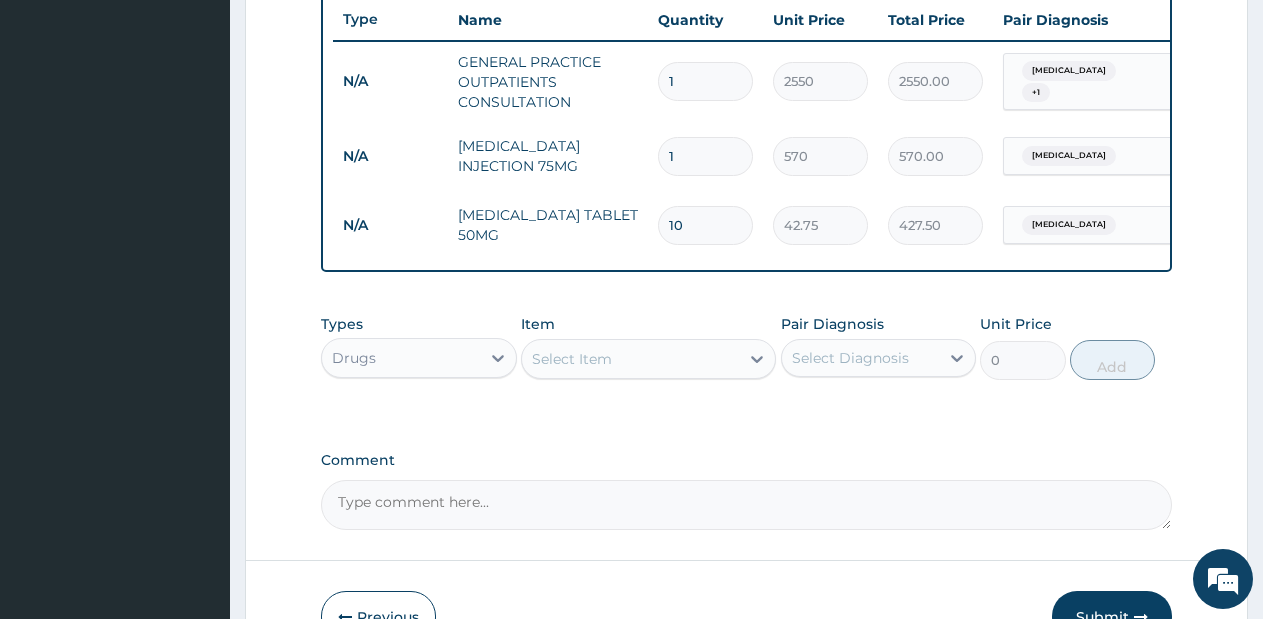 click on "Select Item" at bounding box center [630, 359] 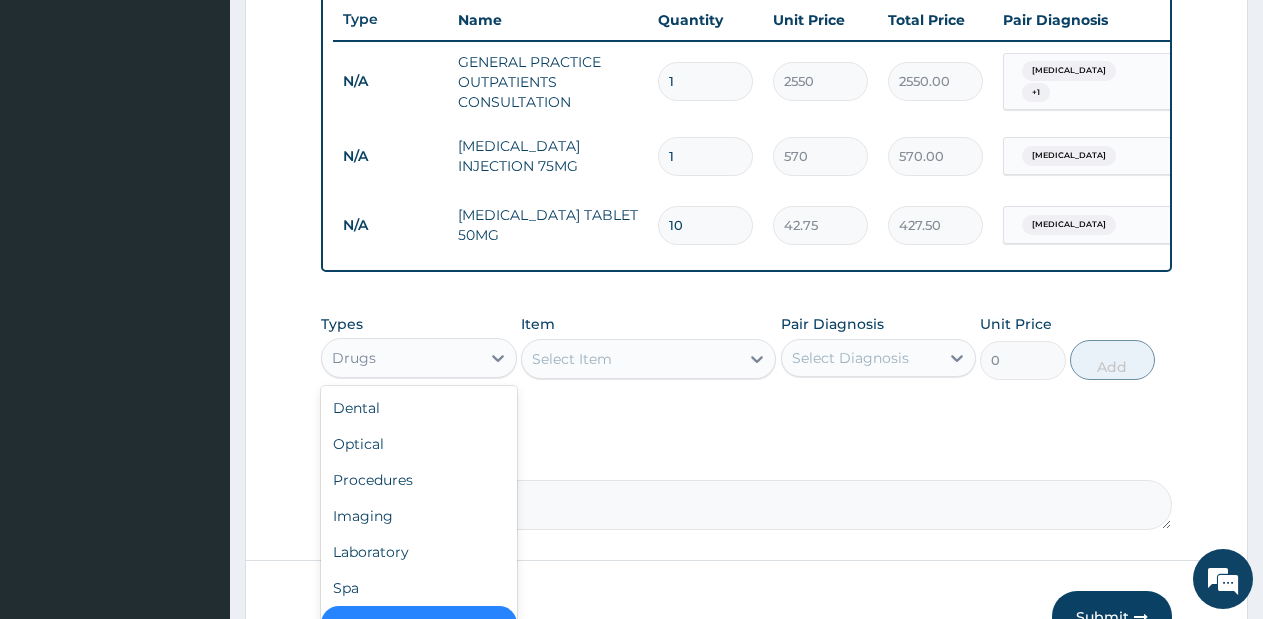 click on "Drugs" at bounding box center (401, 358) 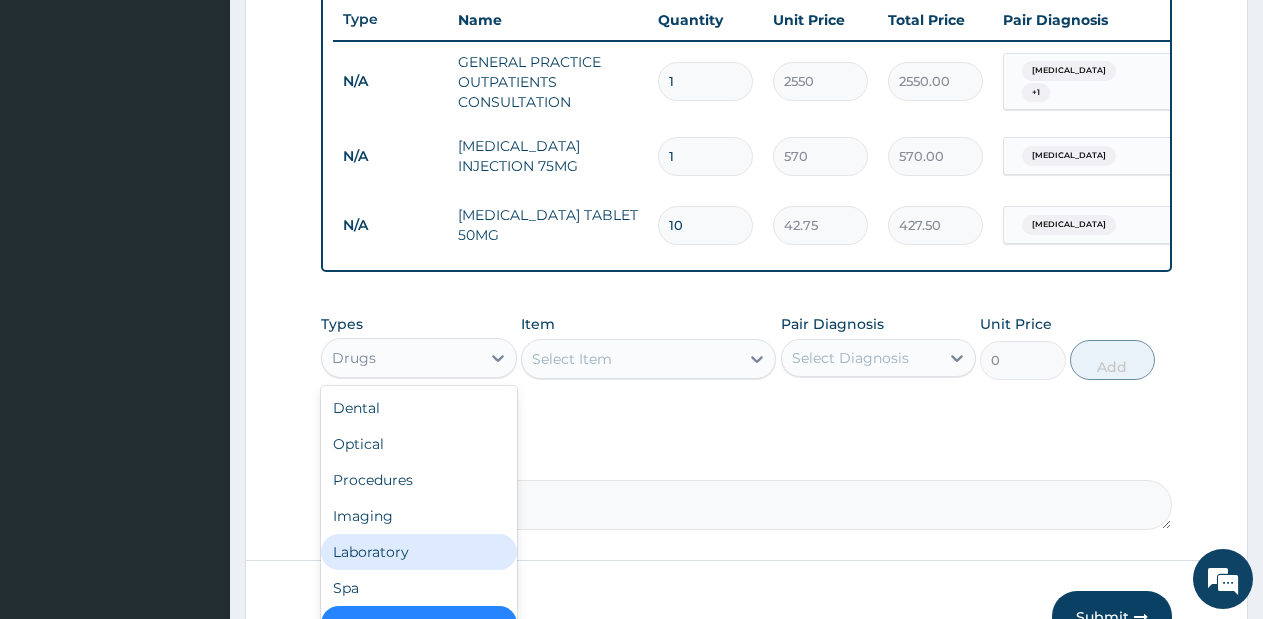click on "Laboratory" at bounding box center (419, 552) 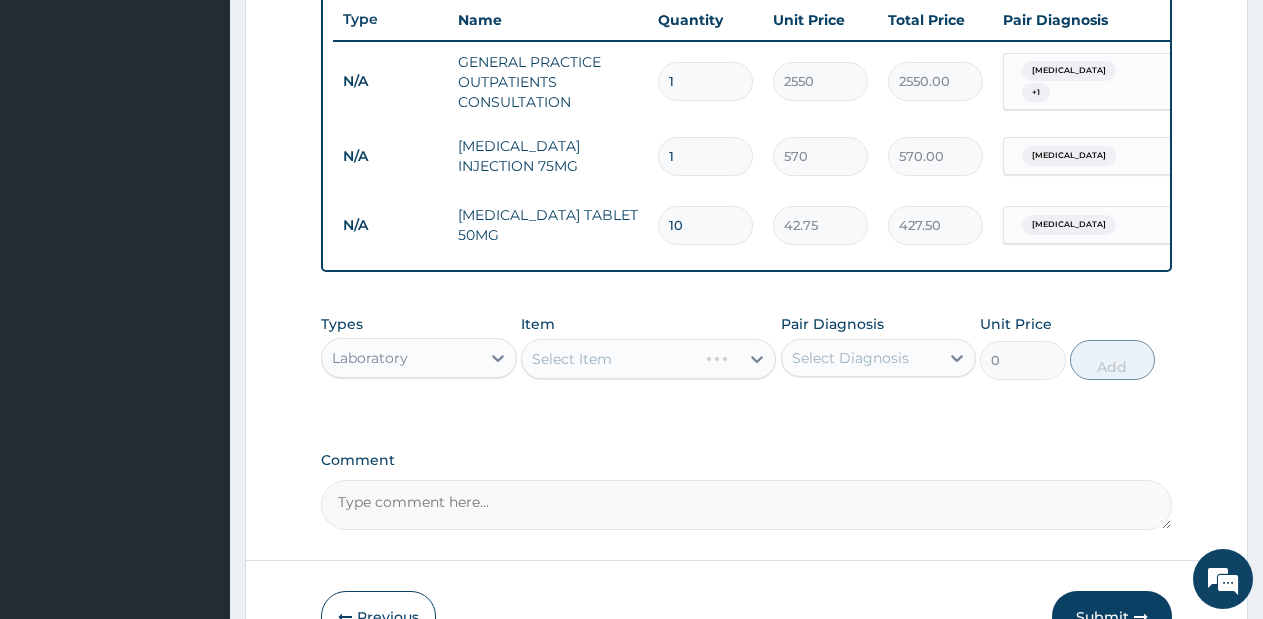 click on "Select Item" at bounding box center [648, 359] 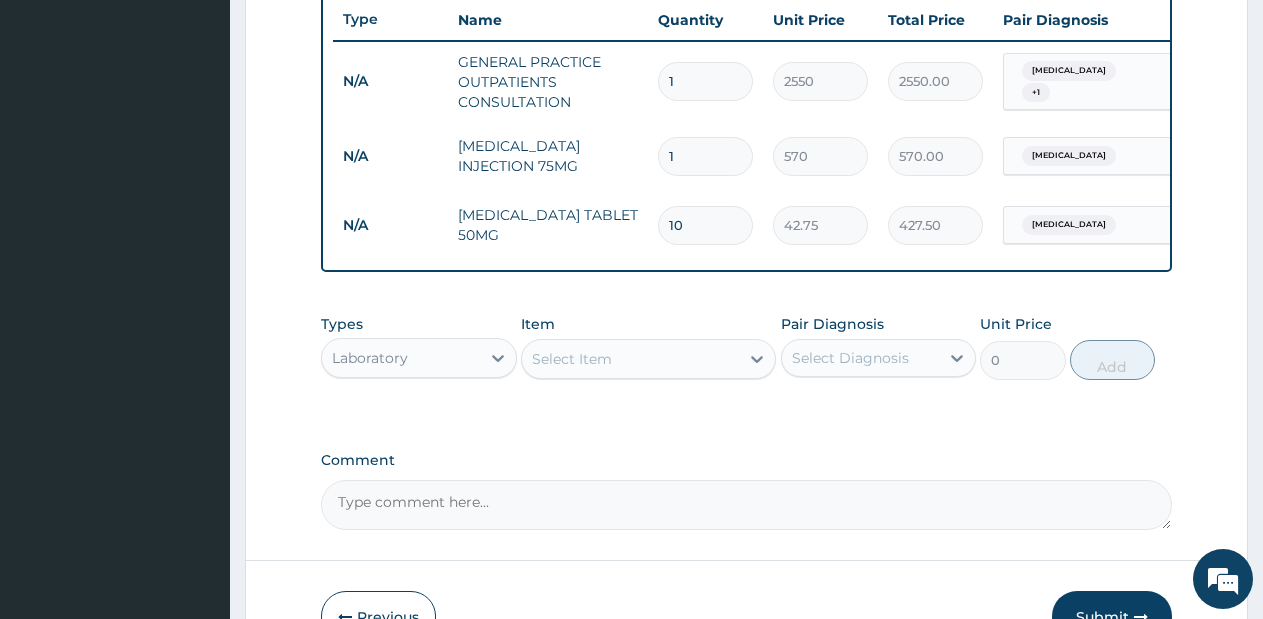 click on "Select Item" at bounding box center [630, 359] 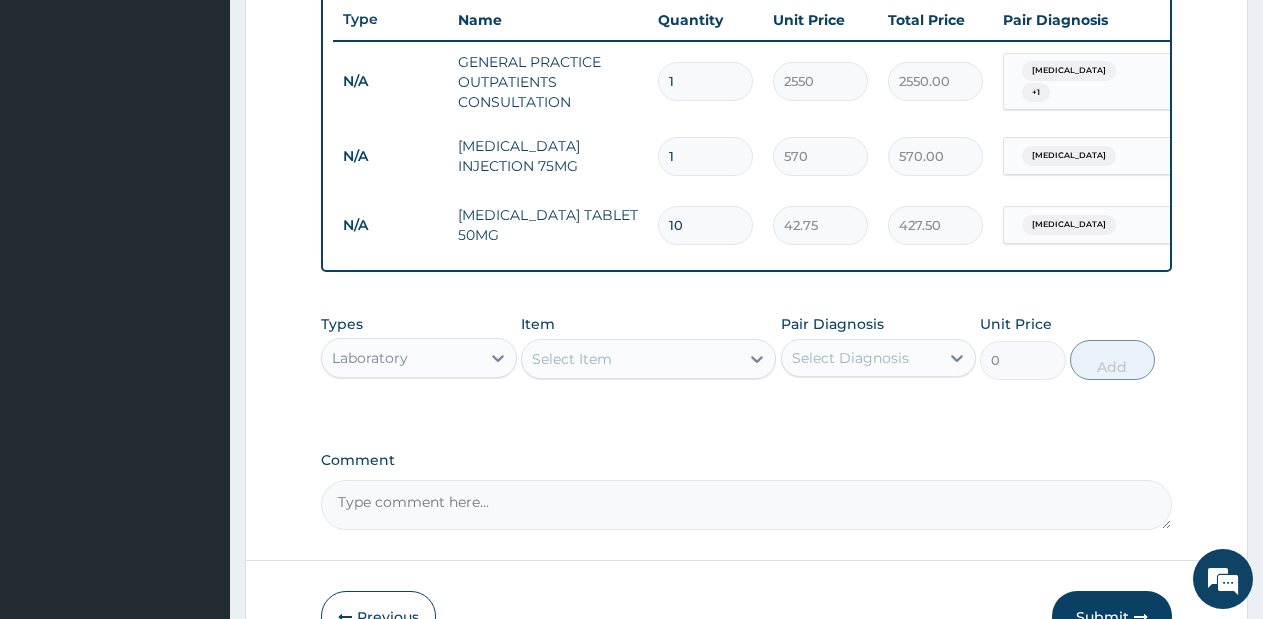 drag, startPoint x: 716, startPoint y: 386, endPoint x: 1030, endPoint y: 562, distance: 359.96112 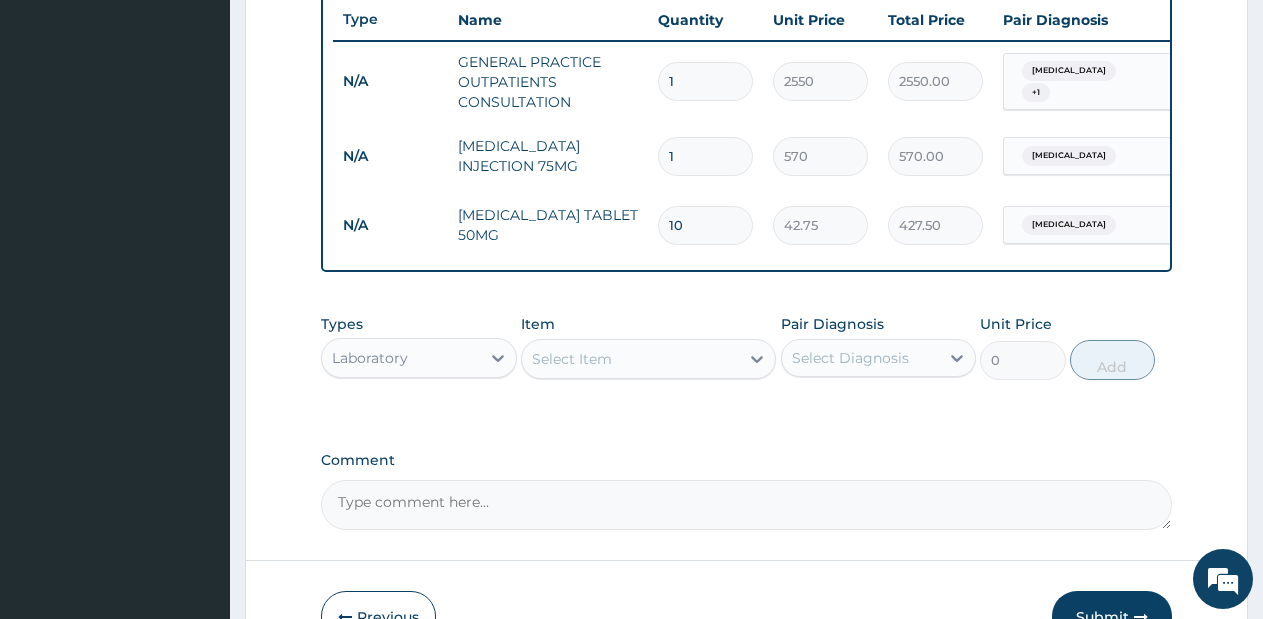 click on "Step  2  of 2 PA Code / Prescription Code Enter Code(Secondary Care Only) Encounter Date 04-06-2025 Important Notice Please enter PA codes before entering items that are not attached to a PA code   All diagnoses entered must be linked to a claim item. Diagnosis & Claim Items that are visible but inactive cannot be edited because they were imported from an already approved PA code. Diagnosis Musculoskeletal pain Confirmed Fear of contracting sexually transmitted disease Confirmed NB: All diagnosis must be linked to a claim item Claim Items Type Name Quantity Unit Price Total Price Pair Diagnosis Actions N/A GENERAL PRACTICE OUTPATIENTS CONSULTATION  1 2550 2550.00 Musculoskeletal pain  + 1 Delete N/A DICLOFENAC INJECTION 75MG 1 570 570.00 Musculoskeletal pain Delete N/A DICLOFENAC TABLET 50MG 10 42.75 427.50 Musculoskeletal pain Delete Types Laboratory Item option DICLOFENAC TABLET 50MG, selected.   Select is focused ,type to refine list, press Down to open the menu,  Select Item Pair Diagnosis Unit Price 0" at bounding box center [746, 11] 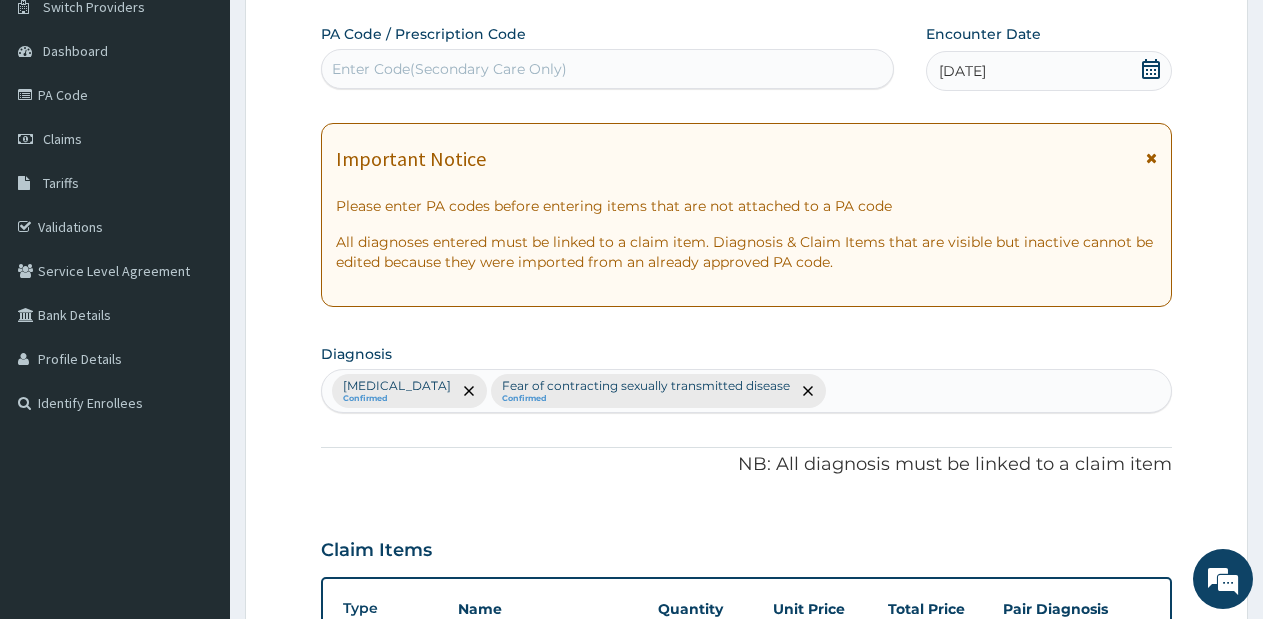 scroll, scrollTop: 136, scrollLeft: 0, axis: vertical 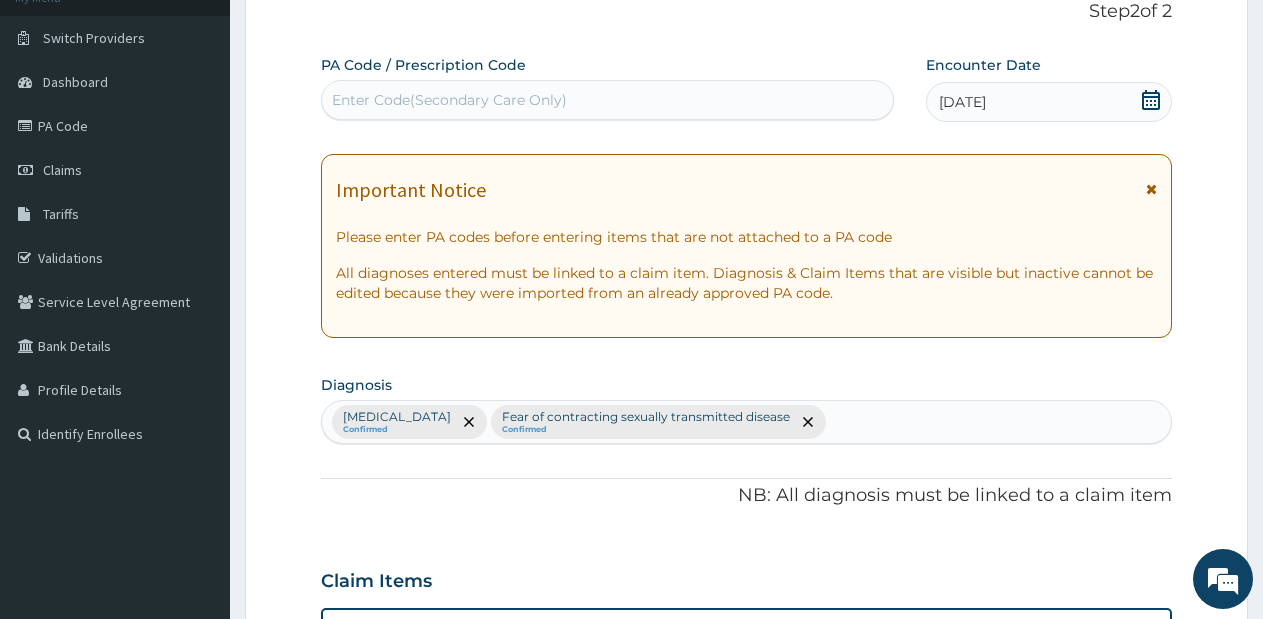 click on "Enter Code(Secondary Care Only)" at bounding box center [607, 100] 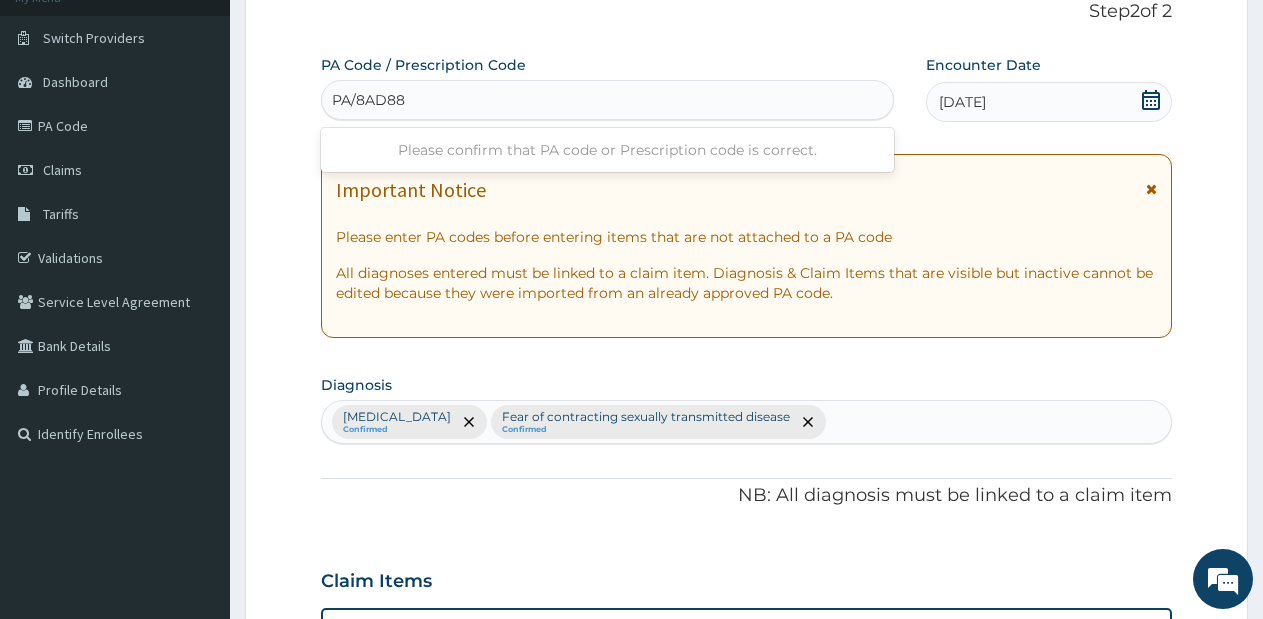 type on "PA/8AD889" 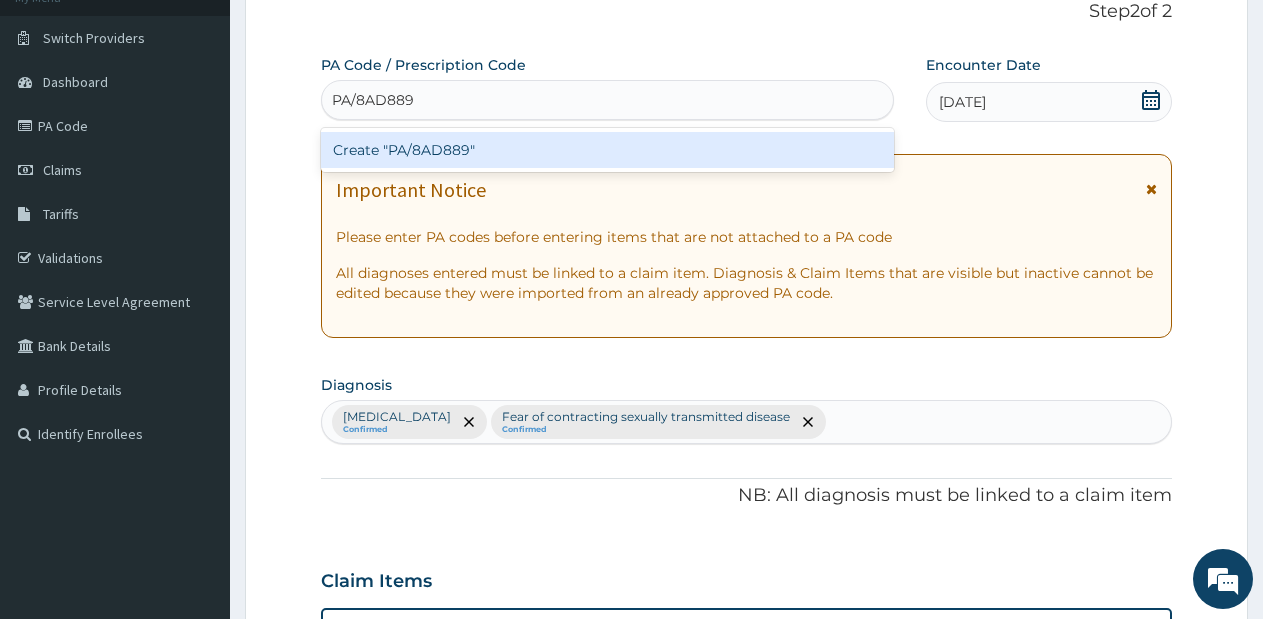 click on "Create "PA/8AD889"" at bounding box center (607, 150) 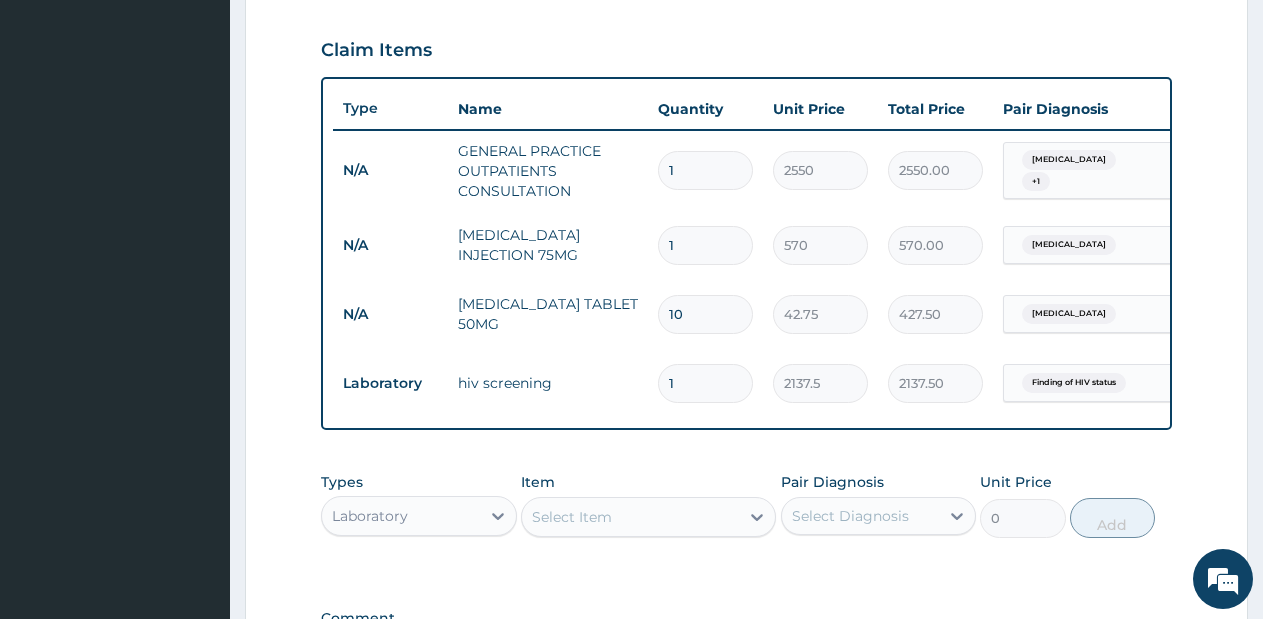 scroll, scrollTop: 672, scrollLeft: 0, axis: vertical 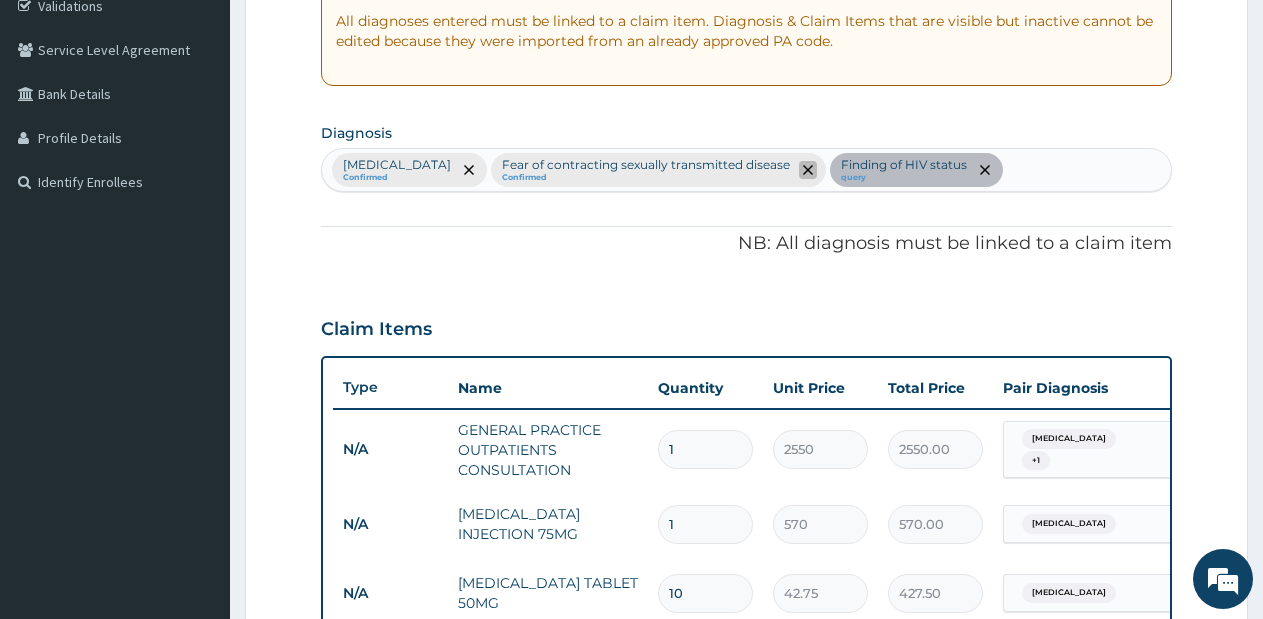 click 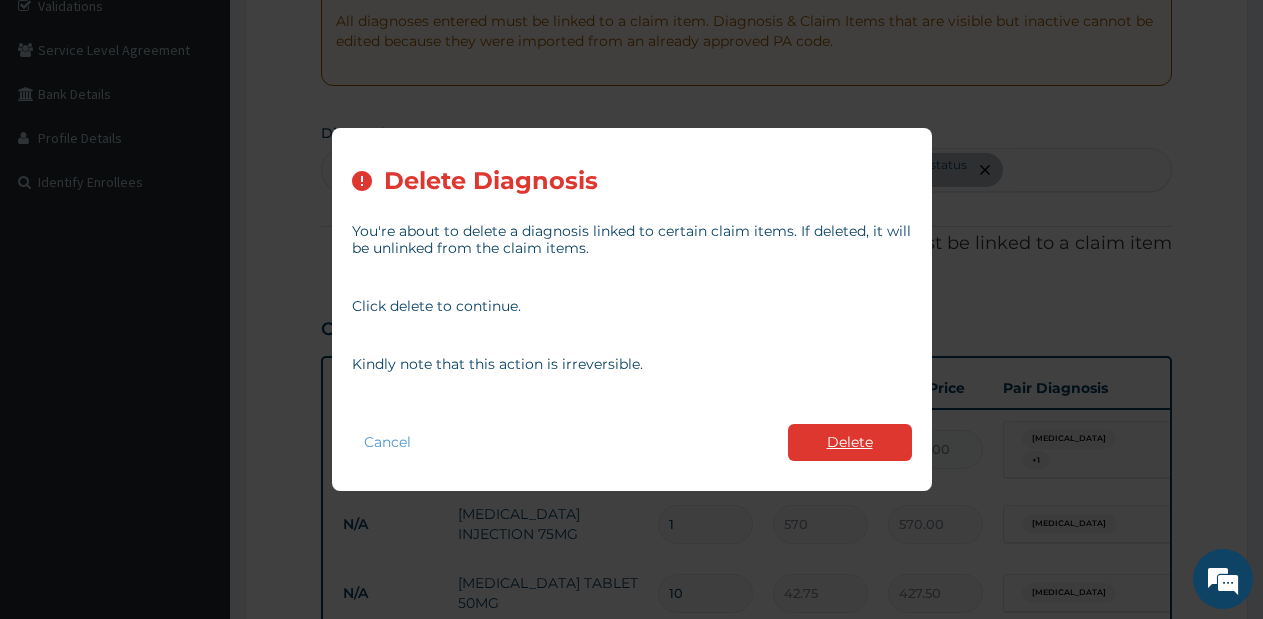 click on "Delete" at bounding box center (850, 442) 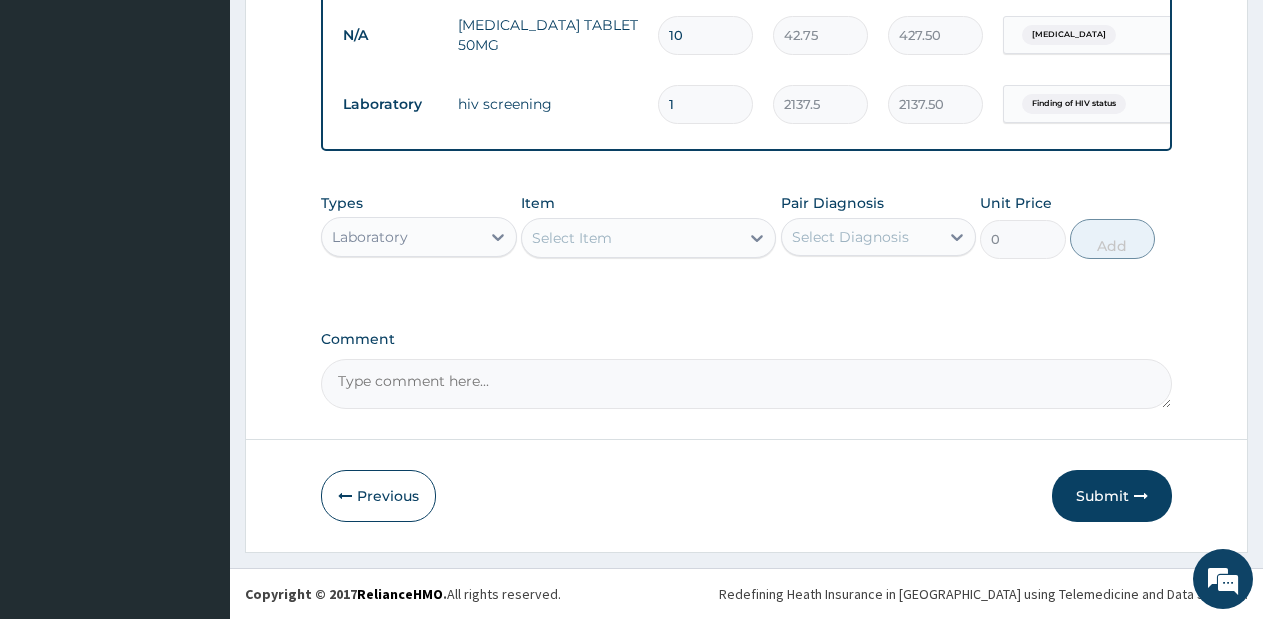 scroll, scrollTop: 963, scrollLeft: 0, axis: vertical 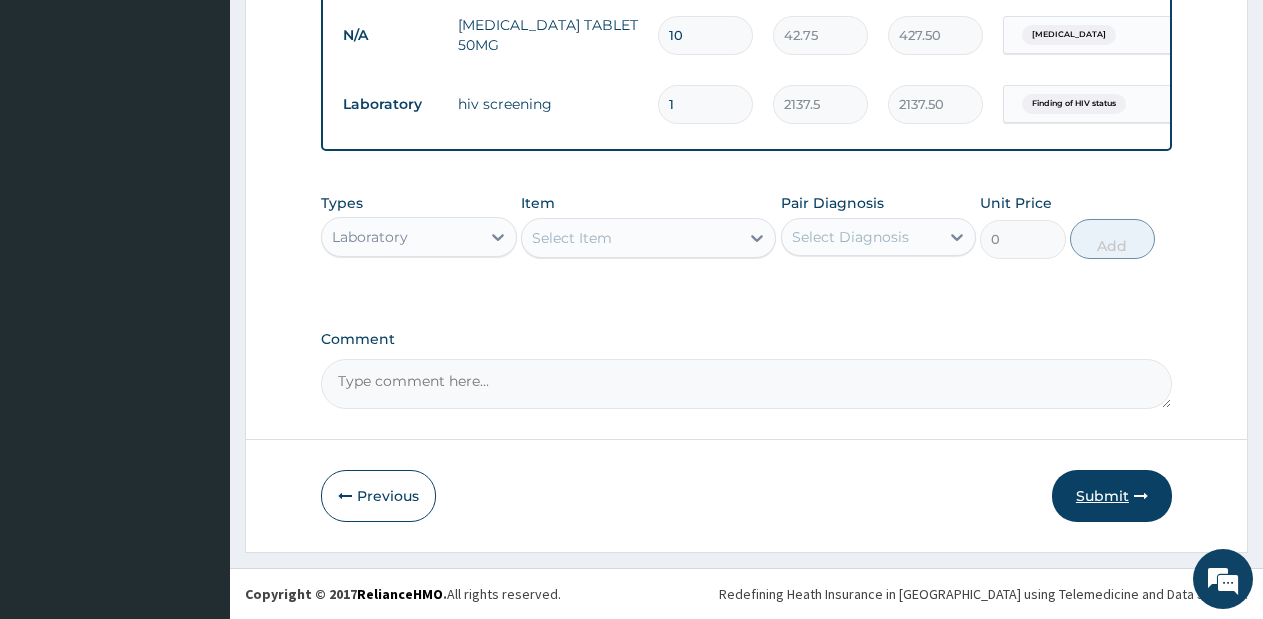 click on "Submit" at bounding box center [1112, 496] 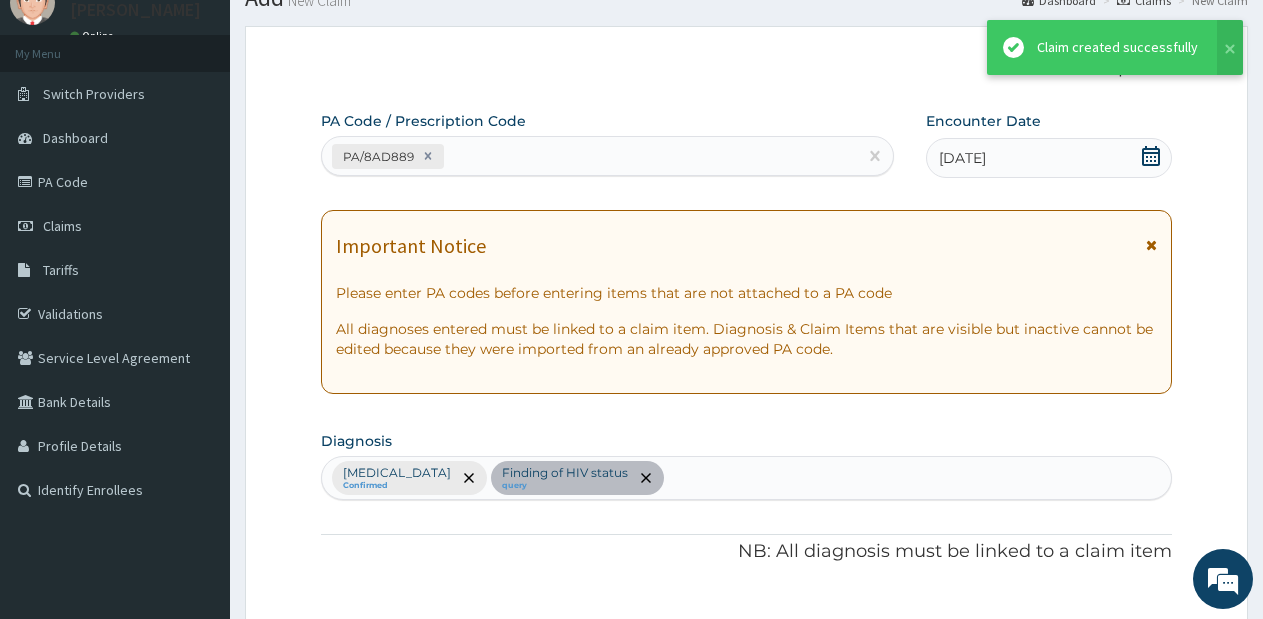 scroll, scrollTop: 963, scrollLeft: 0, axis: vertical 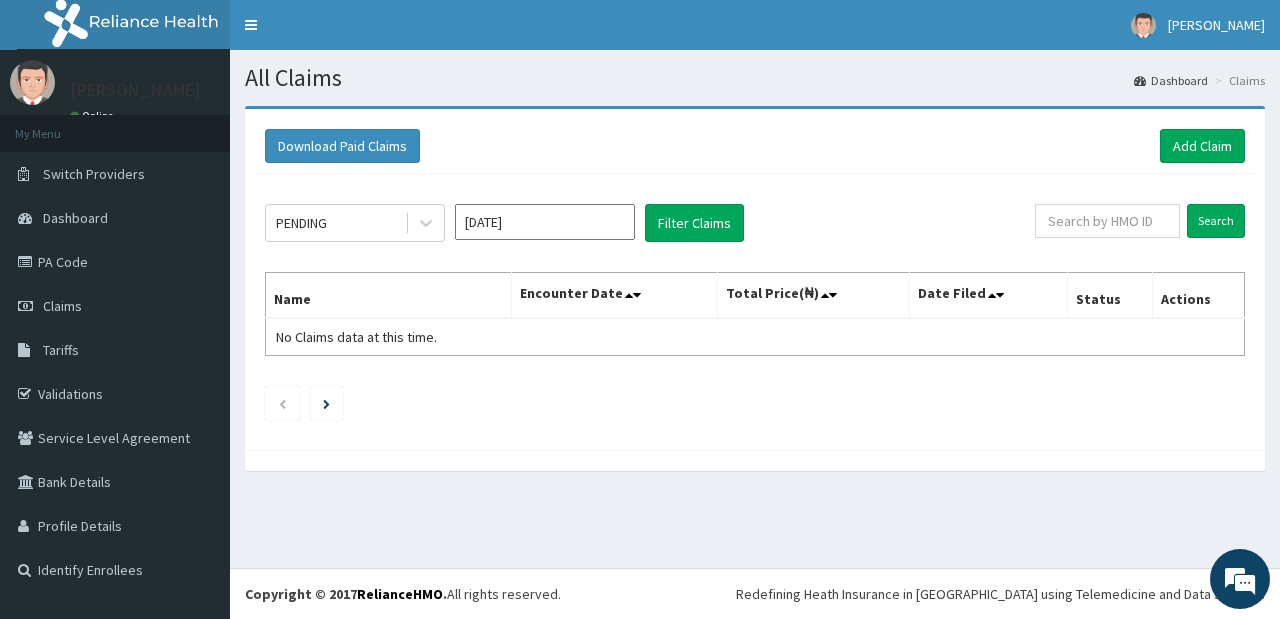 click on "[DATE]" at bounding box center (545, 222) 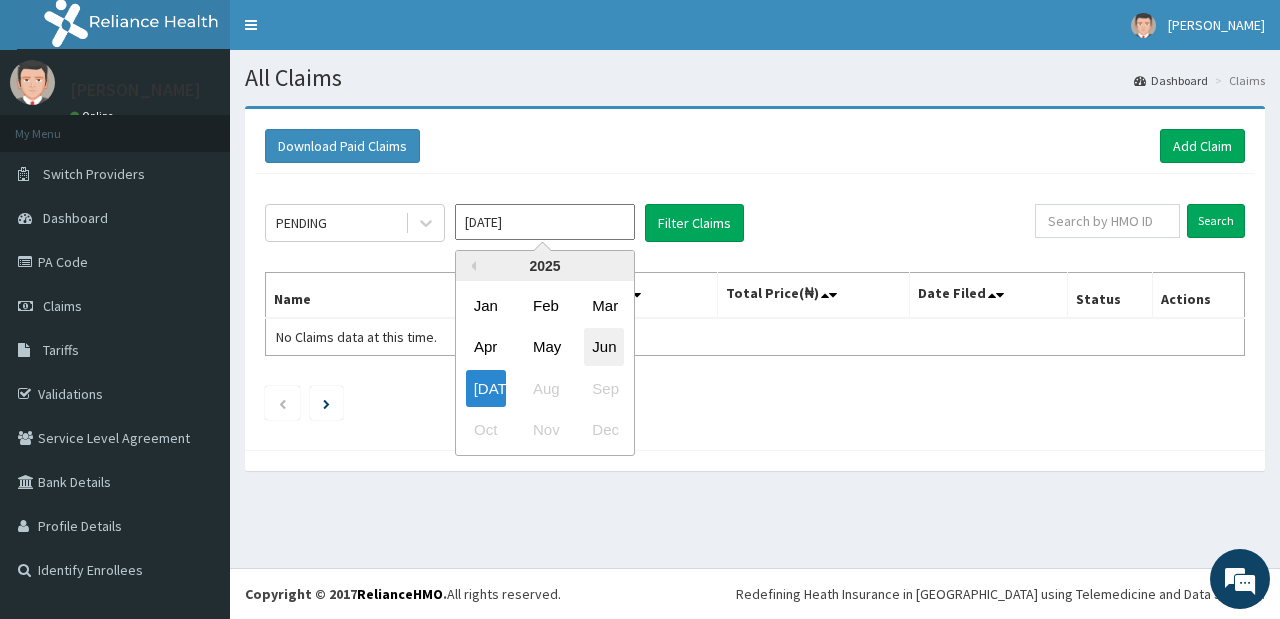 click on "Jun" at bounding box center (604, 347) 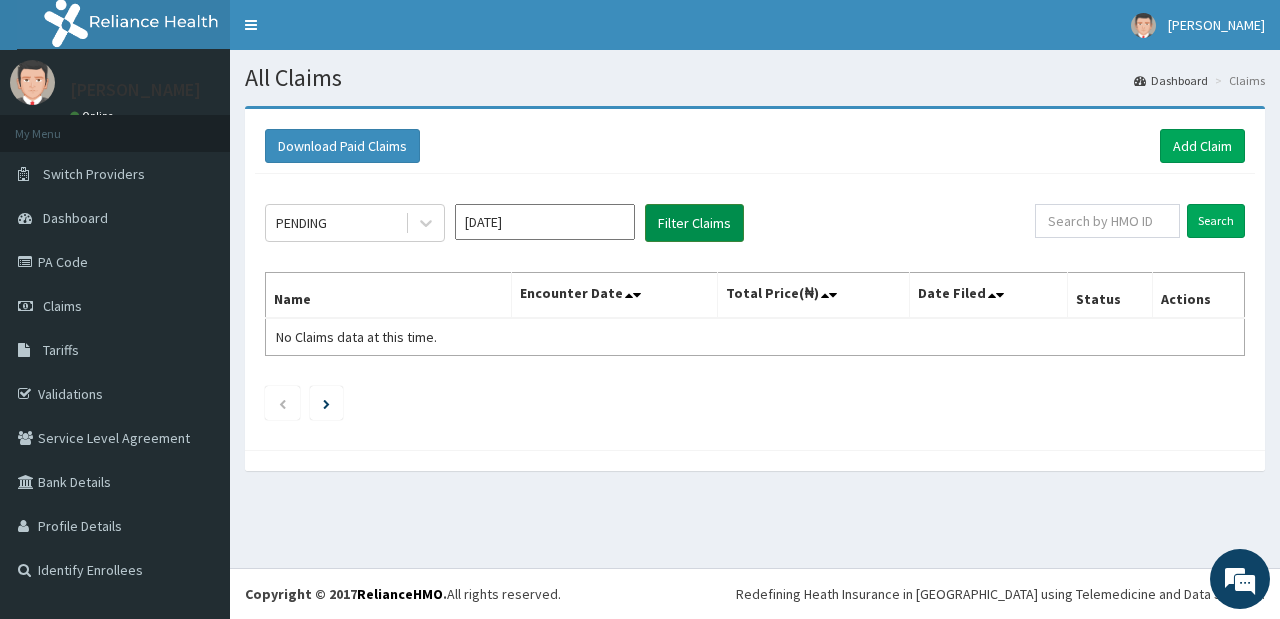 click on "Filter Claims" at bounding box center (694, 223) 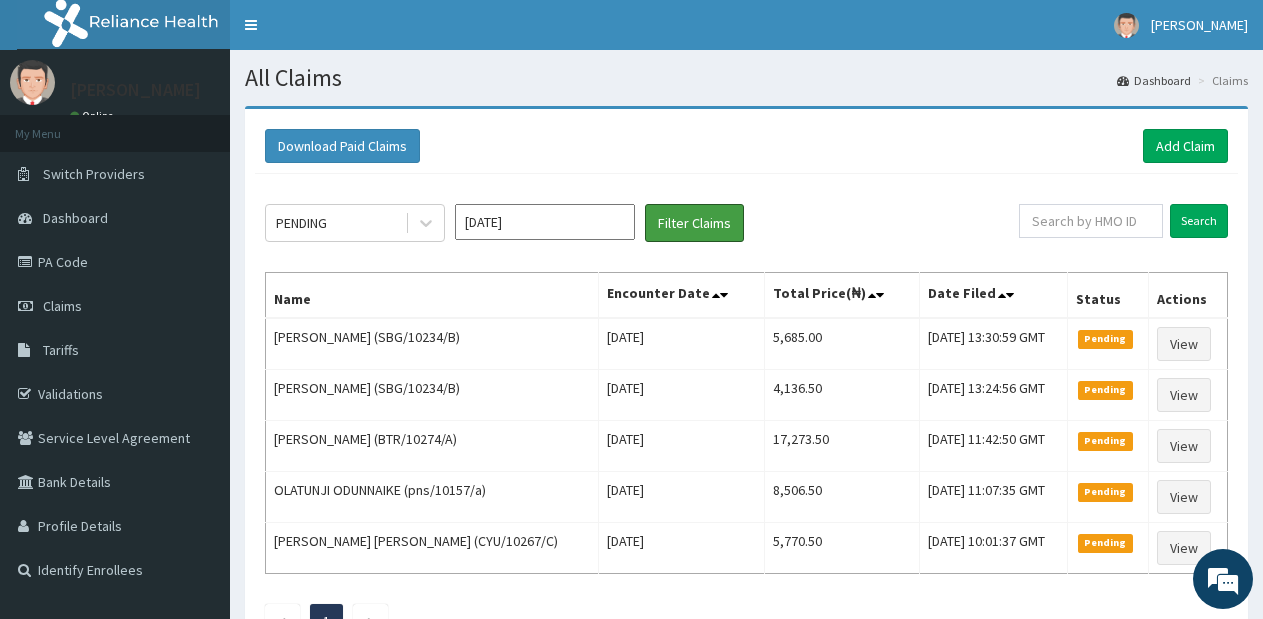 scroll, scrollTop: 0, scrollLeft: 0, axis: both 